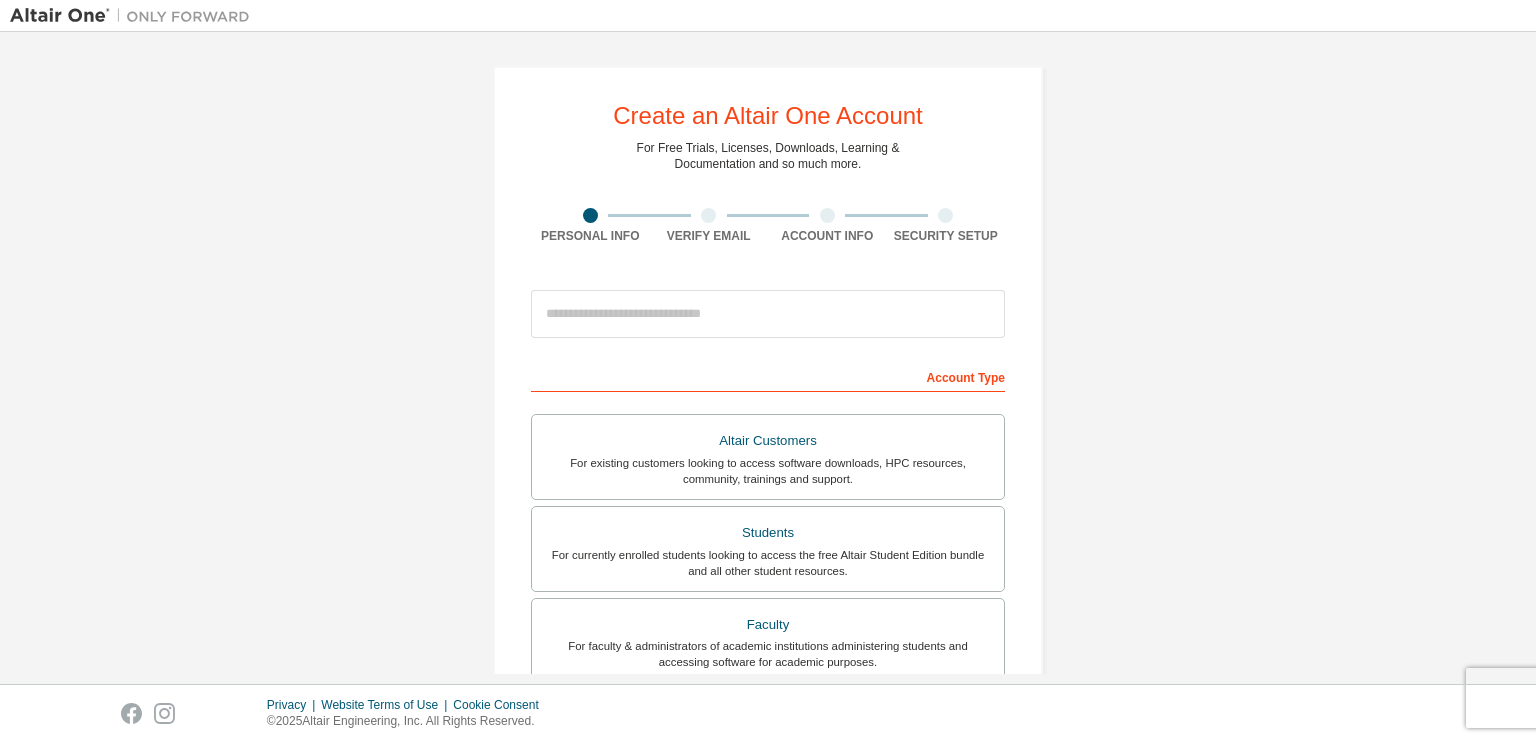 scroll, scrollTop: 0, scrollLeft: 0, axis: both 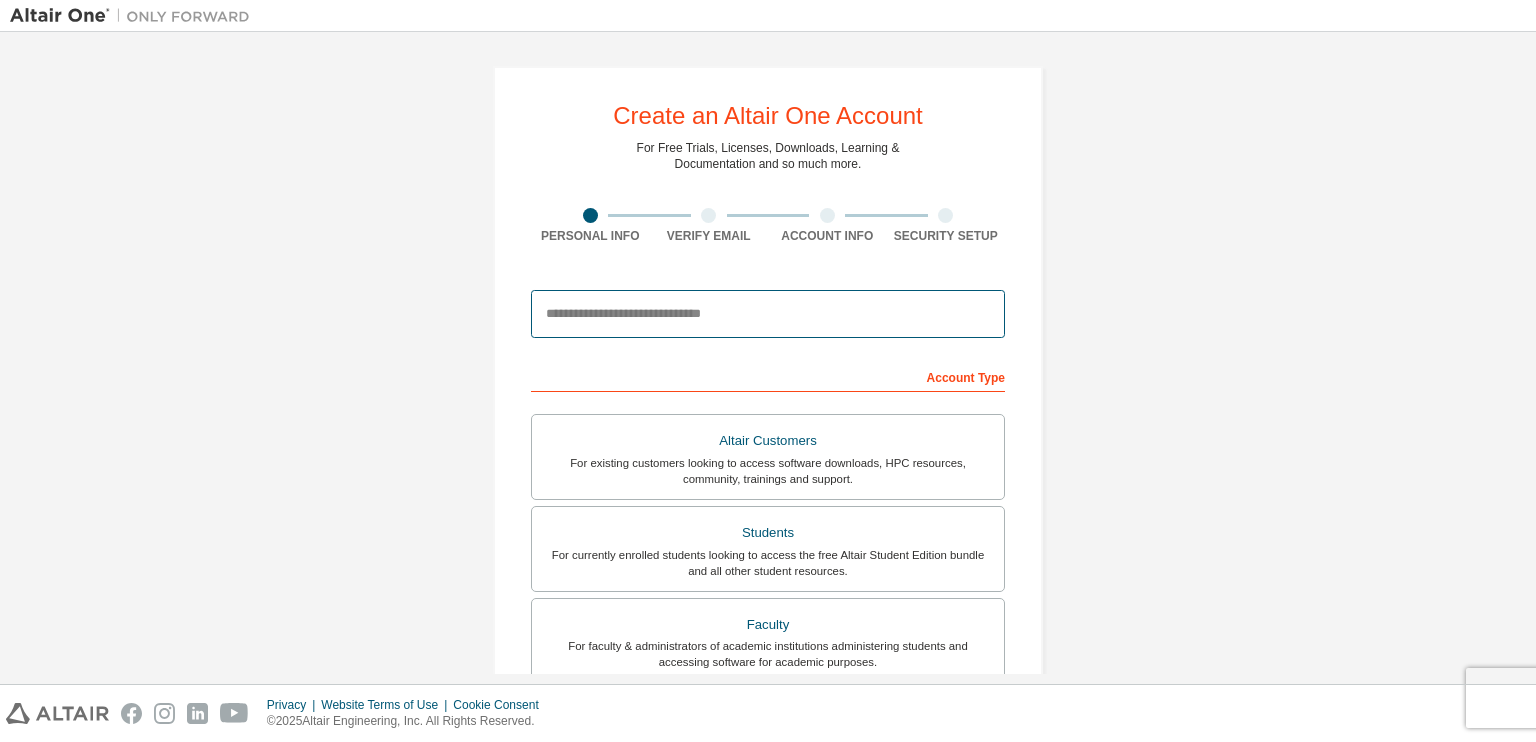 click at bounding box center (768, 314) 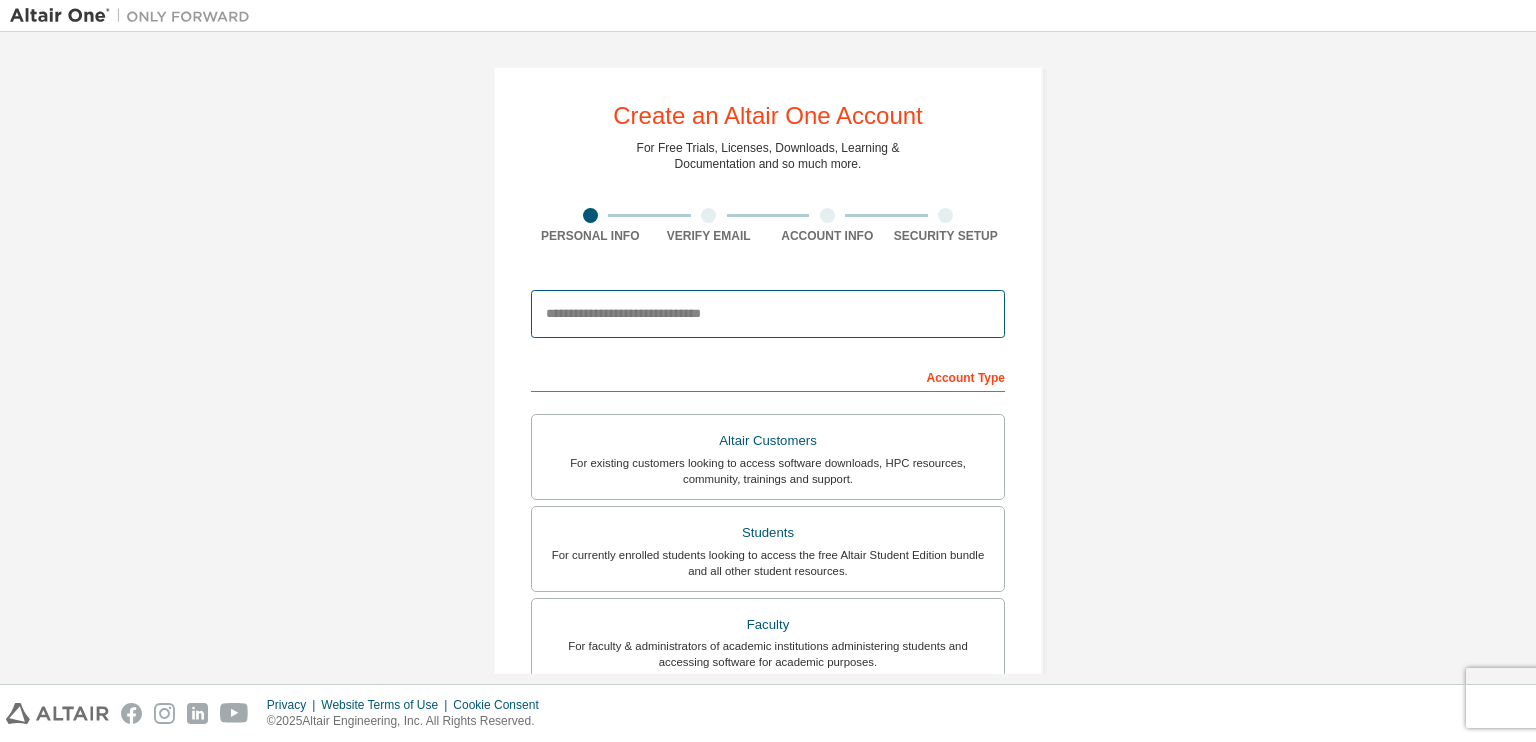 type on "**********" 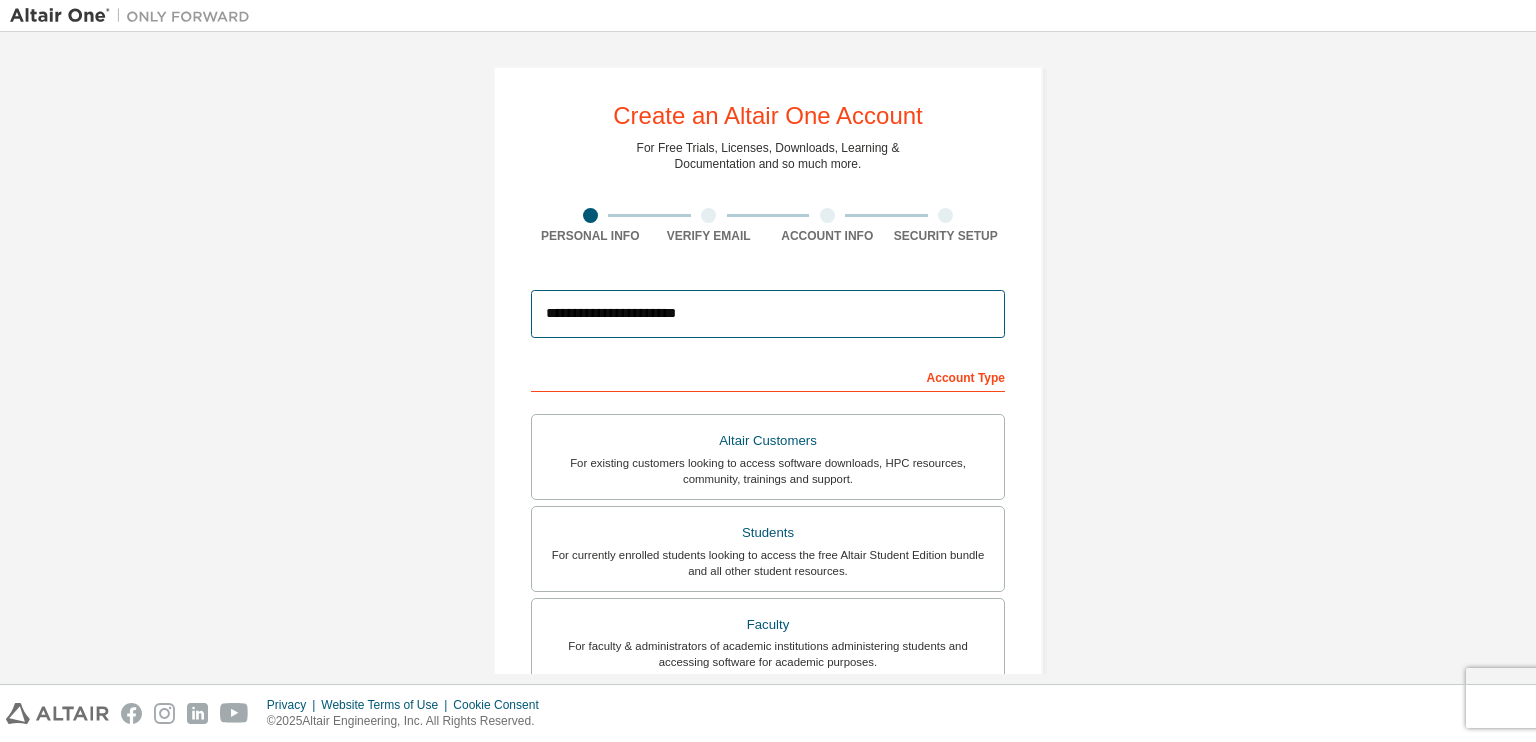 type on "******" 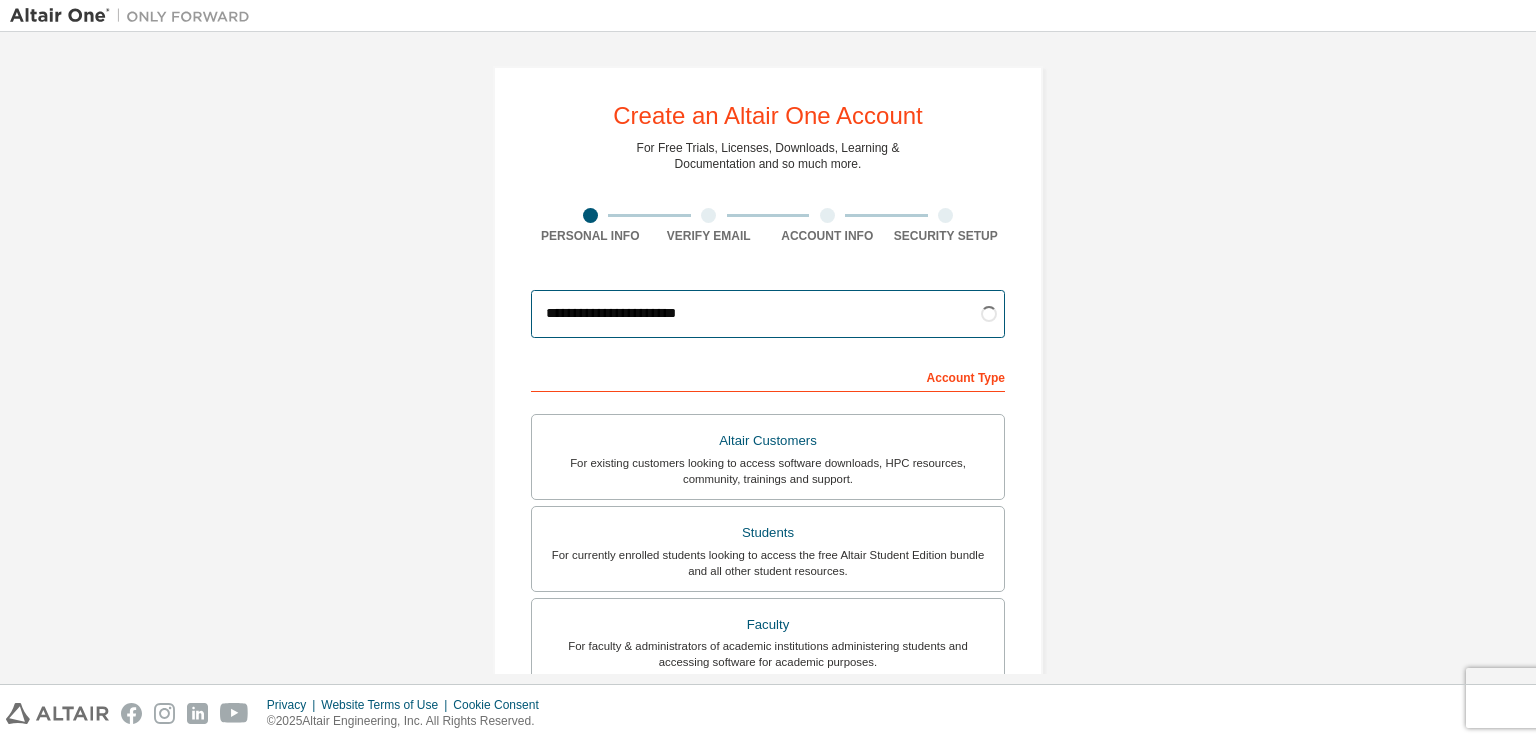 scroll, scrollTop: 84, scrollLeft: 0, axis: vertical 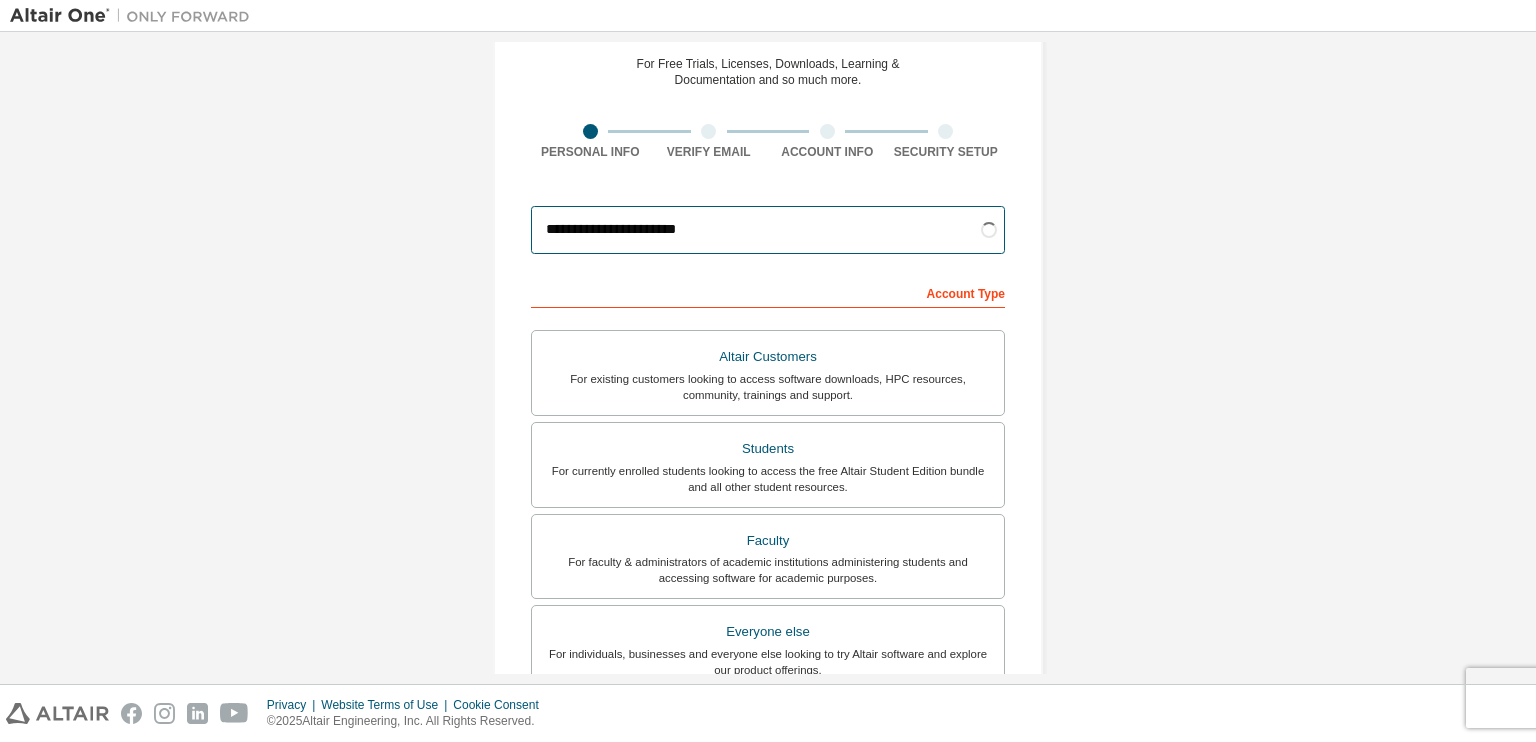click on "**********" at bounding box center [768, 230] 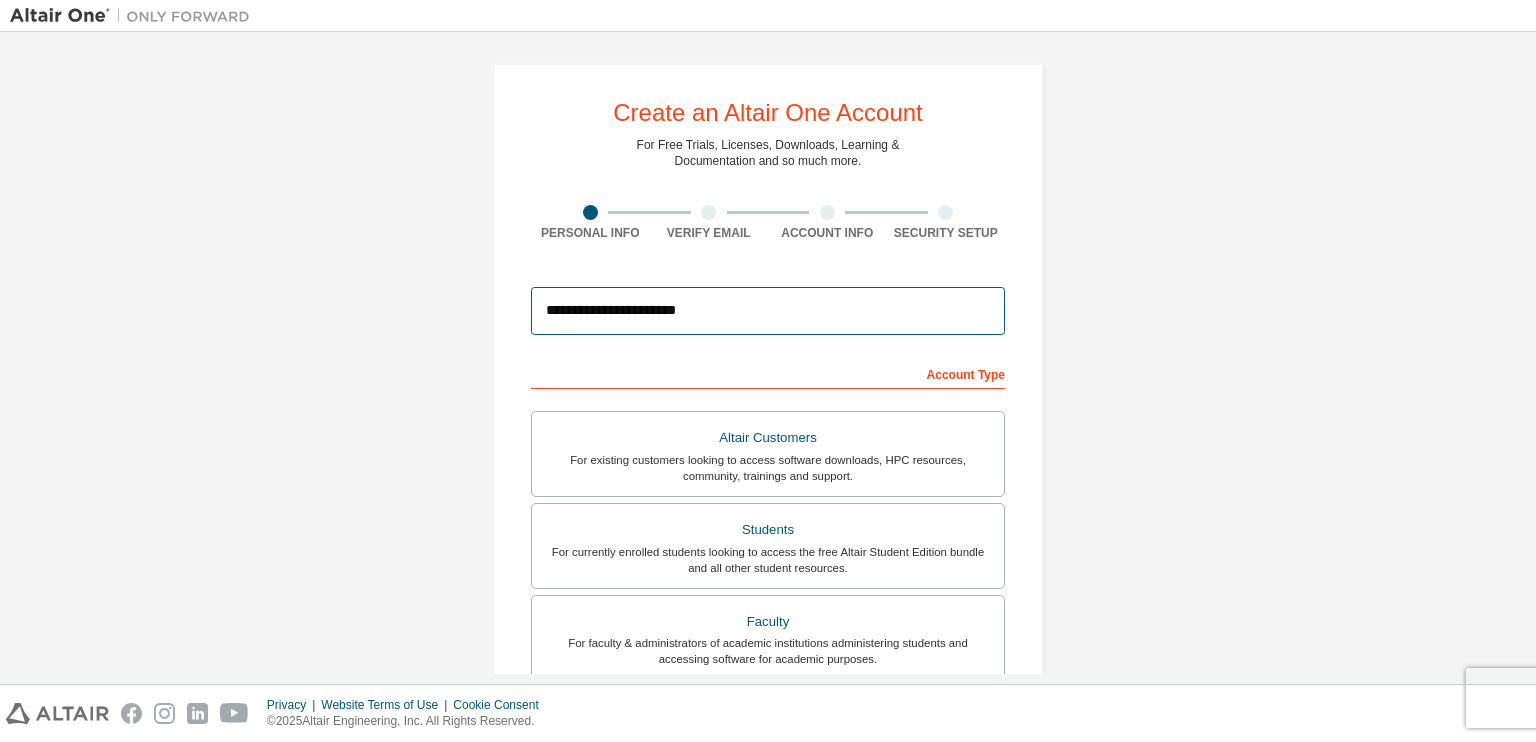 scroll, scrollTop: 0, scrollLeft: 0, axis: both 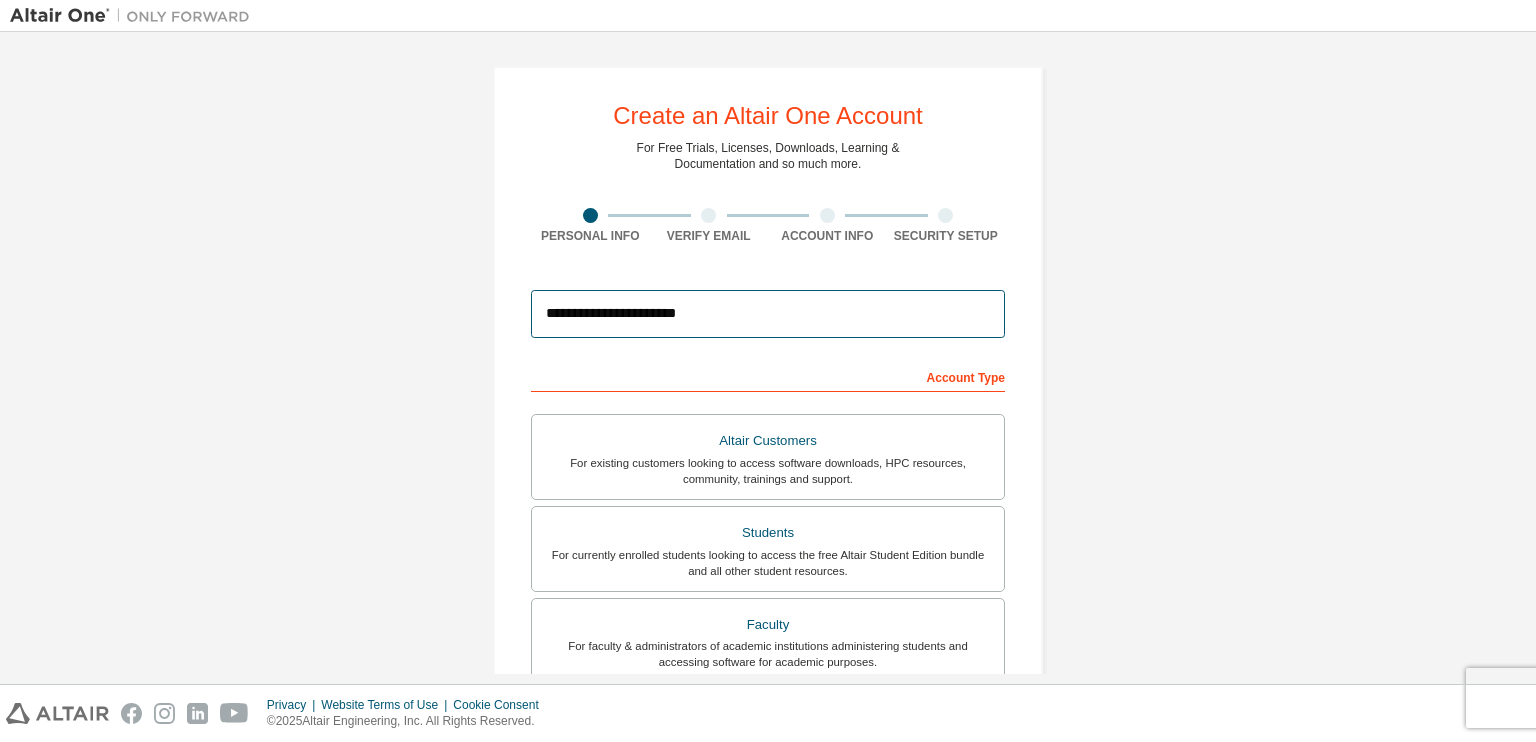 click on "**********" at bounding box center [768, 314] 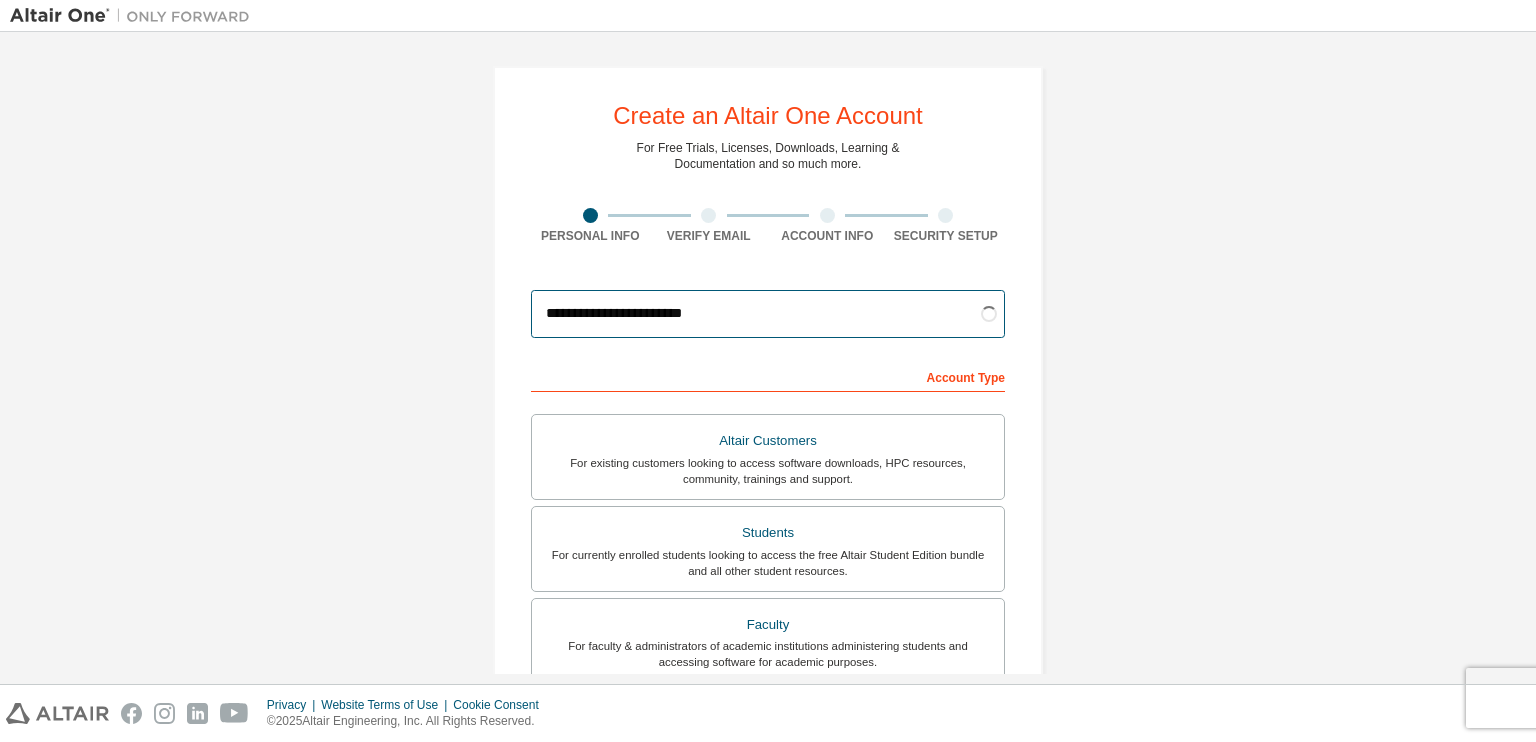 type on "**********" 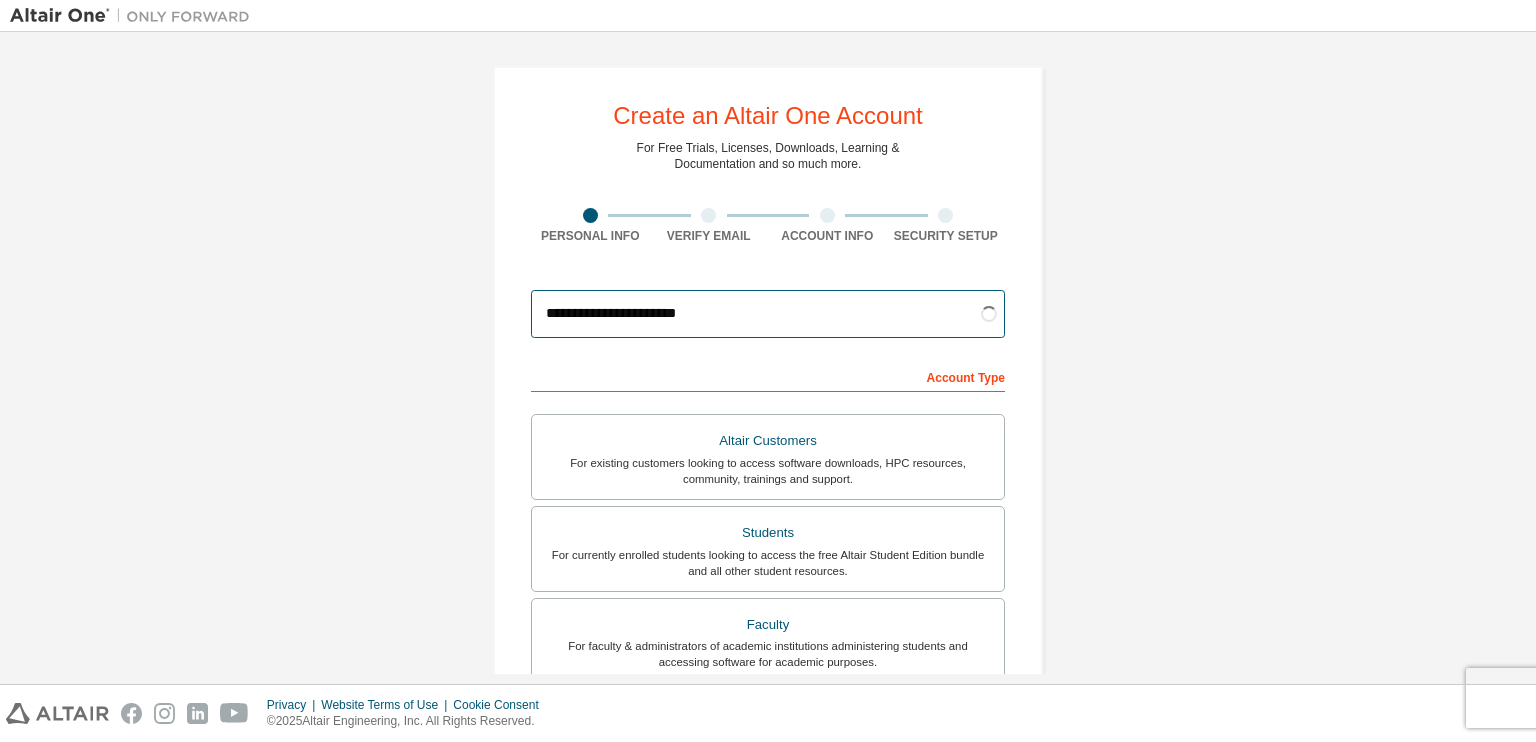 click on "**********" at bounding box center (768, 314) 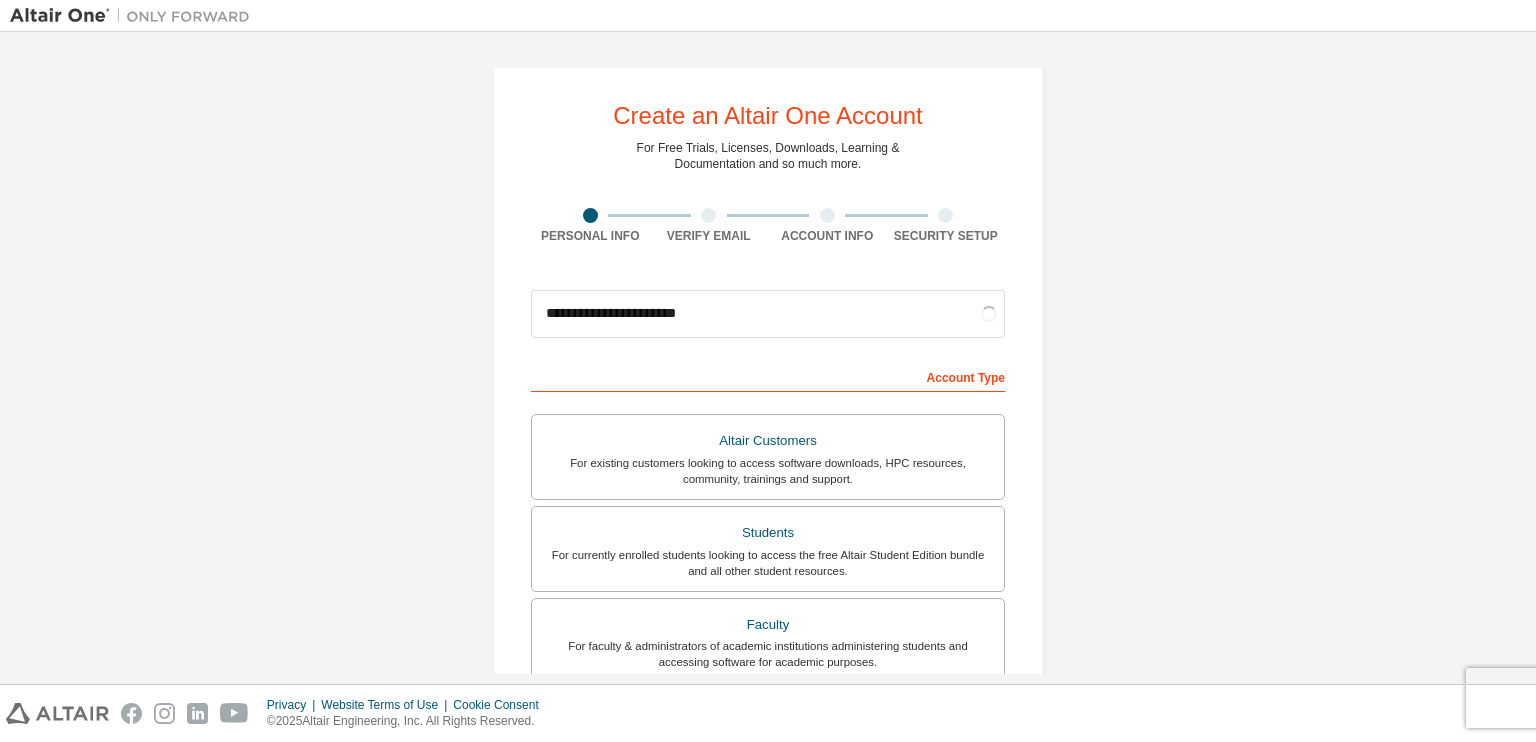 click on "**********" at bounding box center [768, 672] 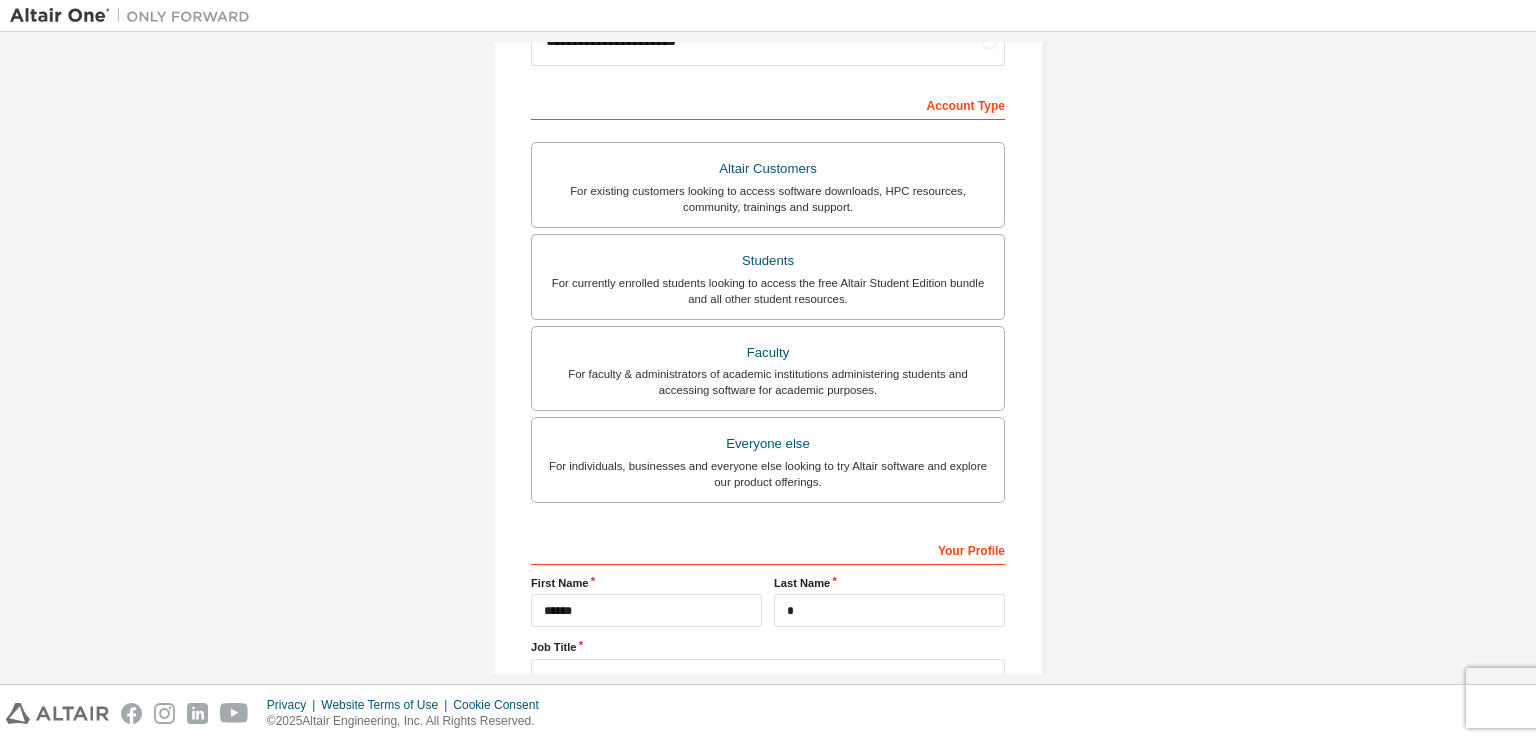 scroll, scrollTop: 275, scrollLeft: 0, axis: vertical 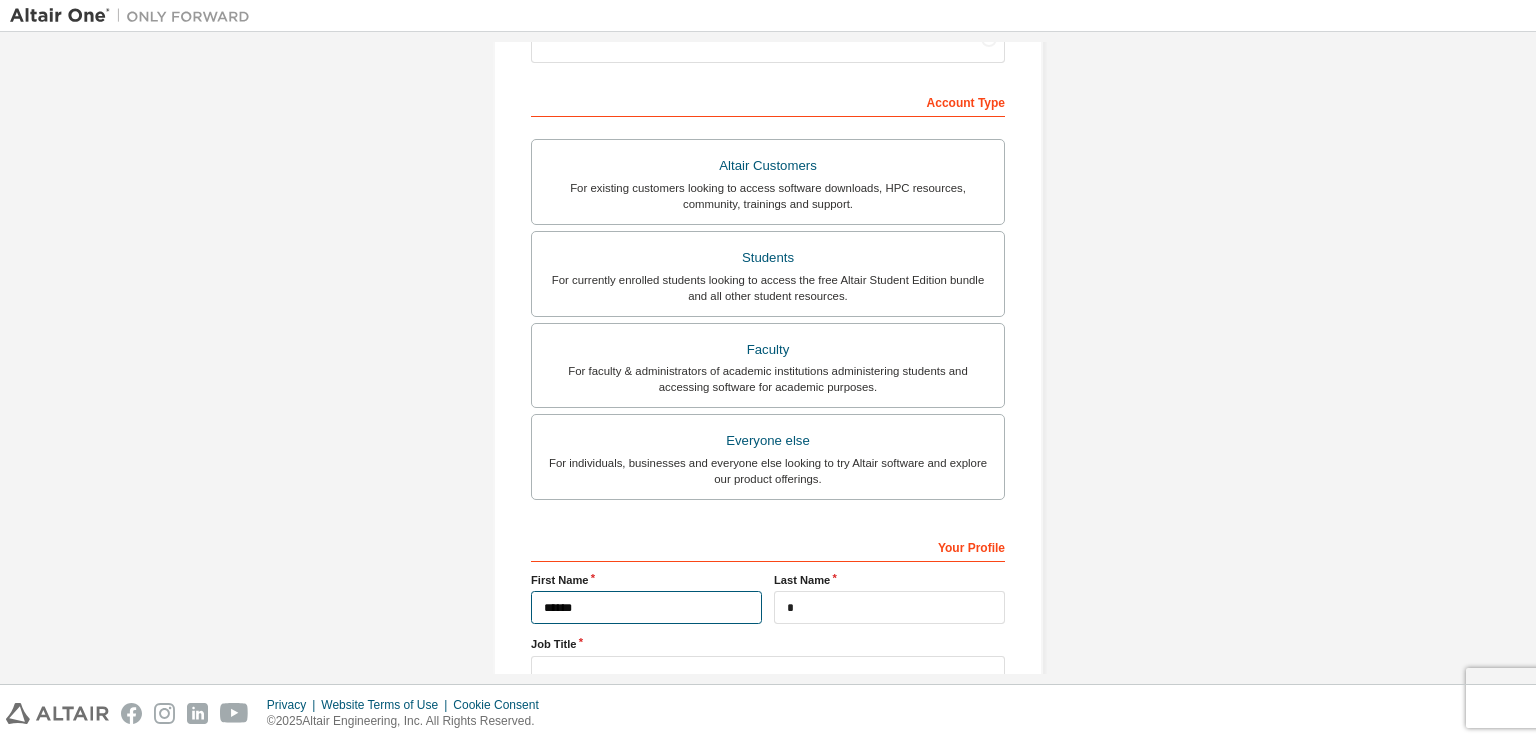 click on "******" at bounding box center [646, 607] 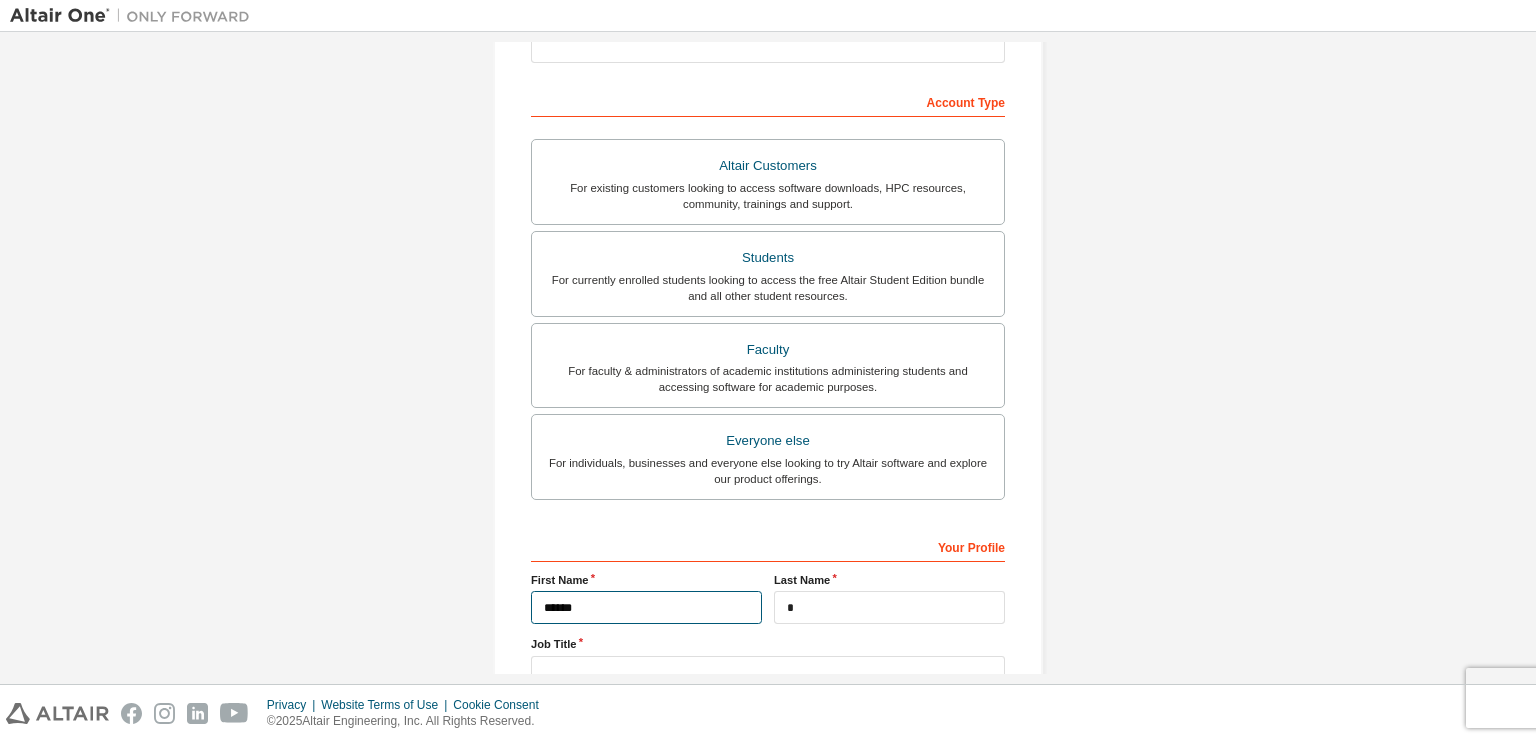 scroll, scrollTop: 422, scrollLeft: 0, axis: vertical 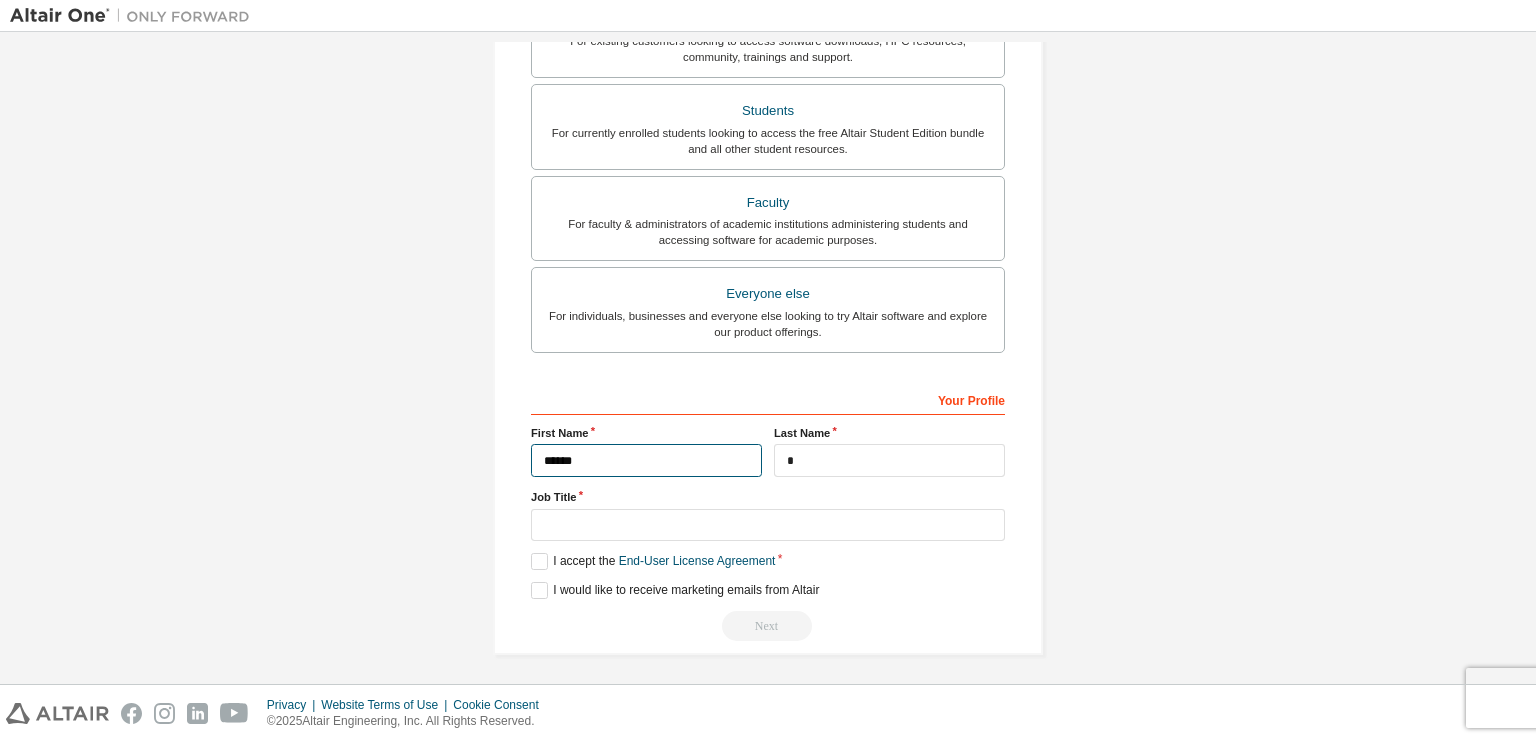click on "******" at bounding box center (646, 460) 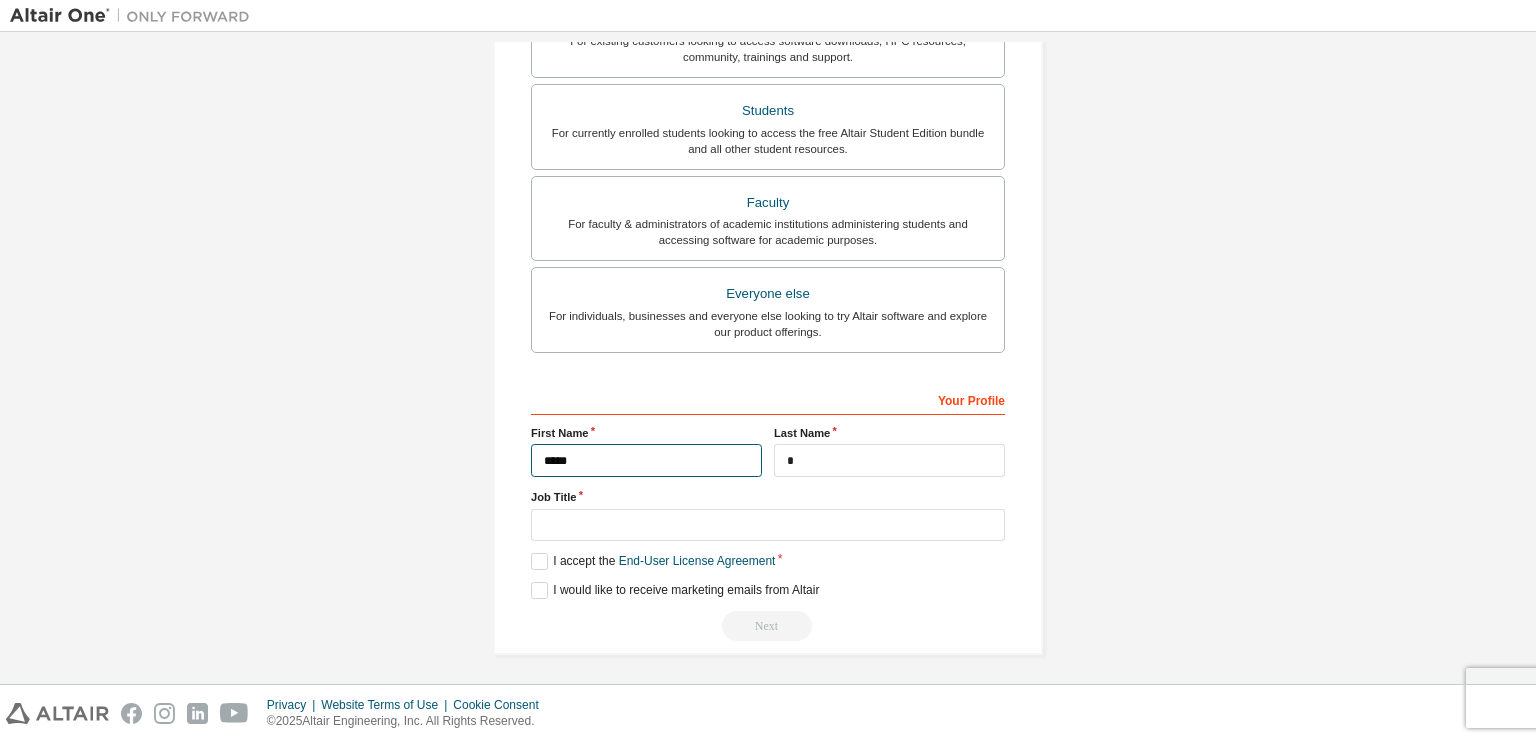 type on "******" 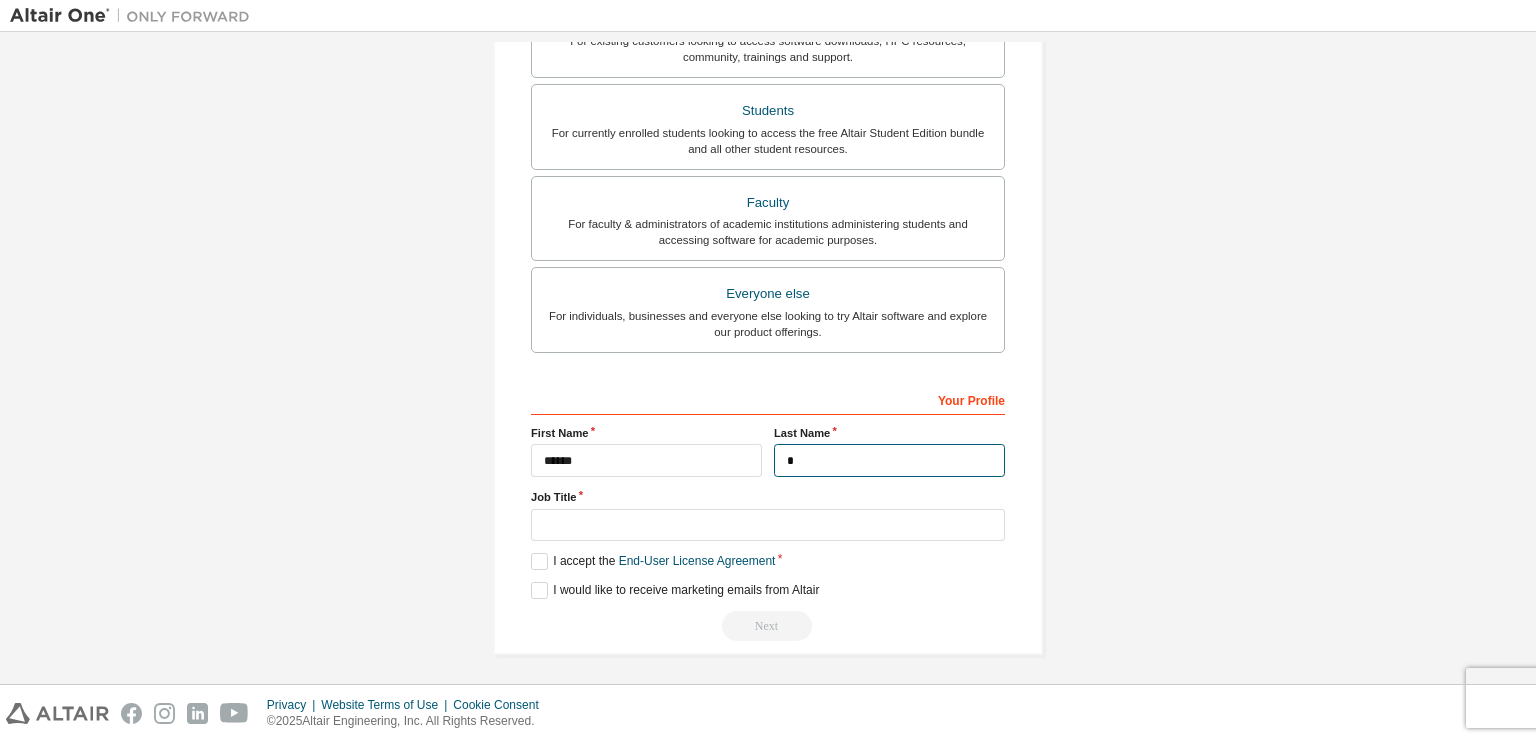 click on "*" at bounding box center (889, 460) 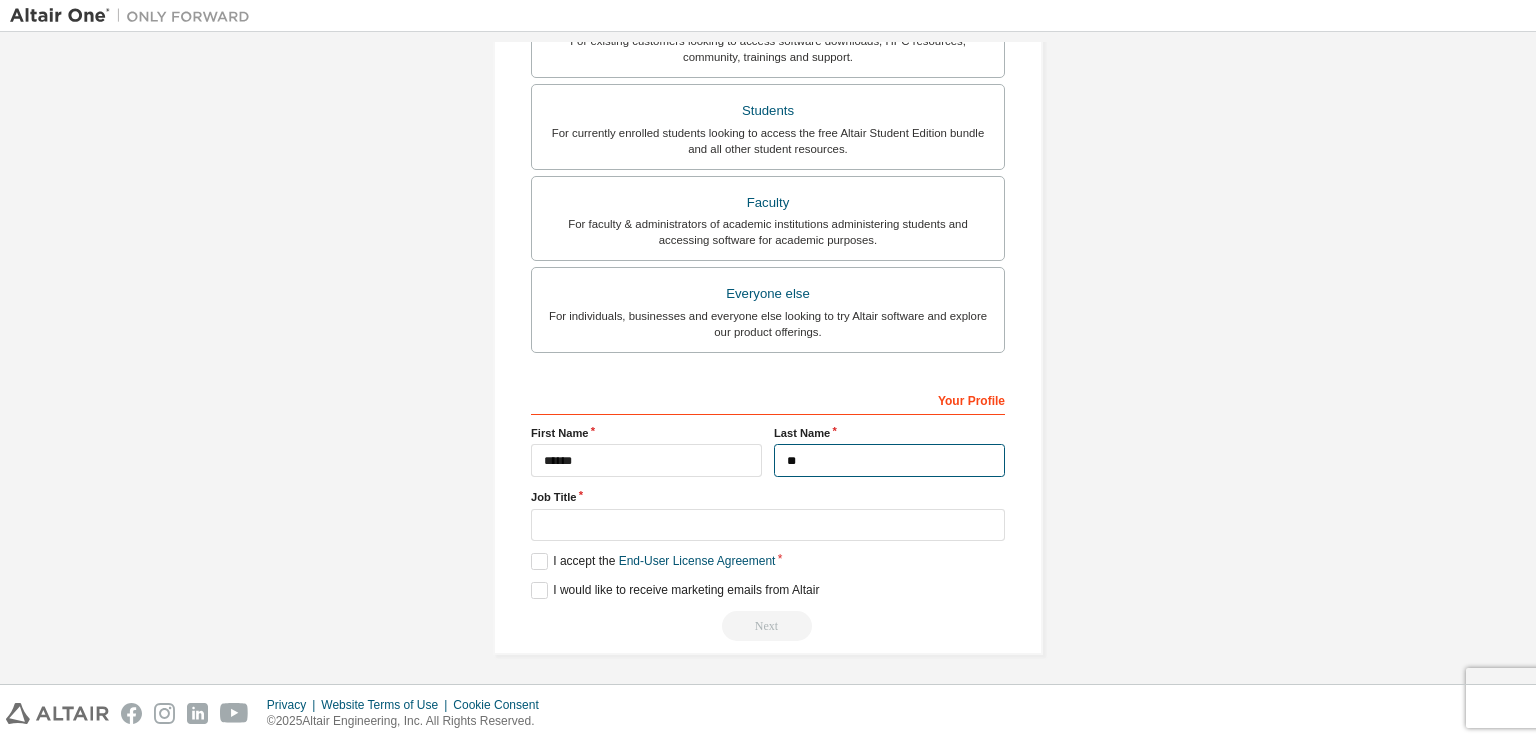 type on "*" 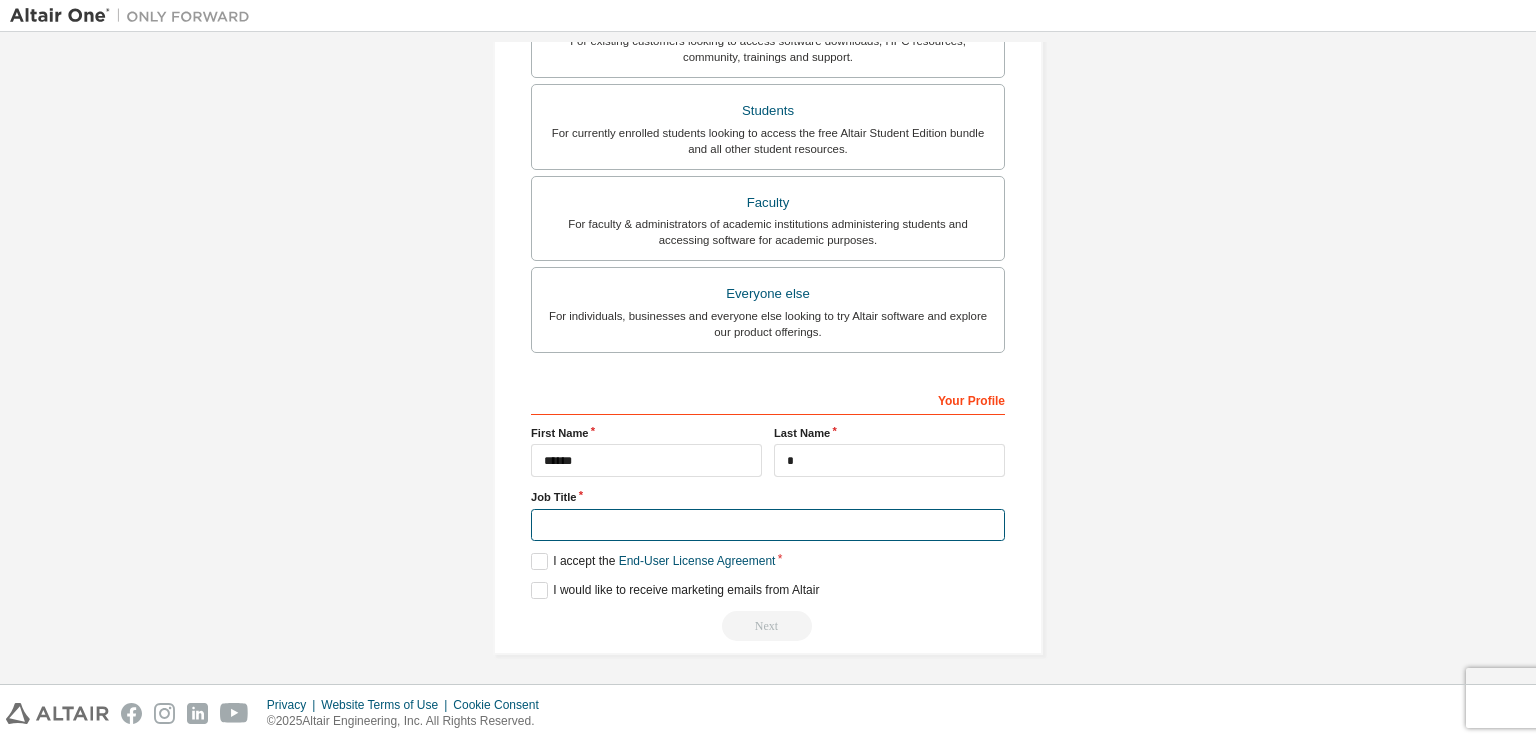 click at bounding box center [768, 525] 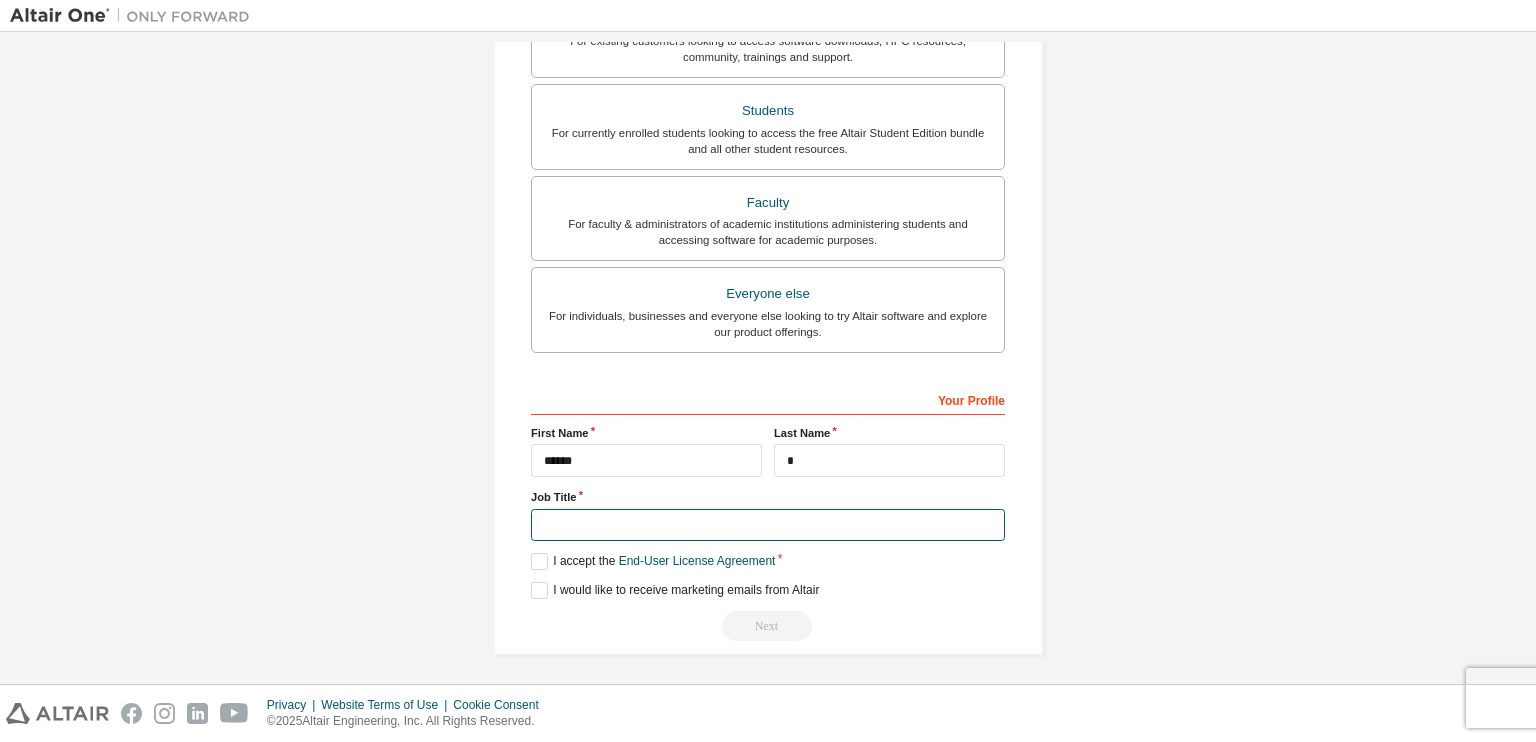 click at bounding box center (768, 525) 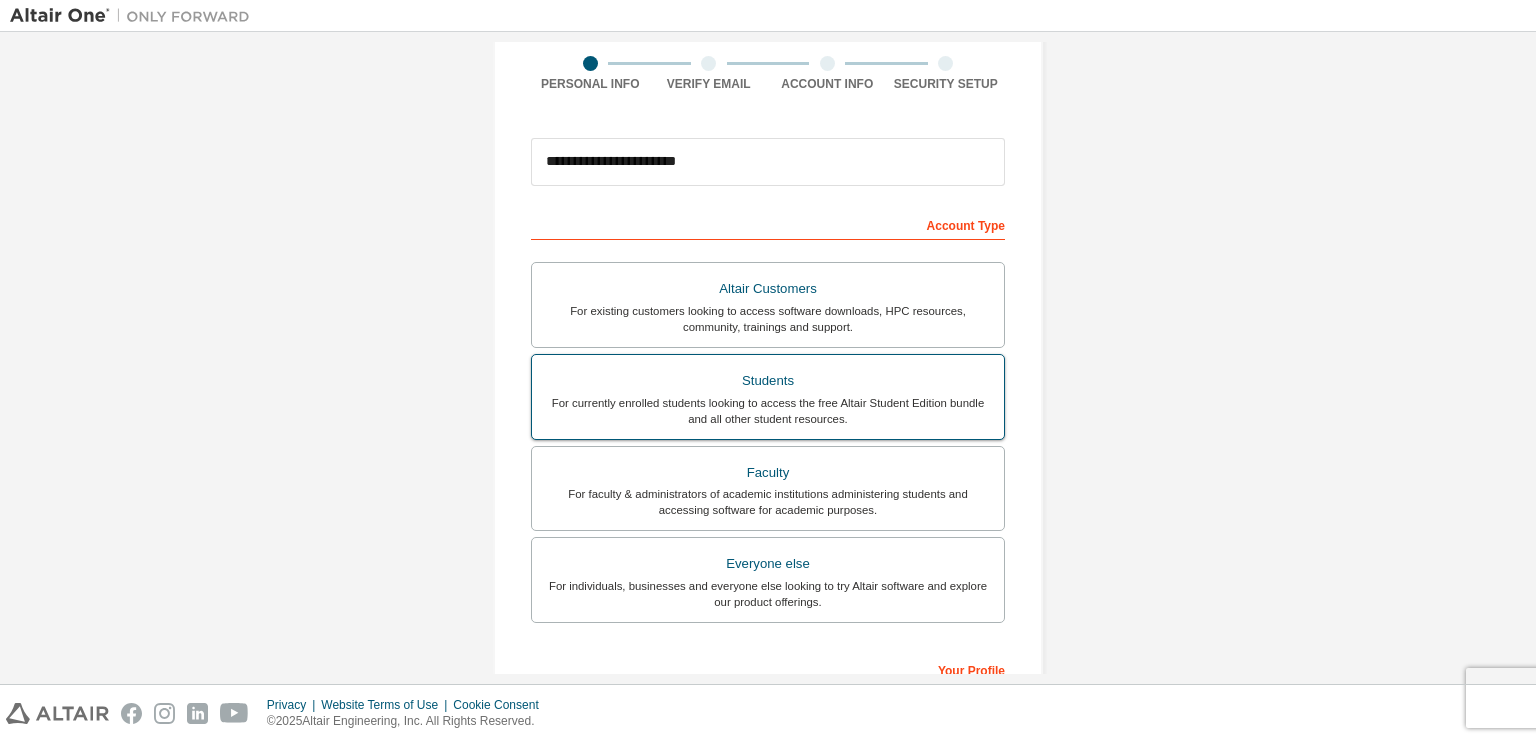 scroll, scrollTop: 188, scrollLeft: 0, axis: vertical 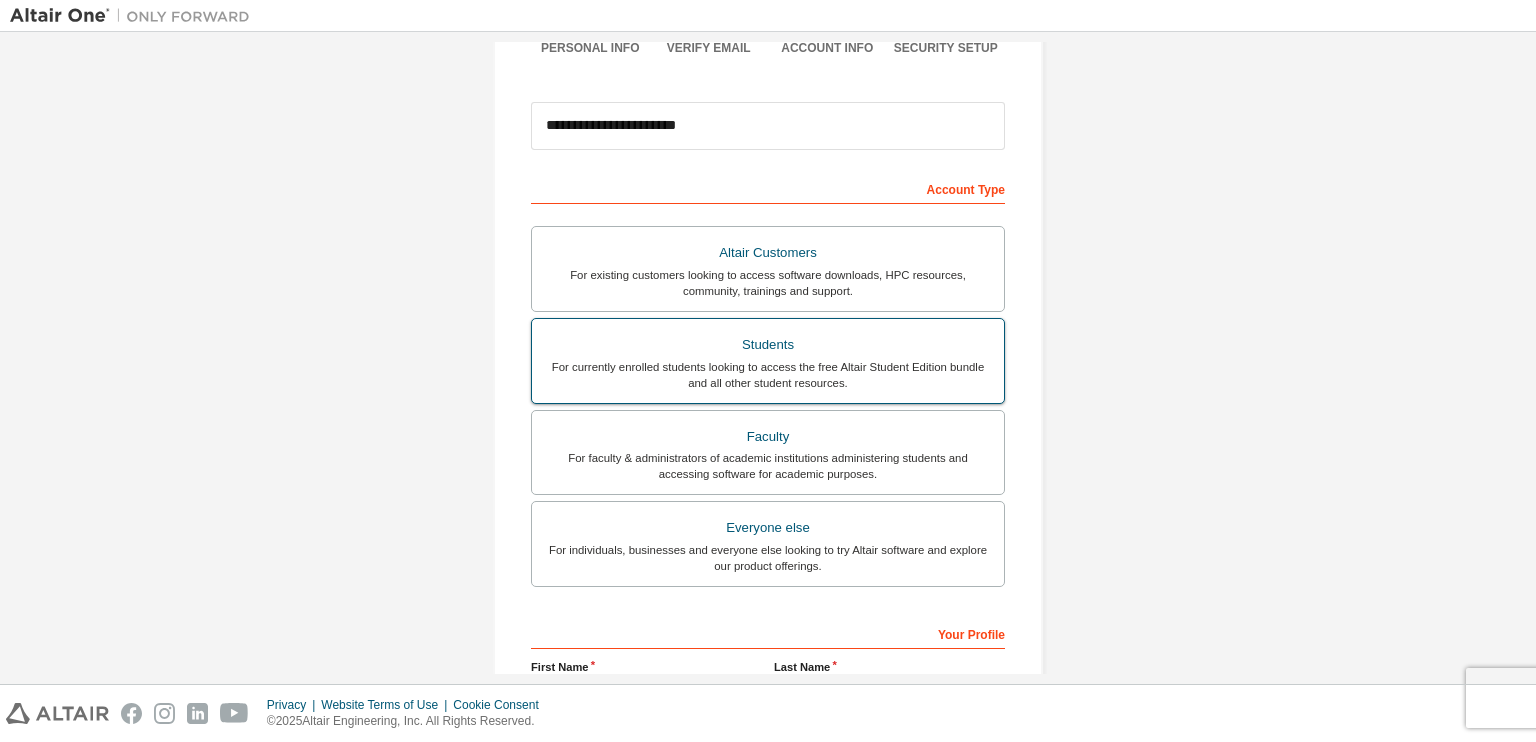 click on "Students For currently enrolled students looking to access the free Altair Student Edition bundle and all other student resources." at bounding box center (768, 361) 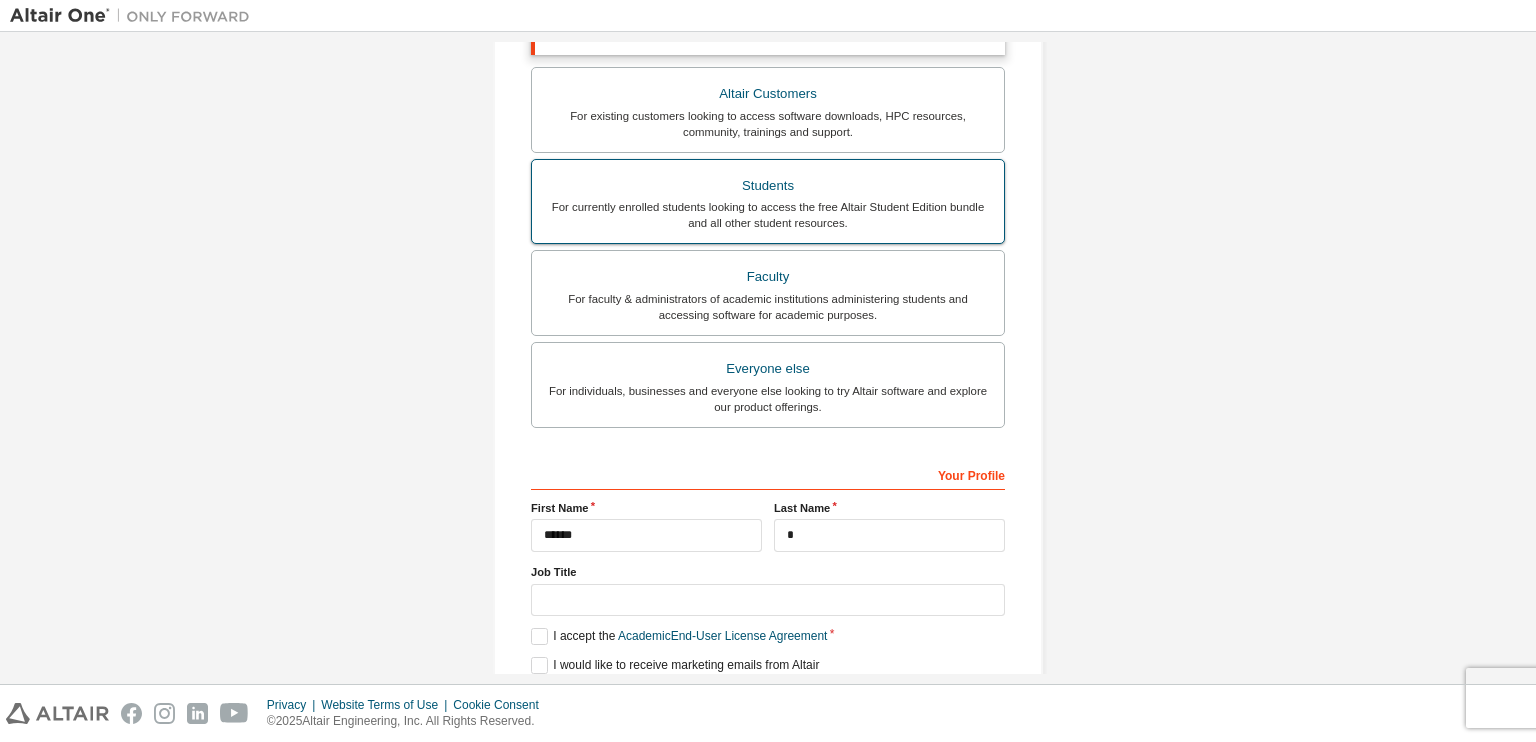 scroll, scrollTop: 491, scrollLeft: 0, axis: vertical 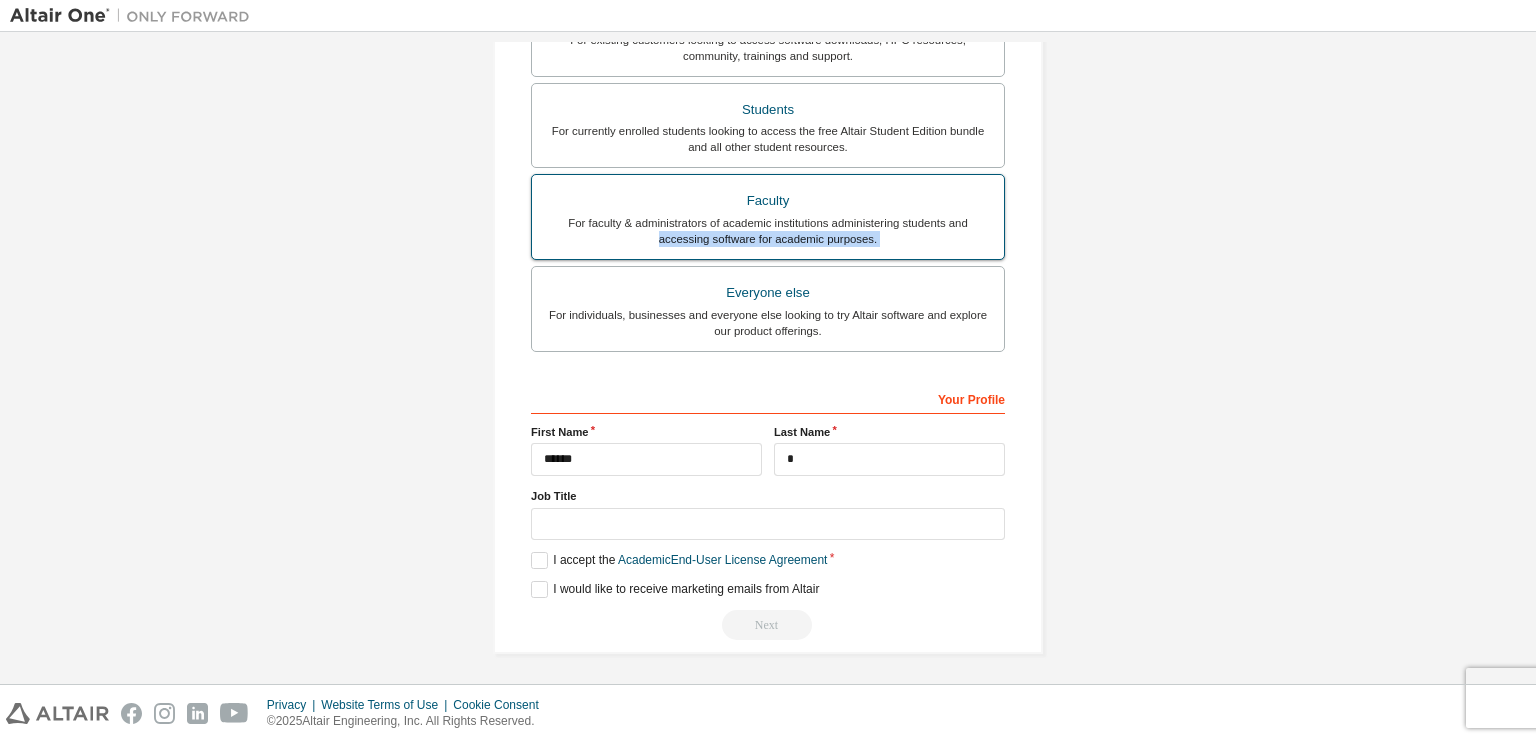drag, startPoint x: 608, startPoint y: 269, endPoint x: 610, endPoint y: 245, distance: 24.083189 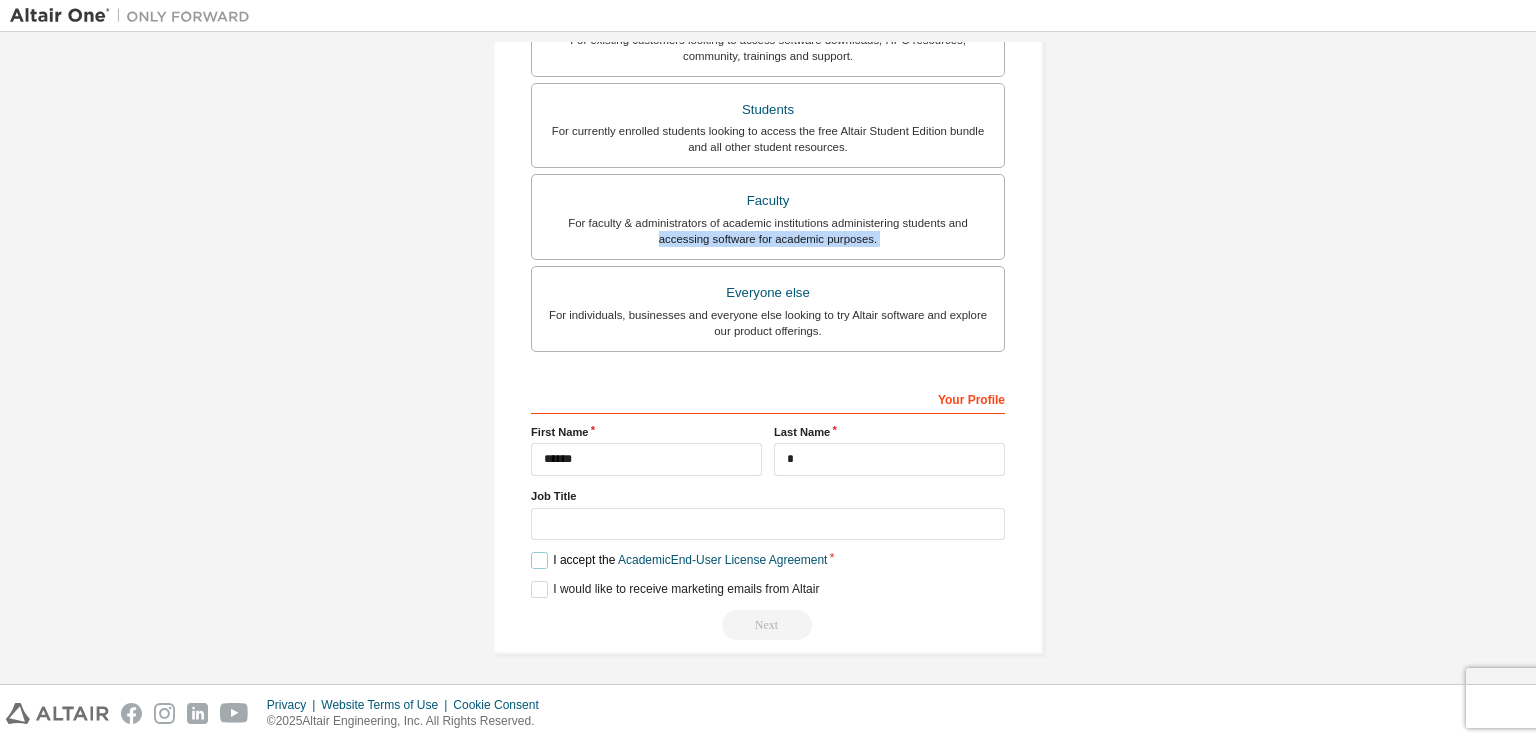 click on "I accept the   Academic   End-User License Agreement" at bounding box center (679, 560) 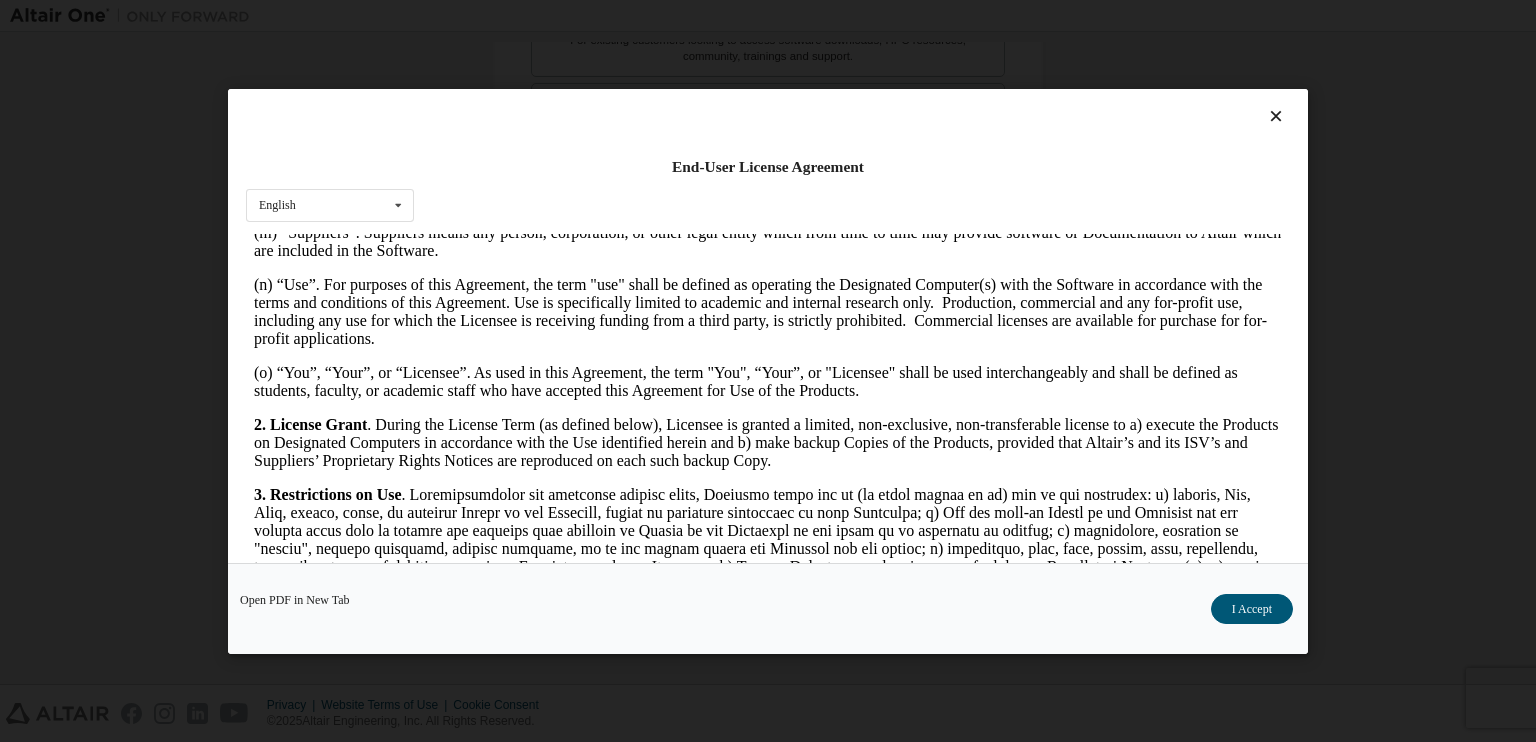 scroll, scrollTop: 1652, scrollLeft: 0, axis: vertical 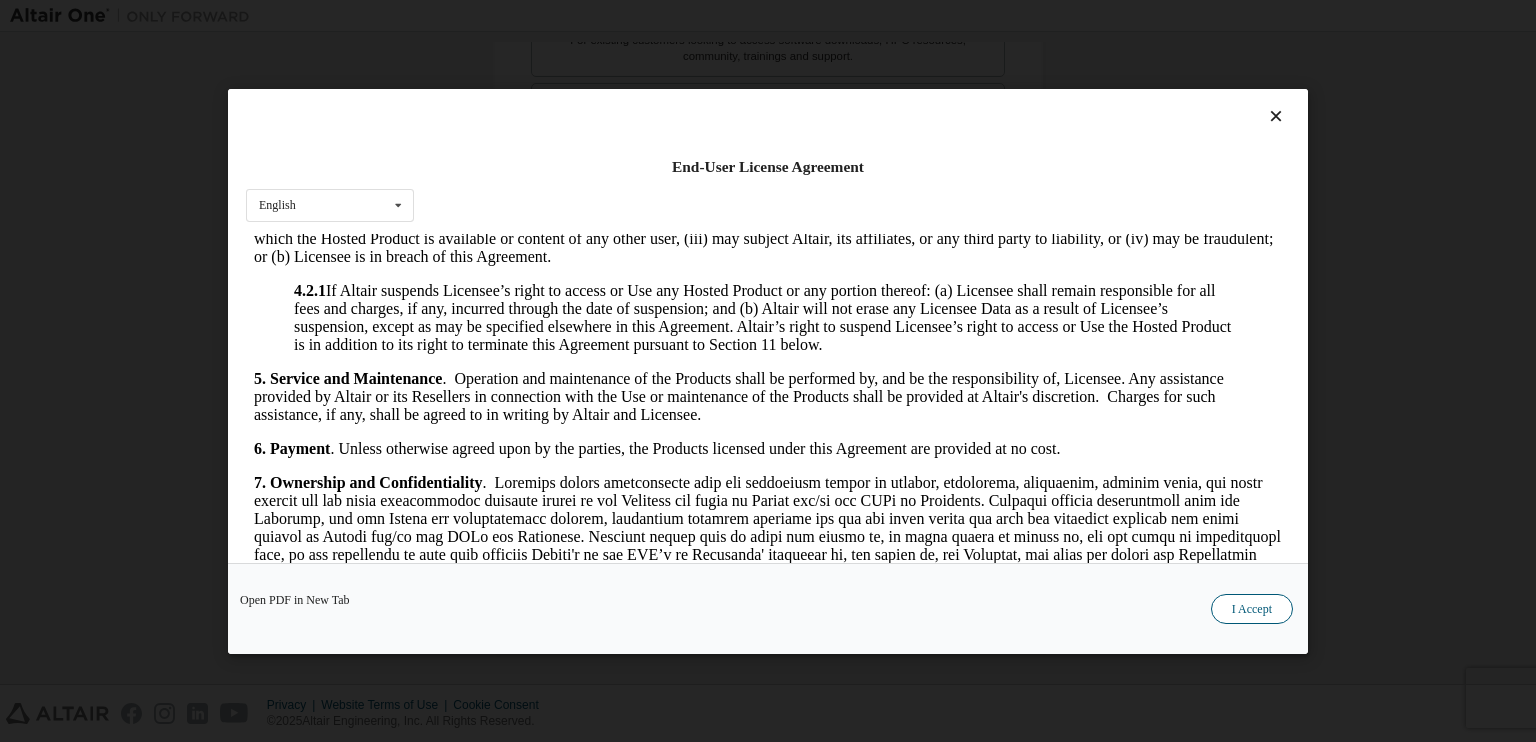 click on "I Accept" at bounding box center (1252, 608) 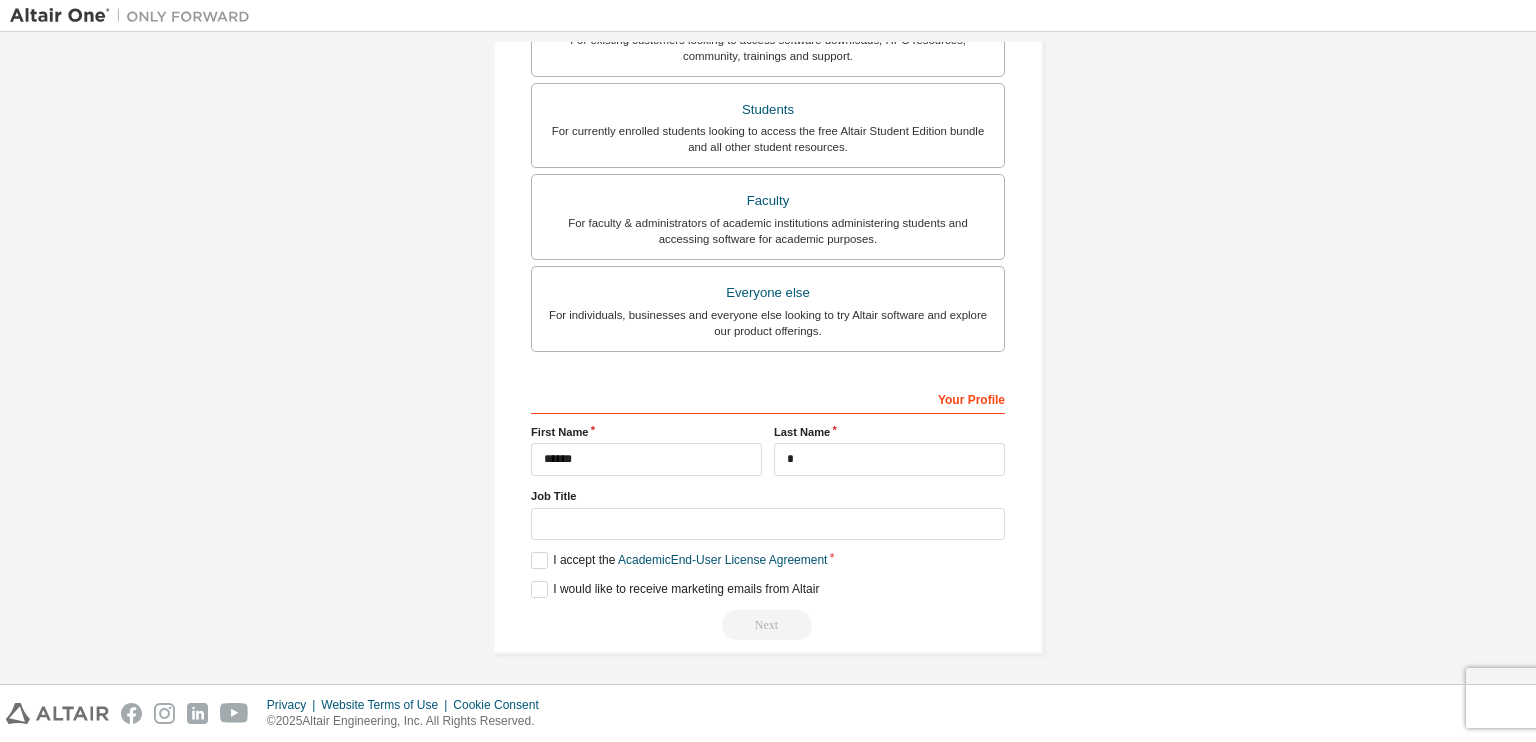 click on "Next" at bounding box center (768, 625) 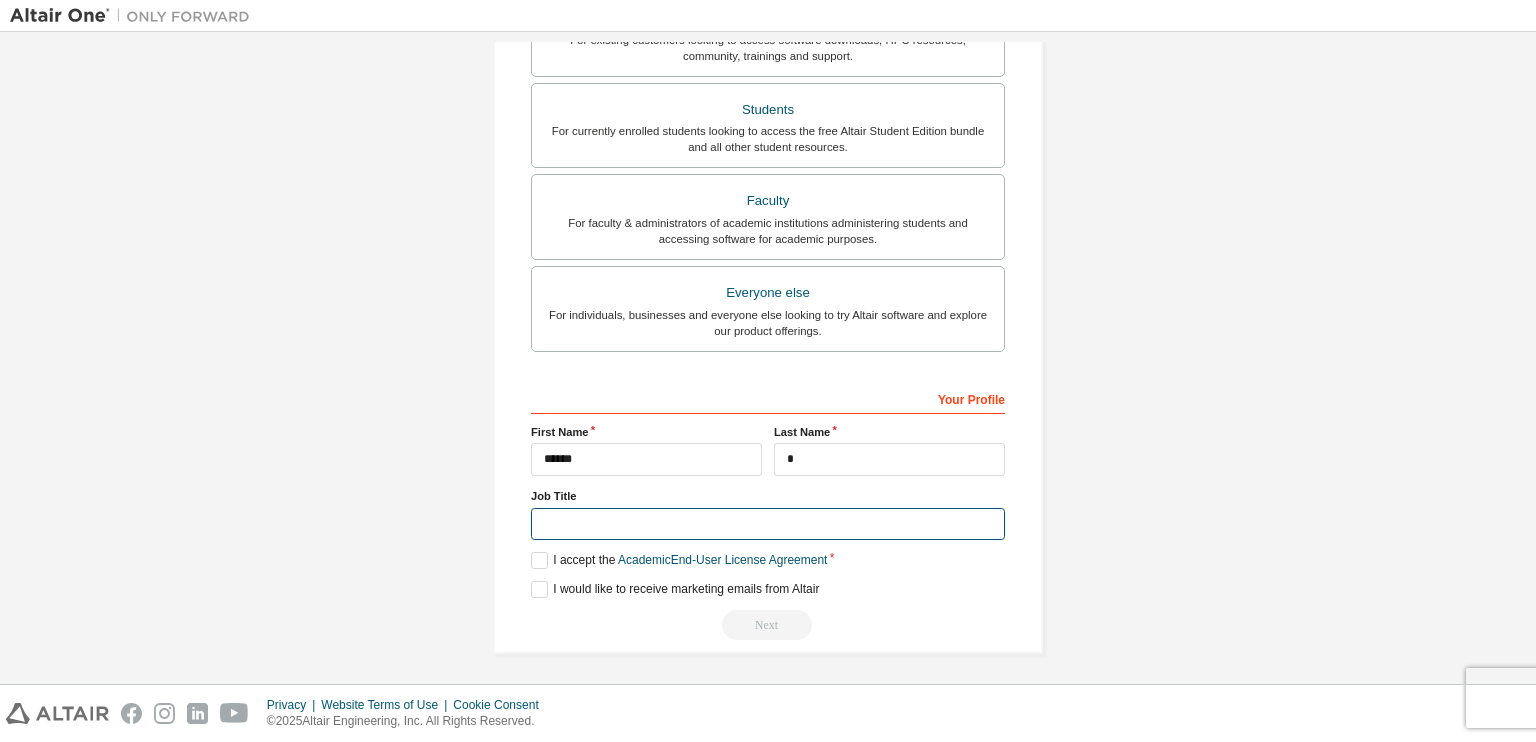 click at bounding box center [768, 524] 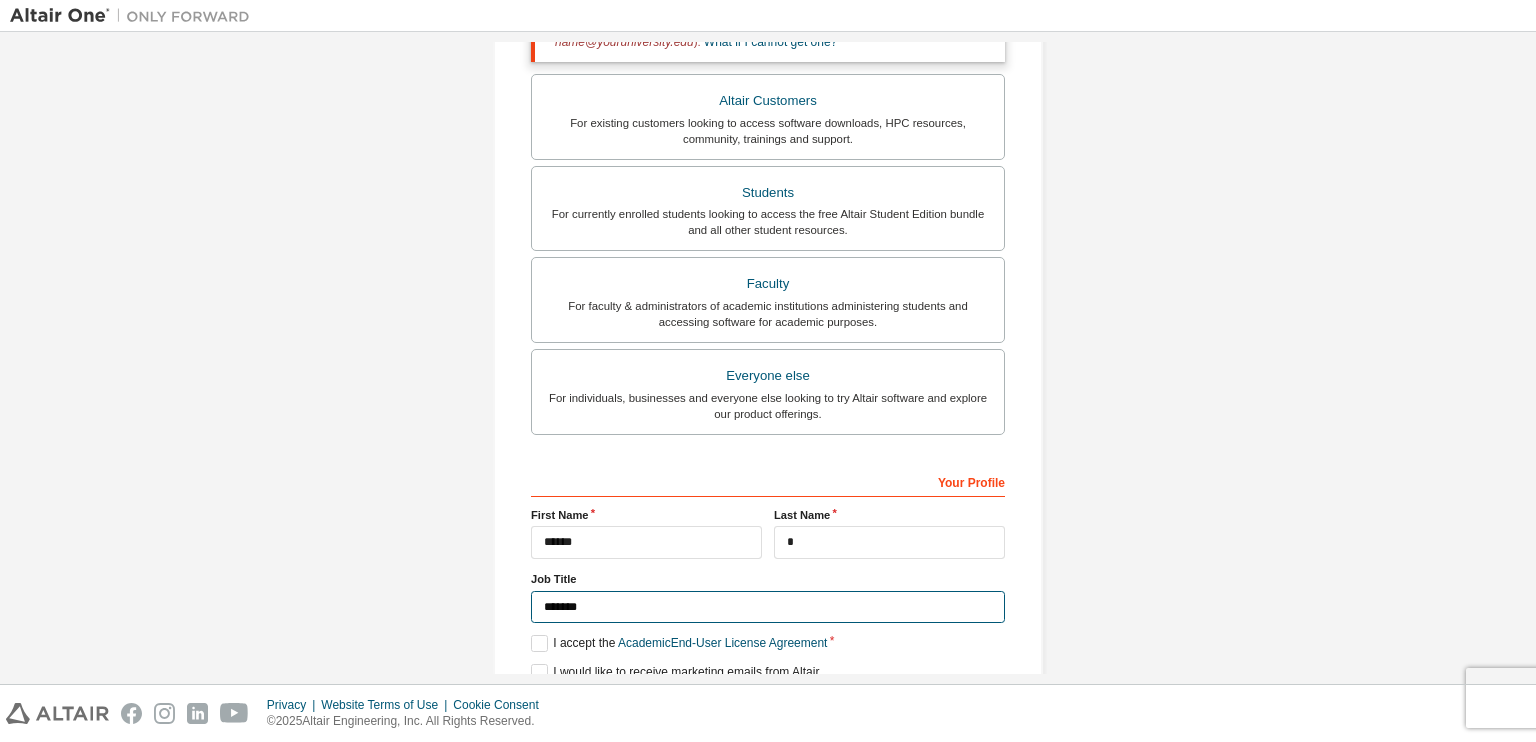 scroll, scrollTop: 491, scrollLeft: 0, axis: vertical 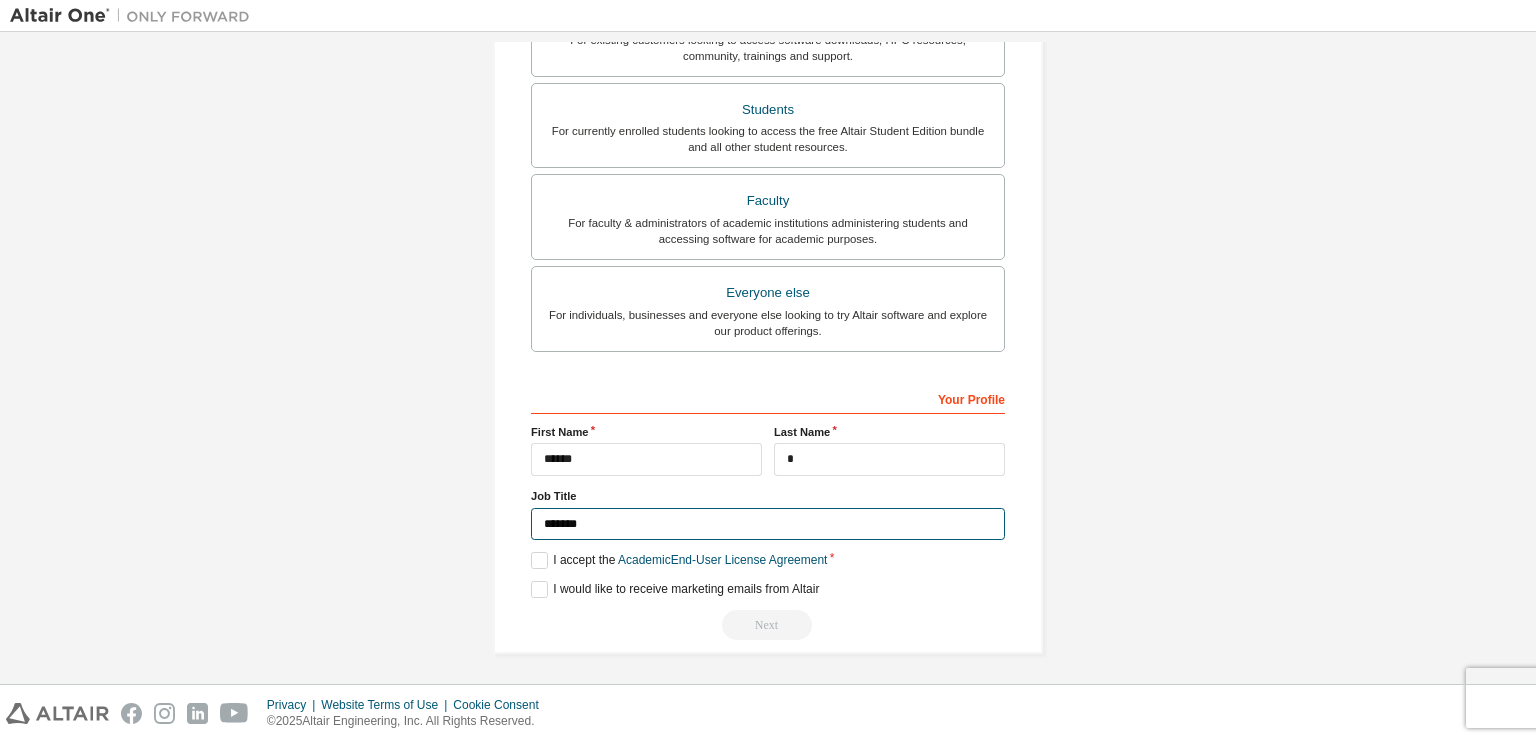 type on "*******" 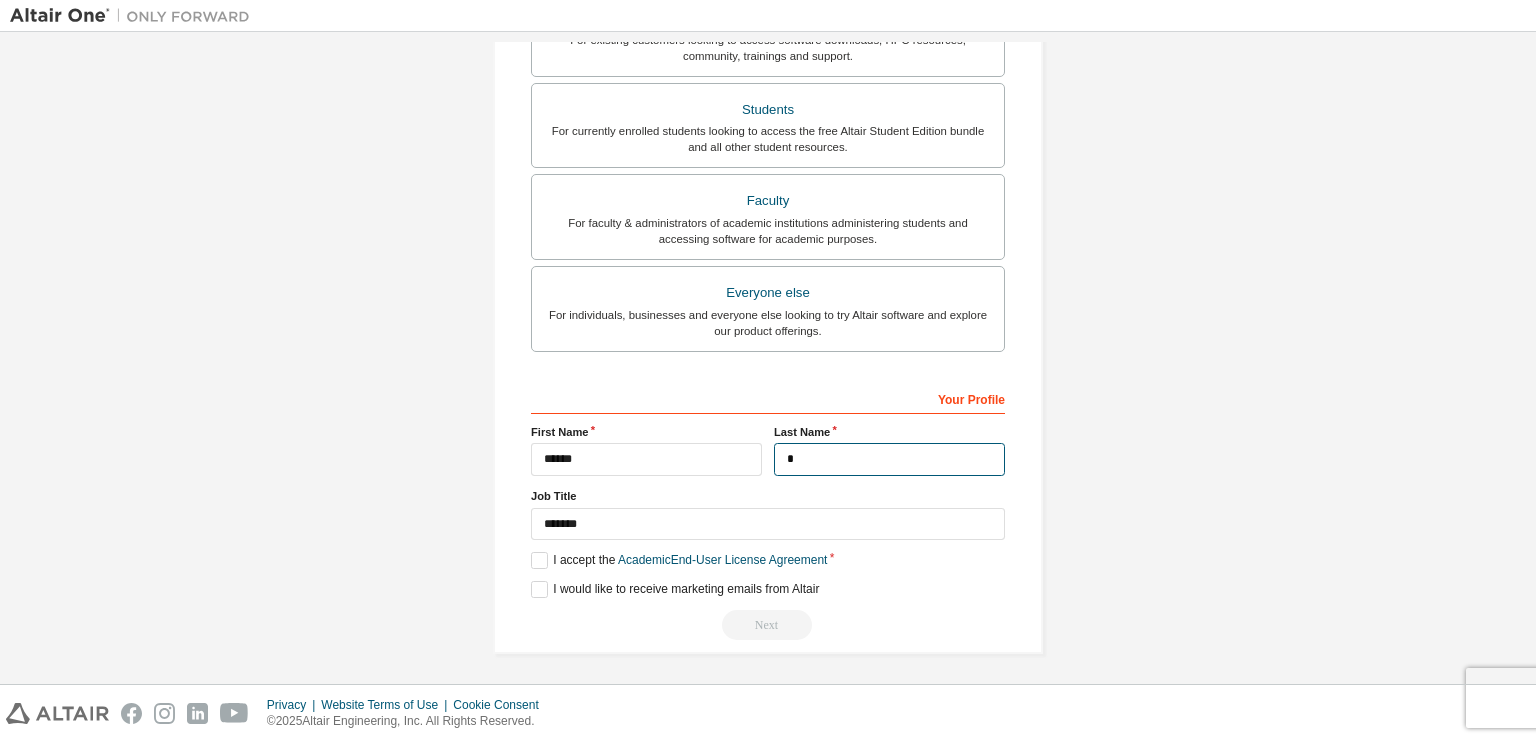 click on "*" at bounding box center (889, 459) 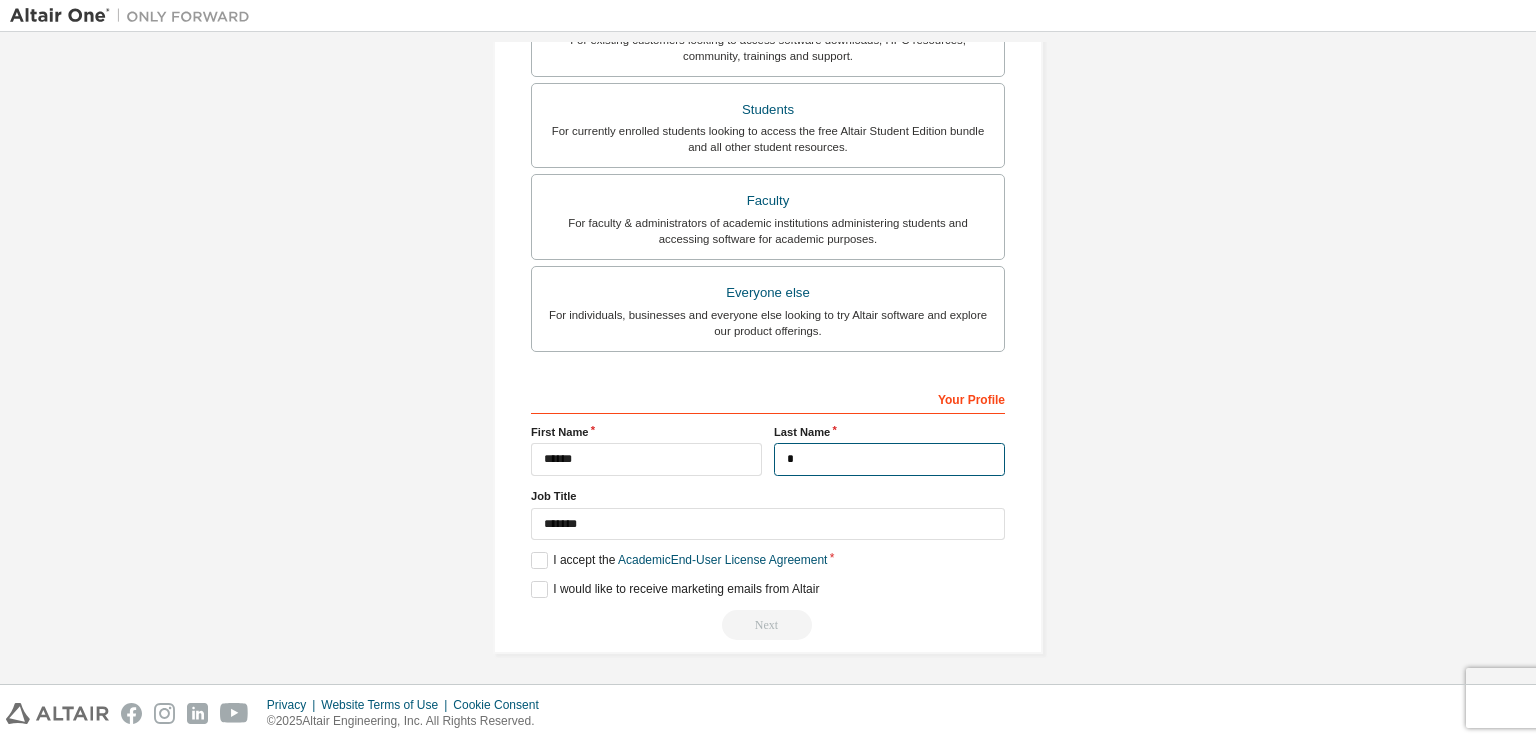 click on "*" at bounding box center [889, 459] 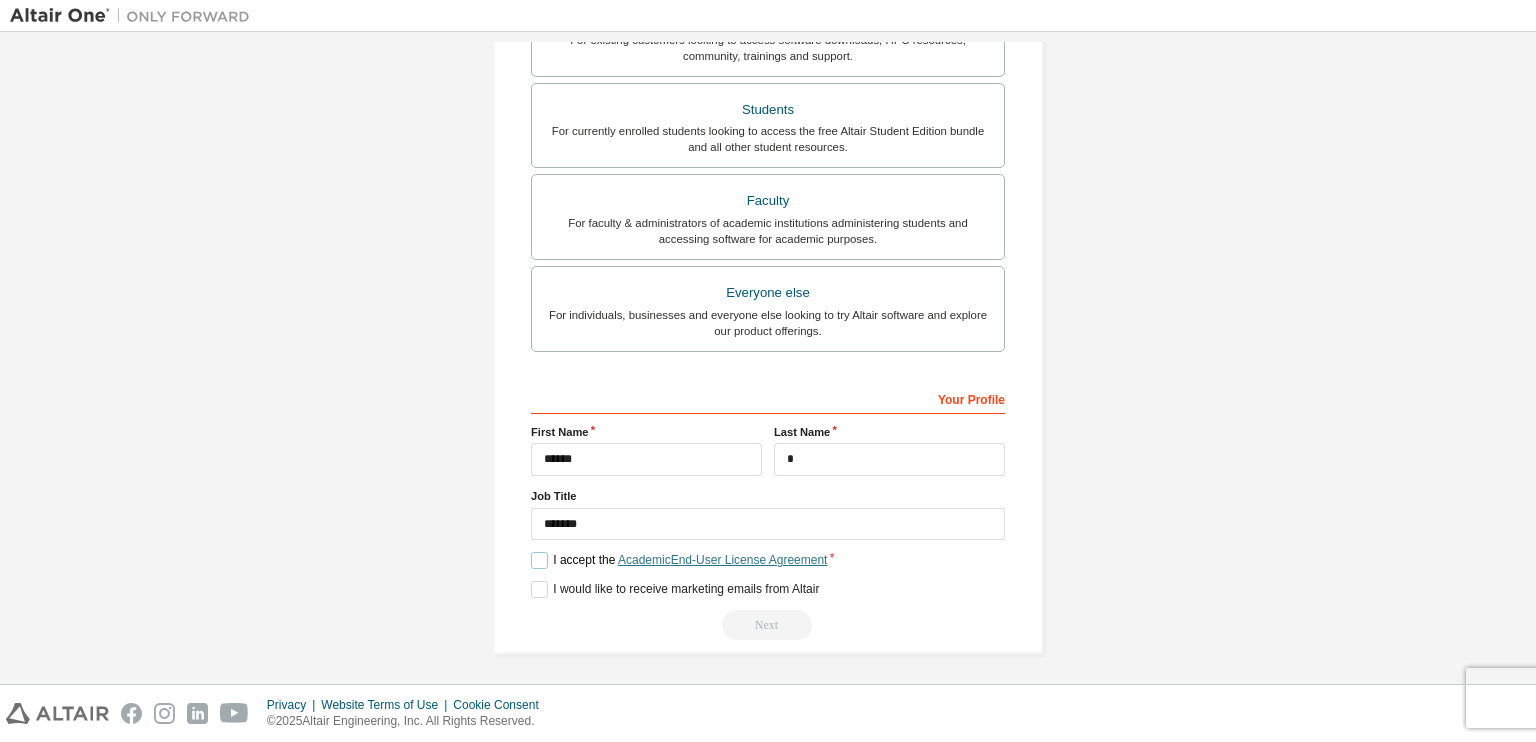 click on "Academic   End-User License Agreement" at bounding box center (722, 560) 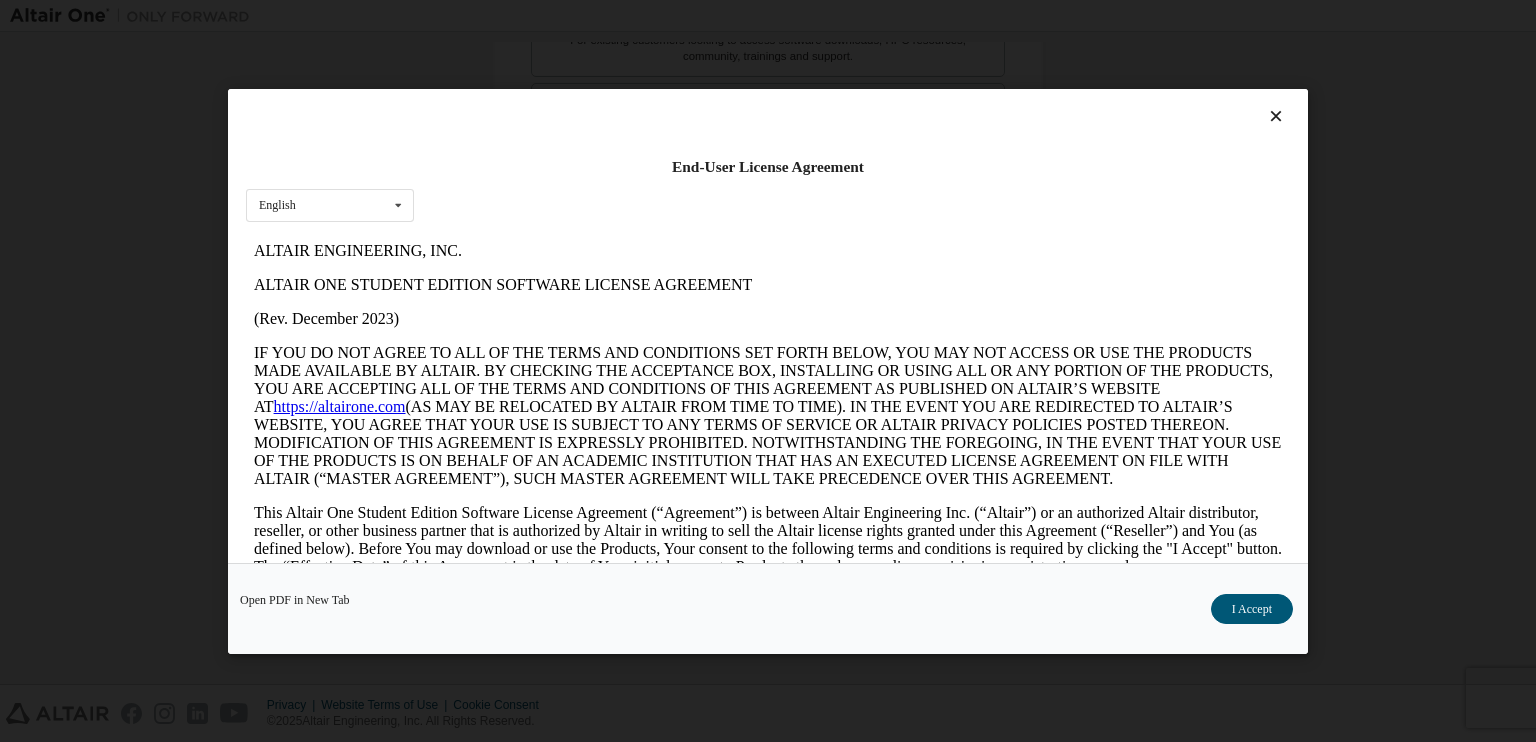 scroll, scrollTop: 0, scrollLeft: 0, axis: both 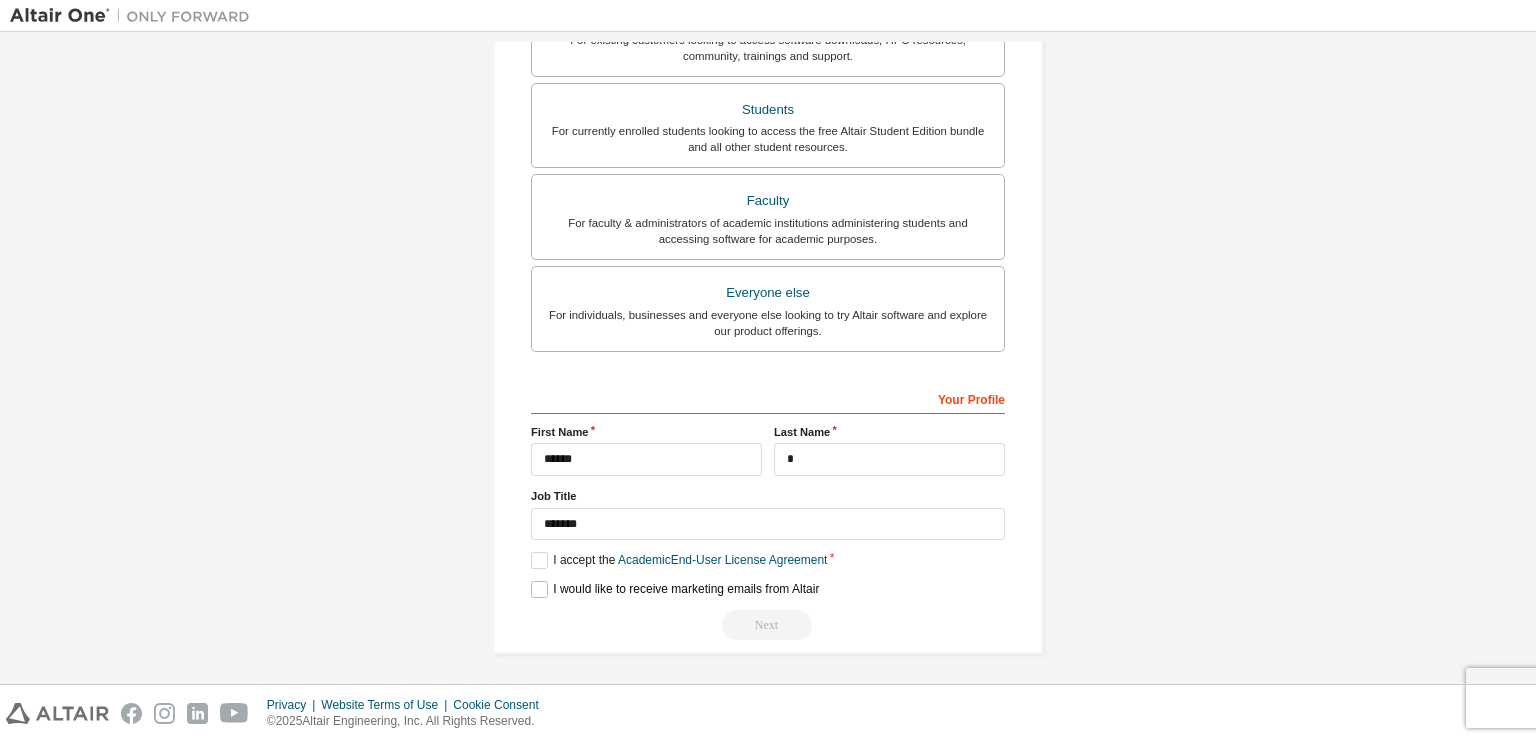 click on "I would like to receive marketing emails from Altair" at bounding box center [675, 589] 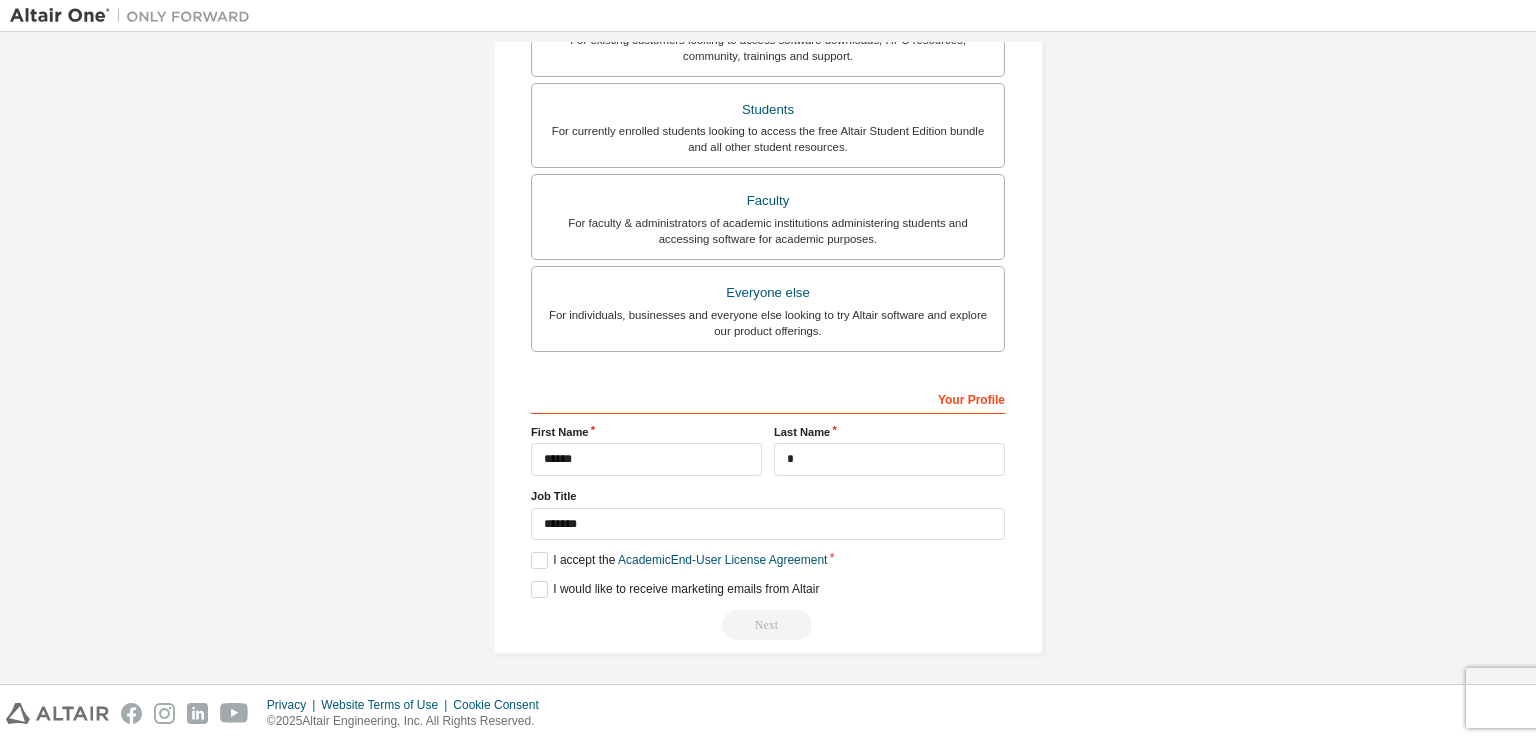 click on "Next" at bounding box center [768, 625] 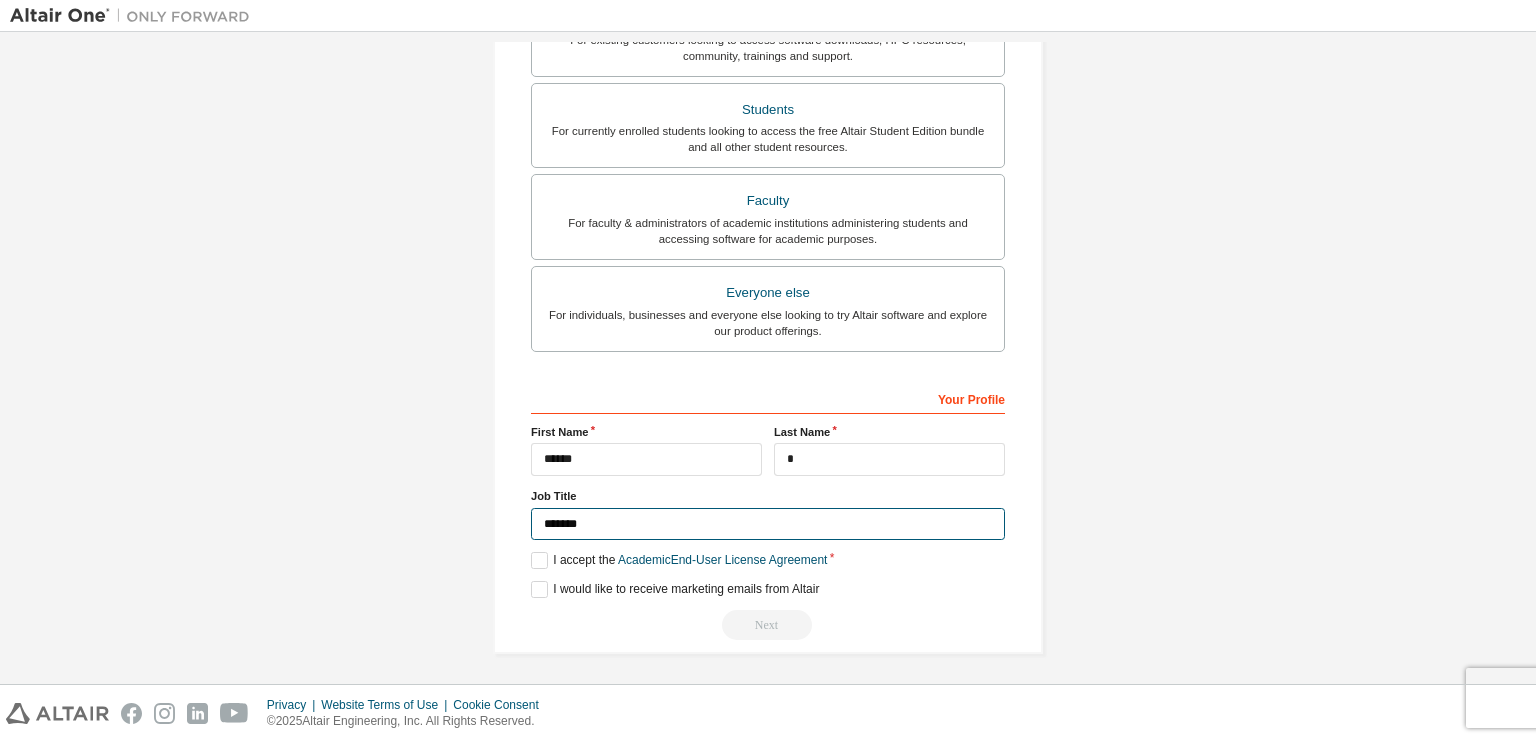 click on "*******" at bounding box center [768, 524] 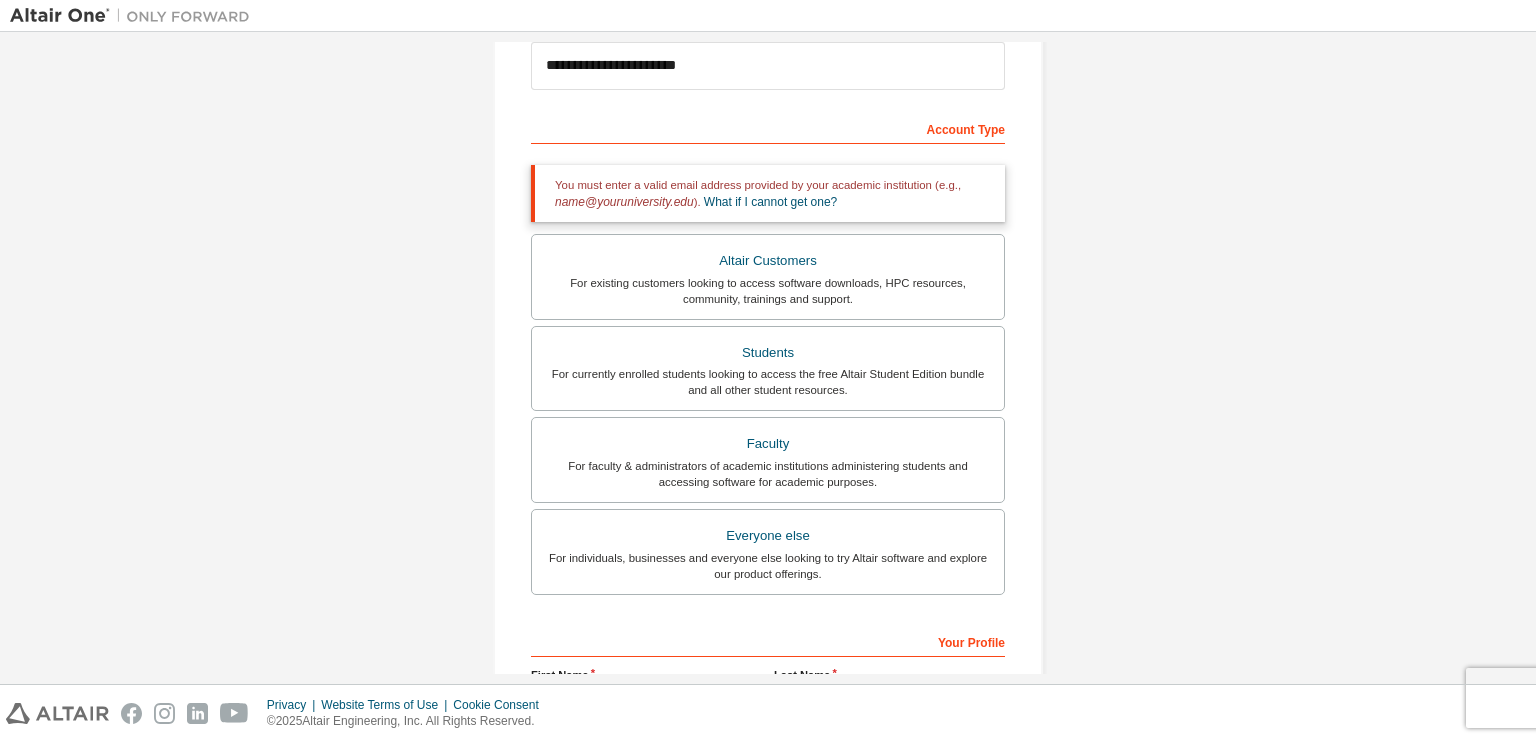 scroll, scrollTop: 198, scrollLeft: 0, axis: vertical 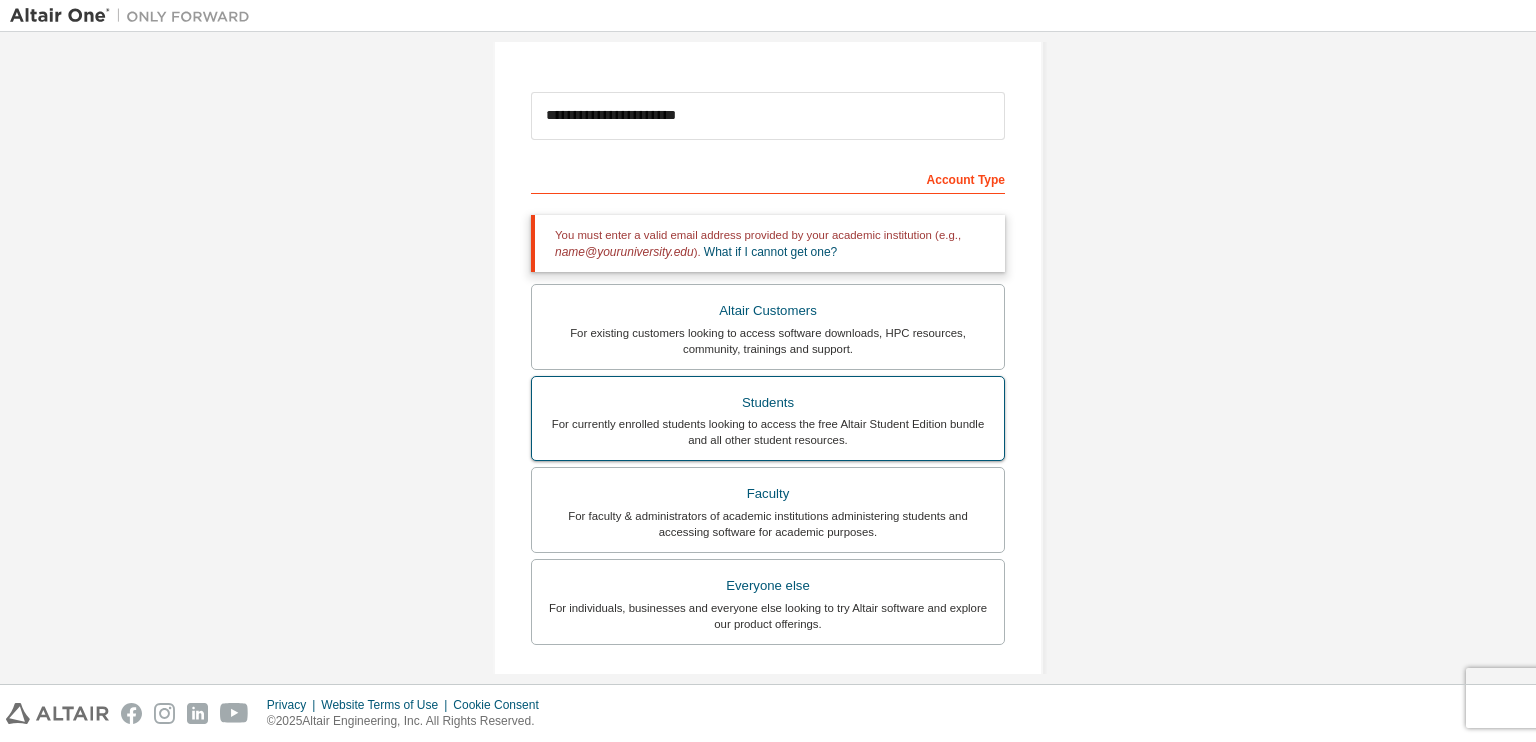 click on "Students" at bounding box center (768, 403) 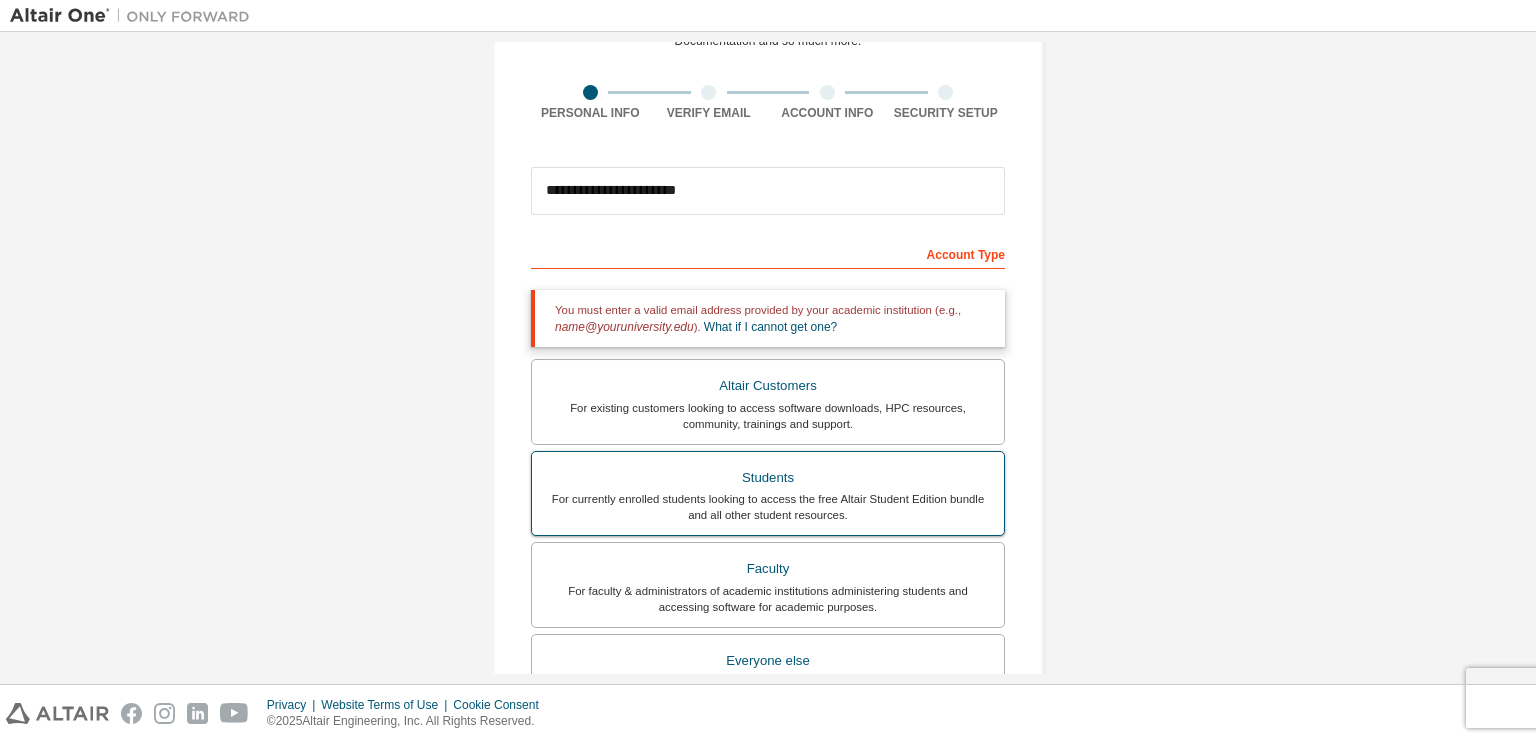 scroll, scrollTop: 122, scrollLeft: 0, axis: vertical 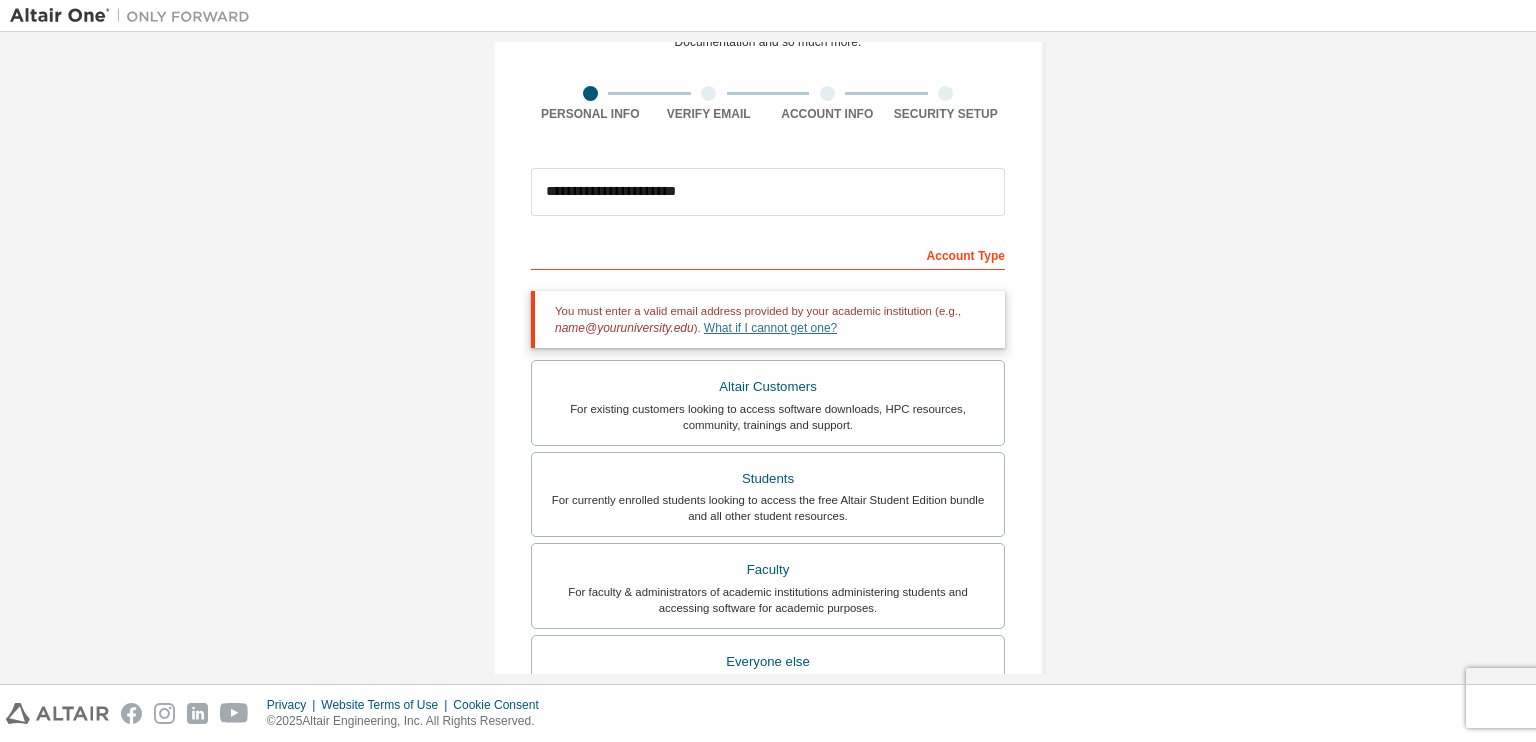 click on "What if I cannot get one?" at bounding box center [770, 328] 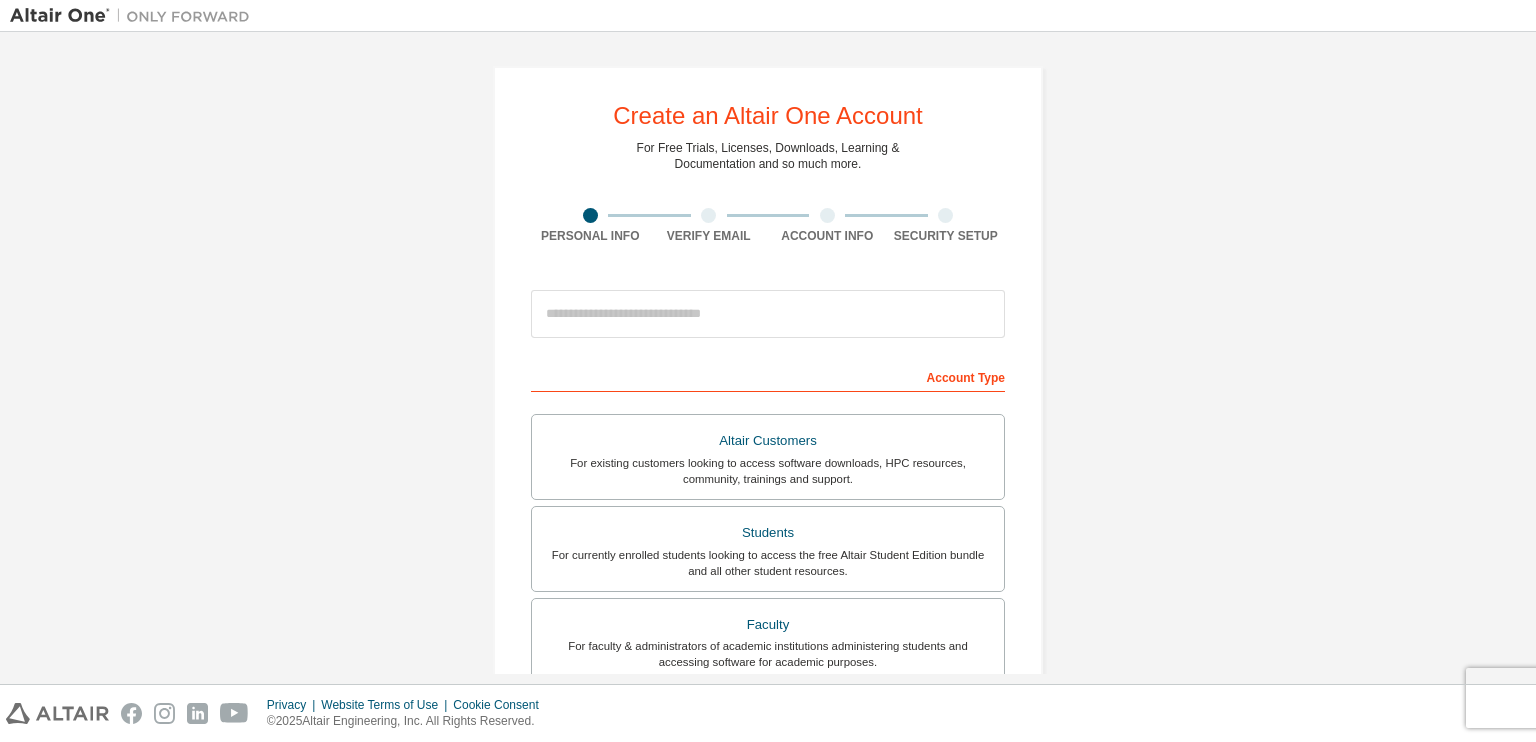 scroll, scrollTop: 0, scrollLeft: 0, axis: both 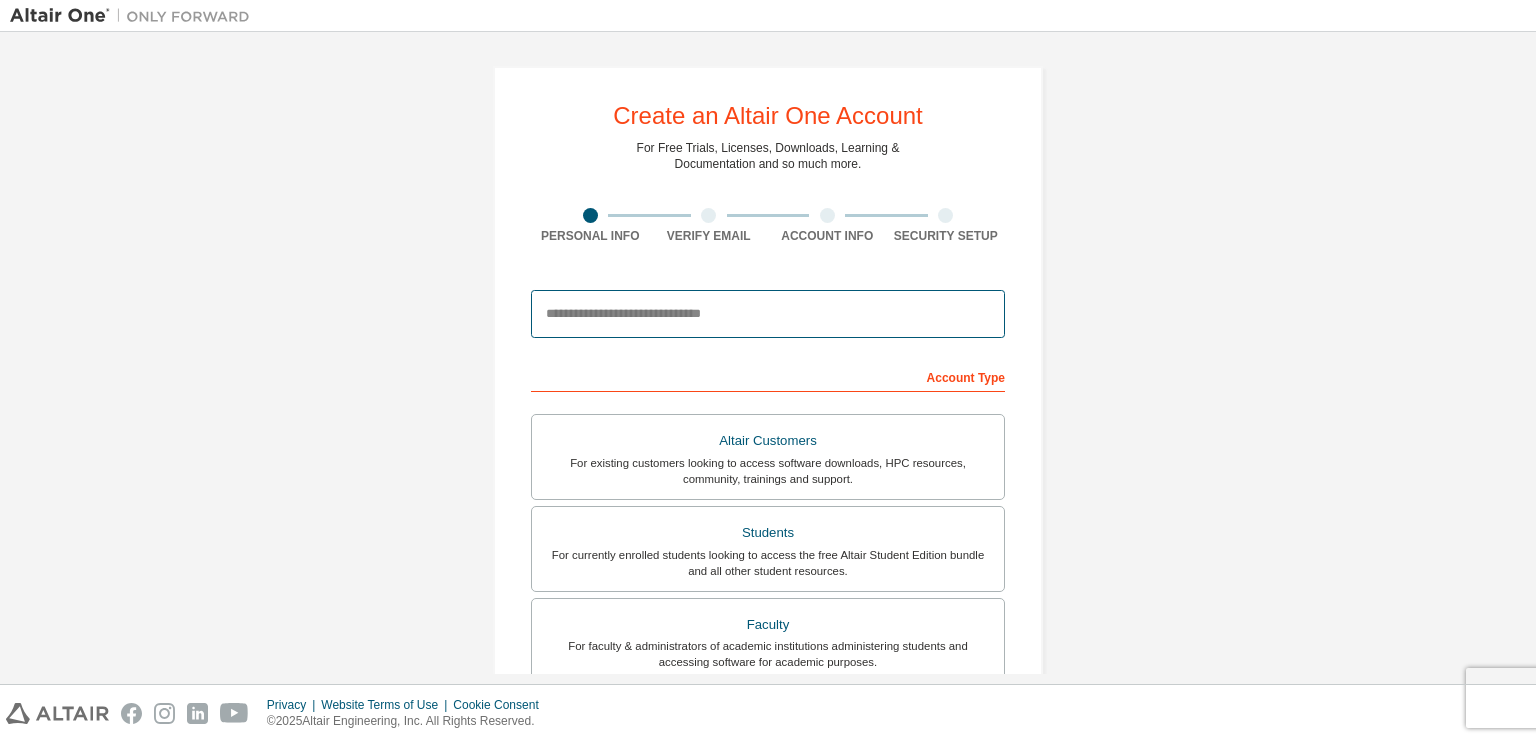 click at bounding box center (768, 314) 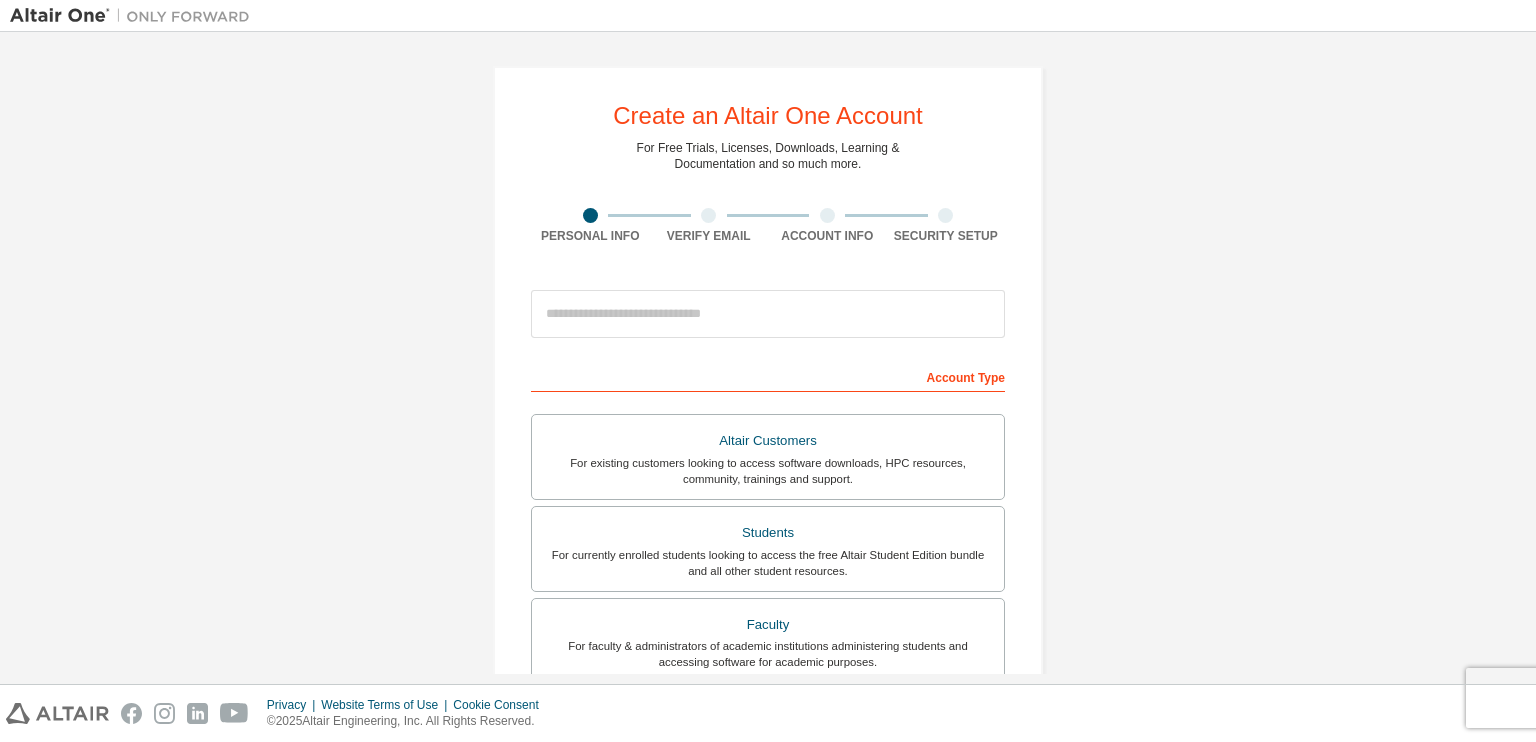 click on "Create an Altair One Account For Free Trials, Licenses, Downloads, Learning &  Documentation and so much more. Personal Info Verify Email Account Info Security Setup This is a federated email. No need to register a new account. You should be able to  login  by using your company's SSO credentials. Email already exists. Please try to  login  instead. Account Type Altair Customers For existing customers looking to access software downloads, HPC resources, community, trainings and support. Students For currently enrolled students looking to access the free Altair Student Edition bundle and all other student resources. Faculty For faculty & administrators of academic institutions administering students and accessing software for academic purposes. Everyone else For individuals, businesses and everyone else looking to try Altair software and explore our product offerings. Your Profile First Name ****** Last Name * Job Title ******* I accept the    End-User License Agreement Next" at bounding box center (768, 571) 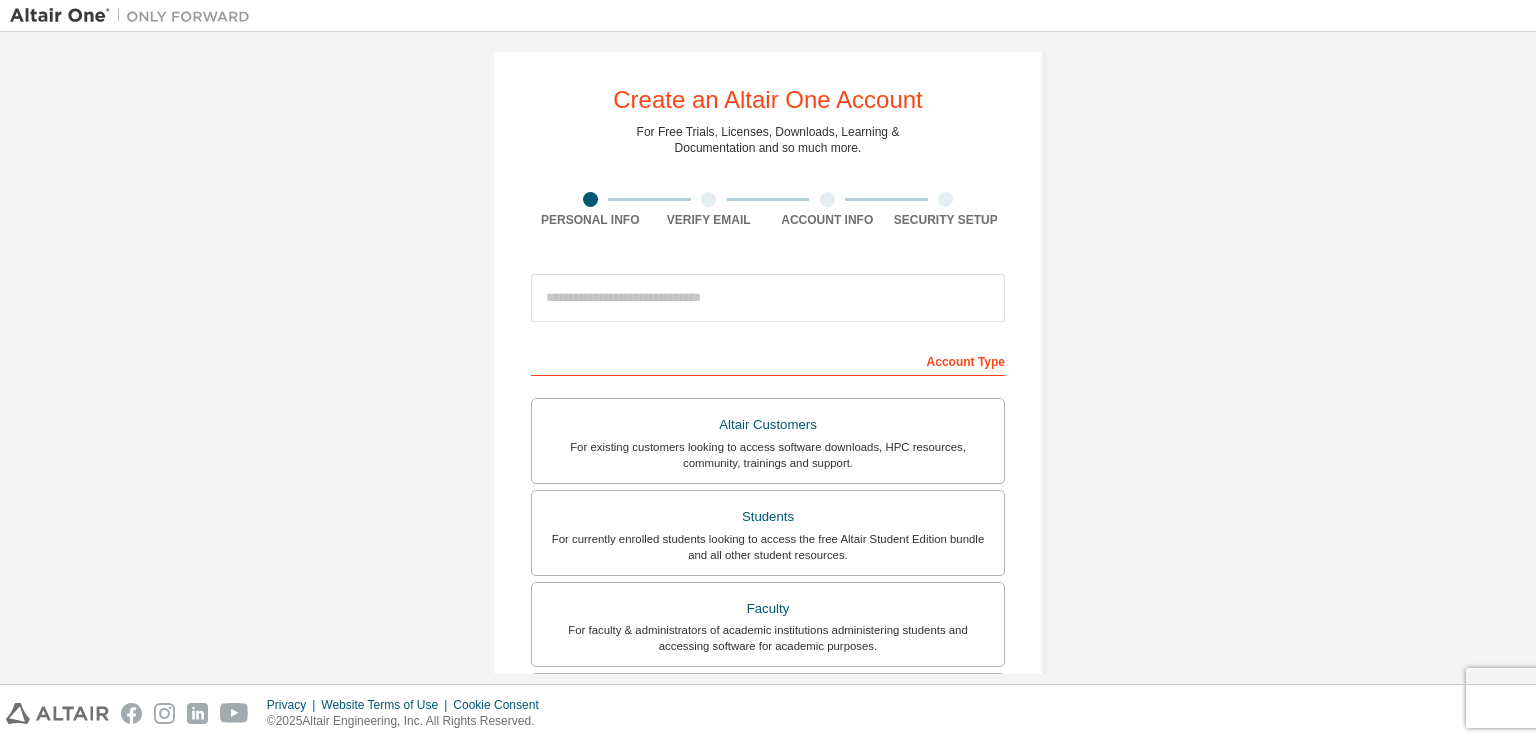 scroll, scrollTop: 14, scrollLeft: 0, axis: vertical 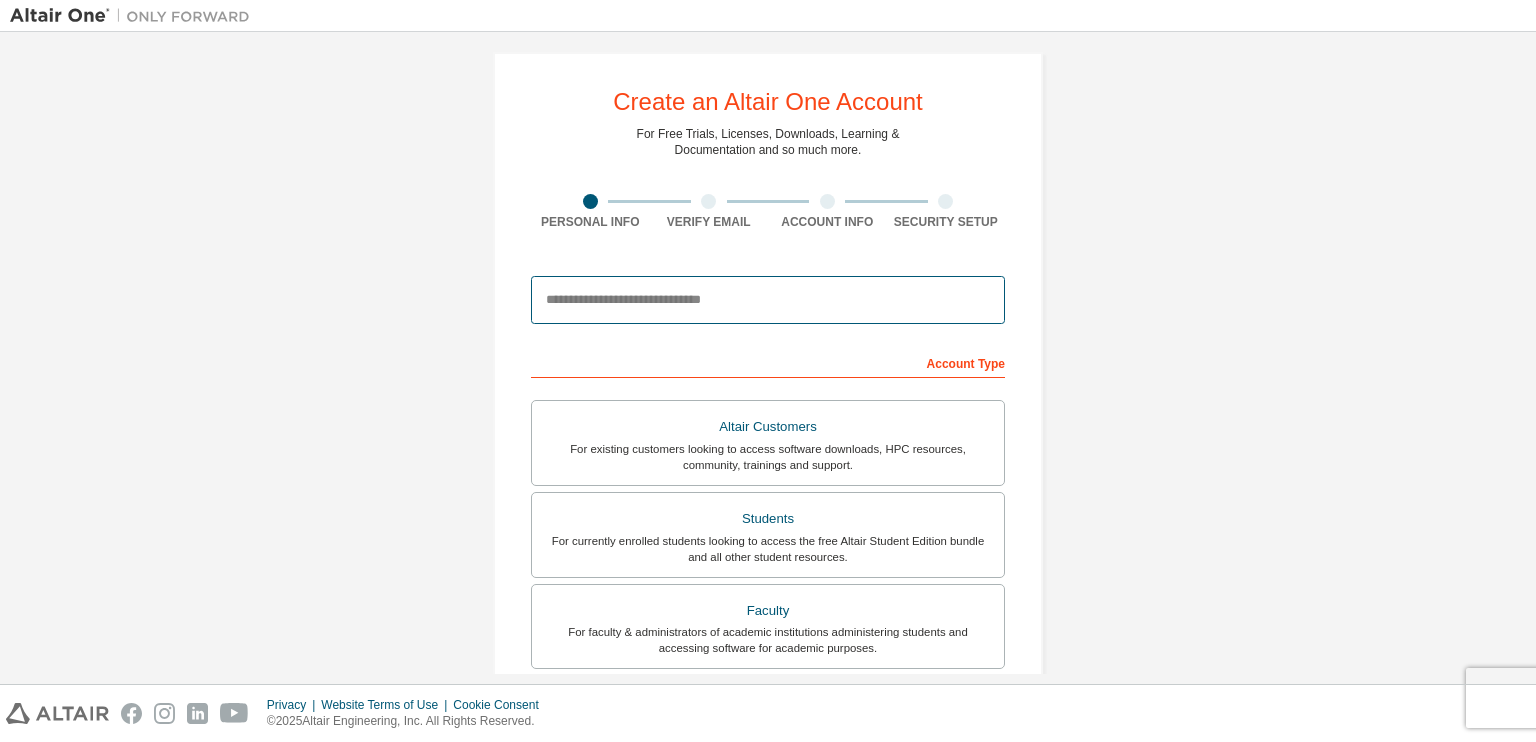 click at bounding box center (768, 300) 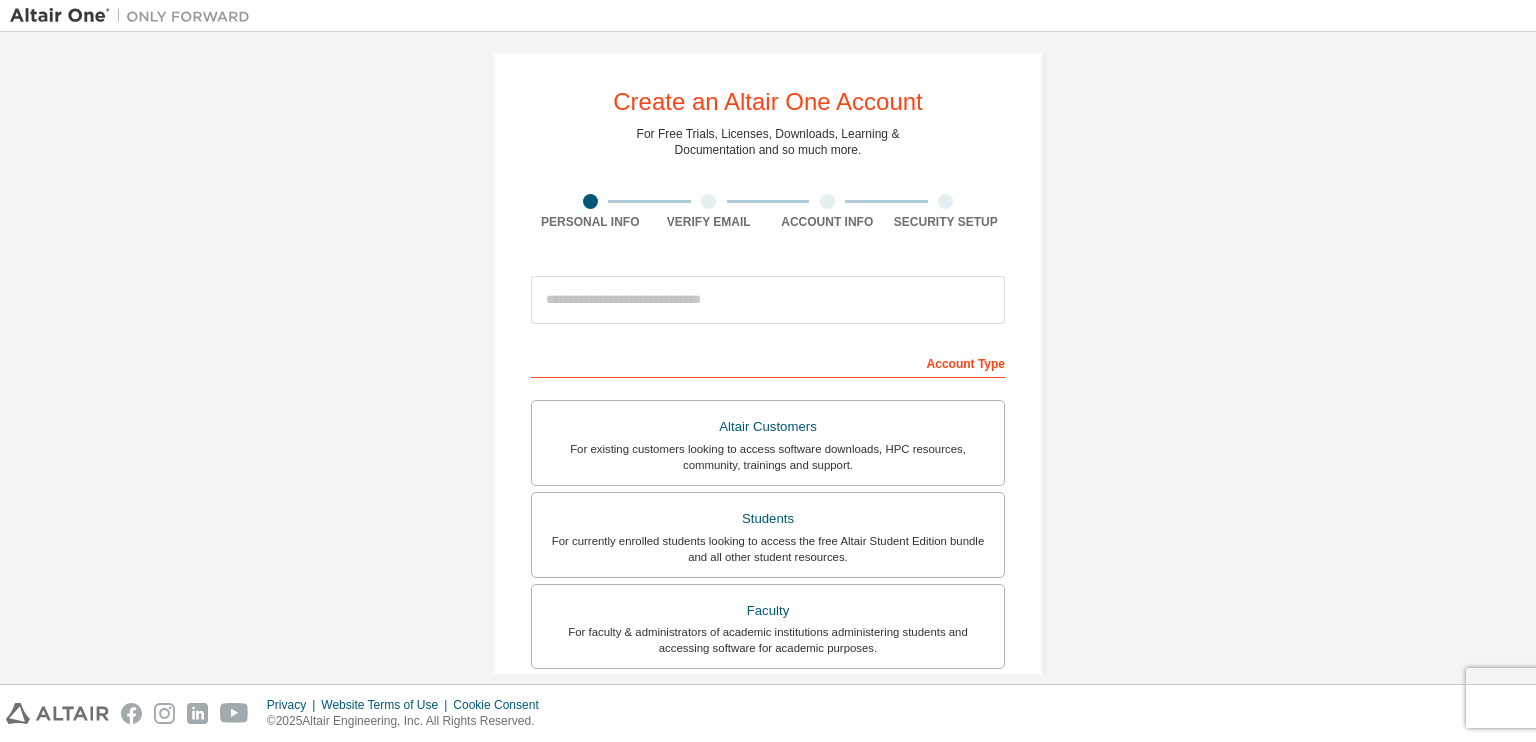 click at bounding box center (709, 201) 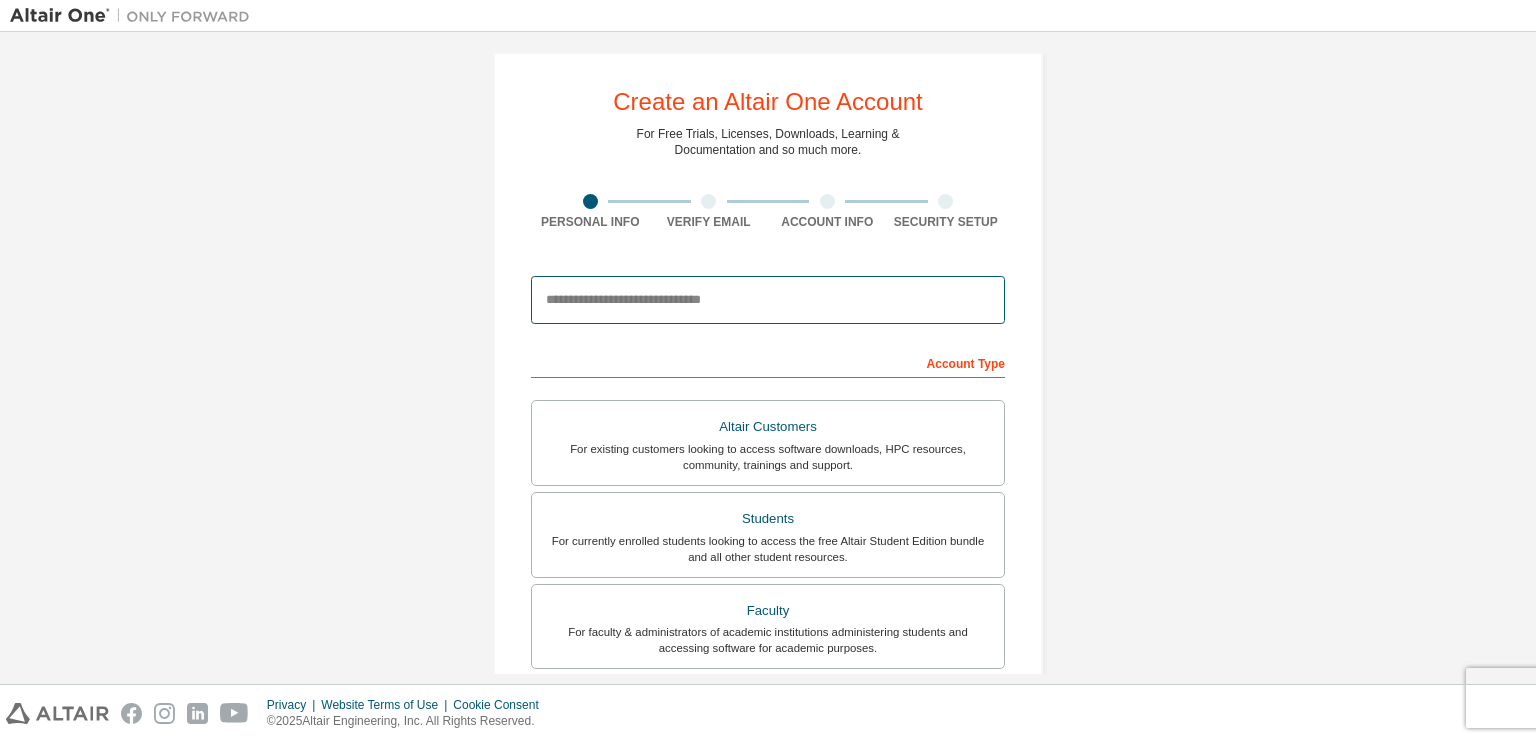 click at bounding box center (768, 300) 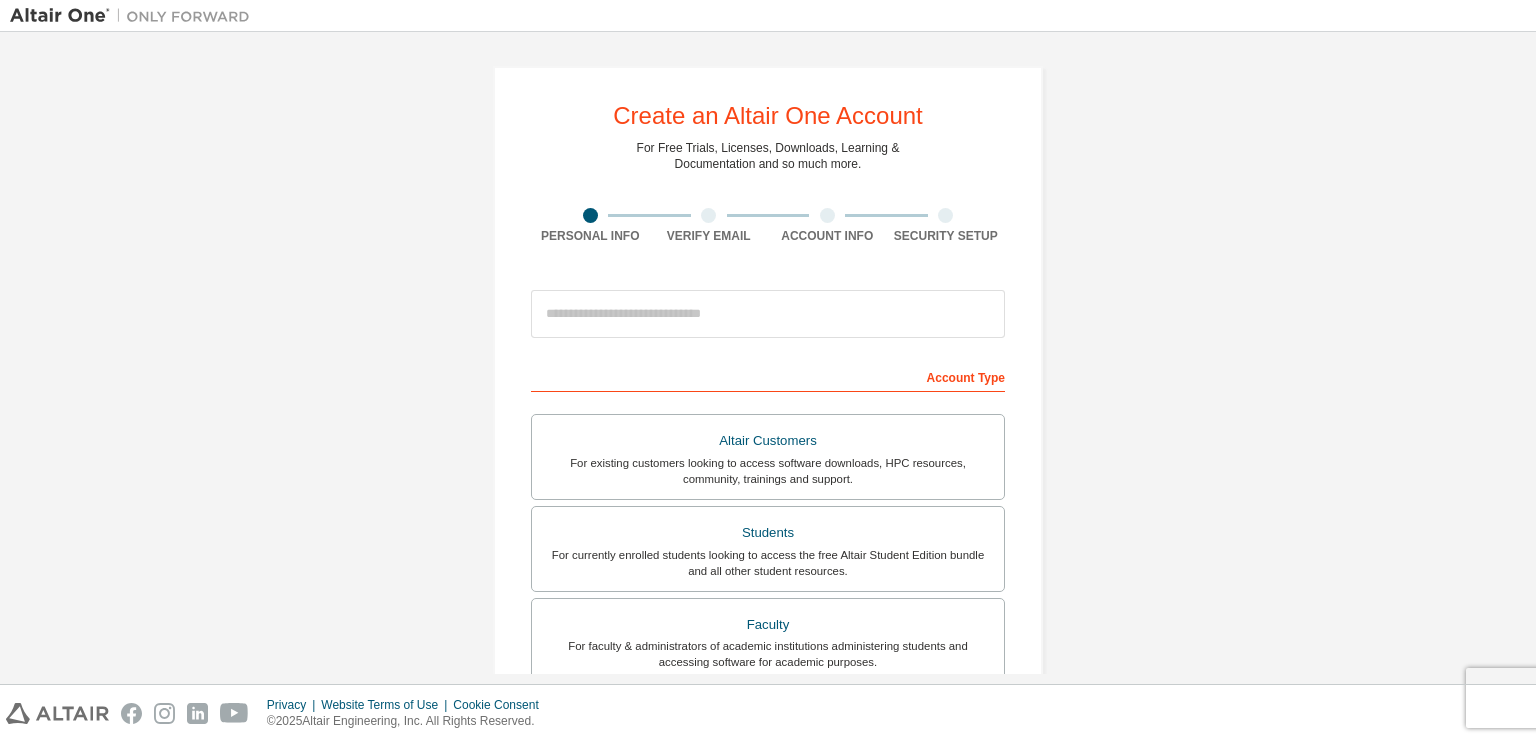 scroll, scrollTop: 0, scrollLeft: 0, axis: both 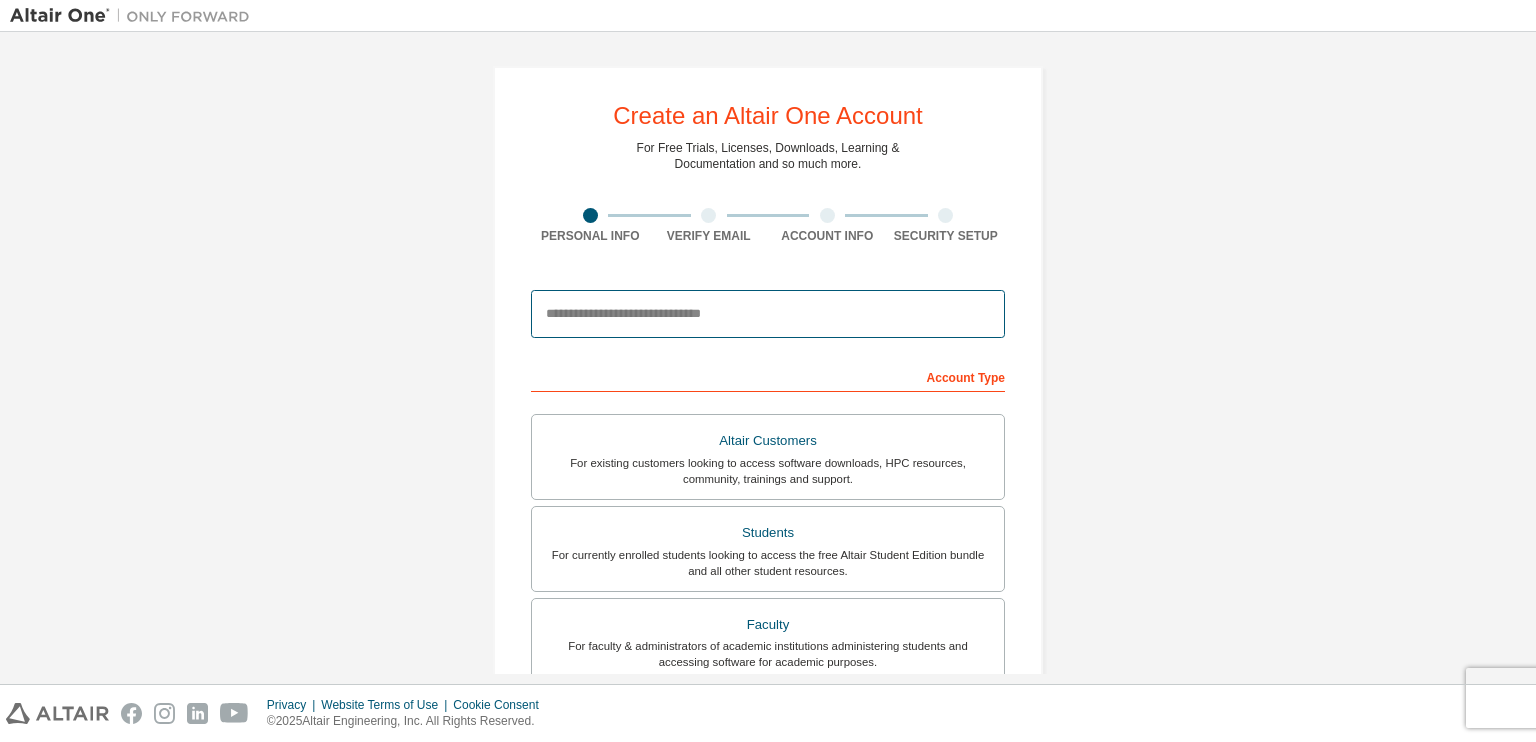 click at bounding box center [768, 314] 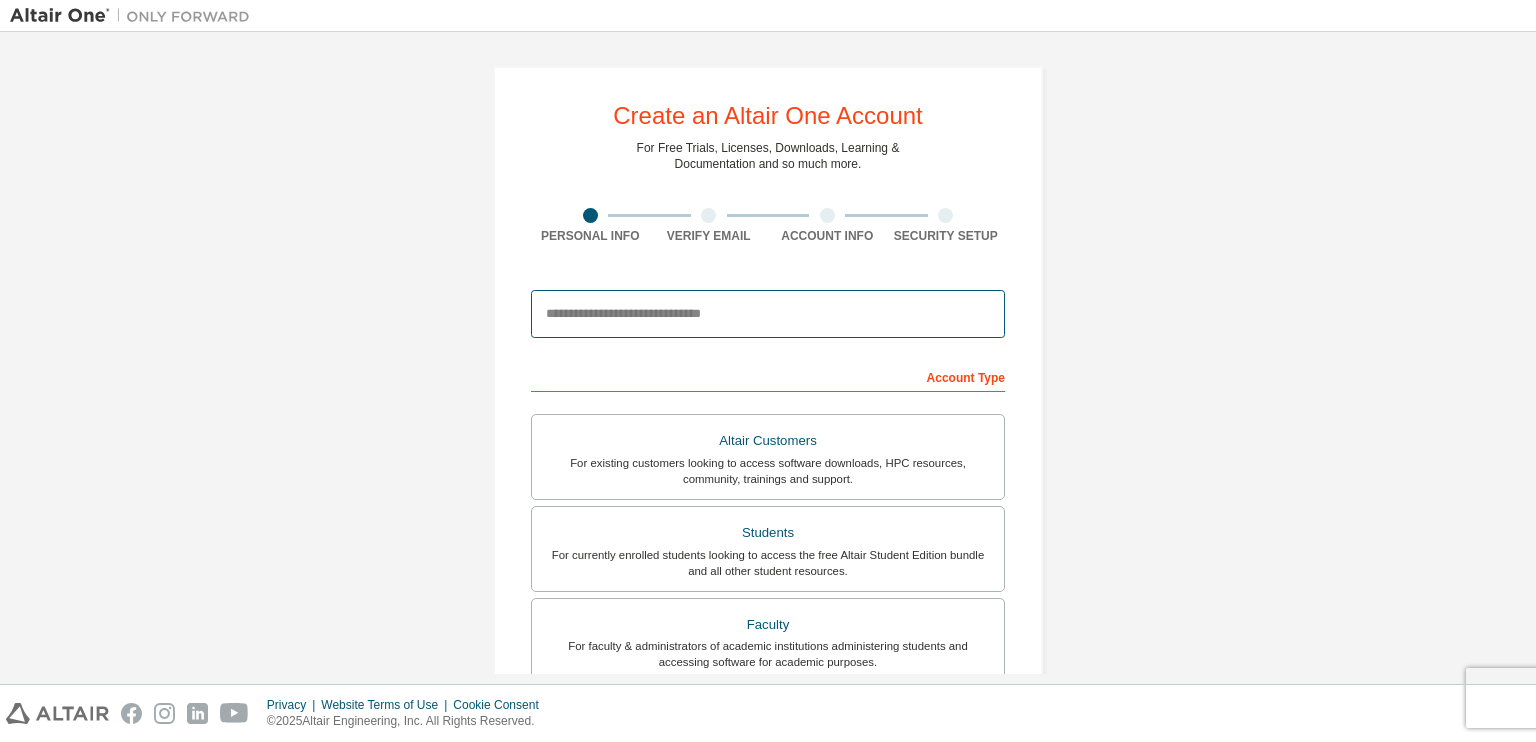 type on "**********" 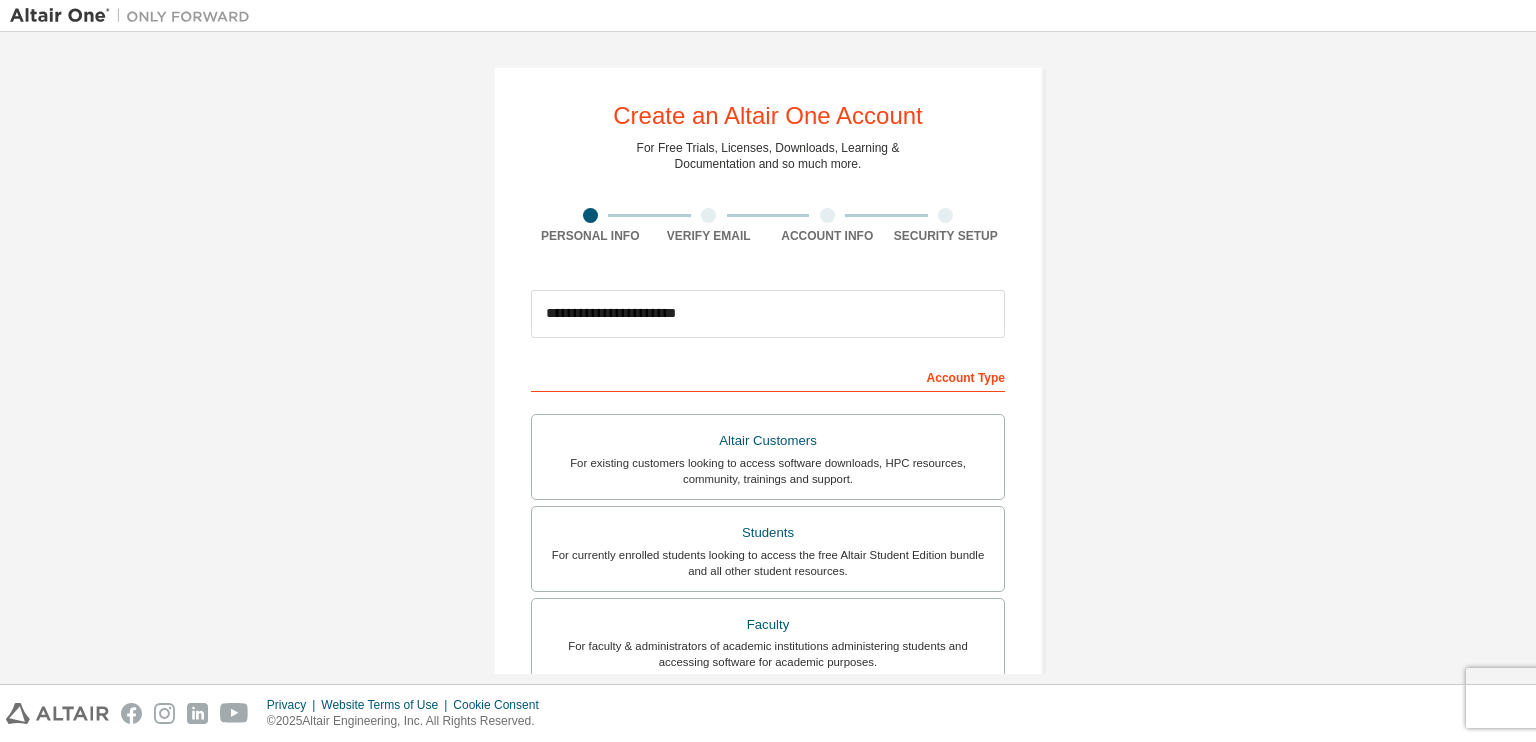 type on "******" 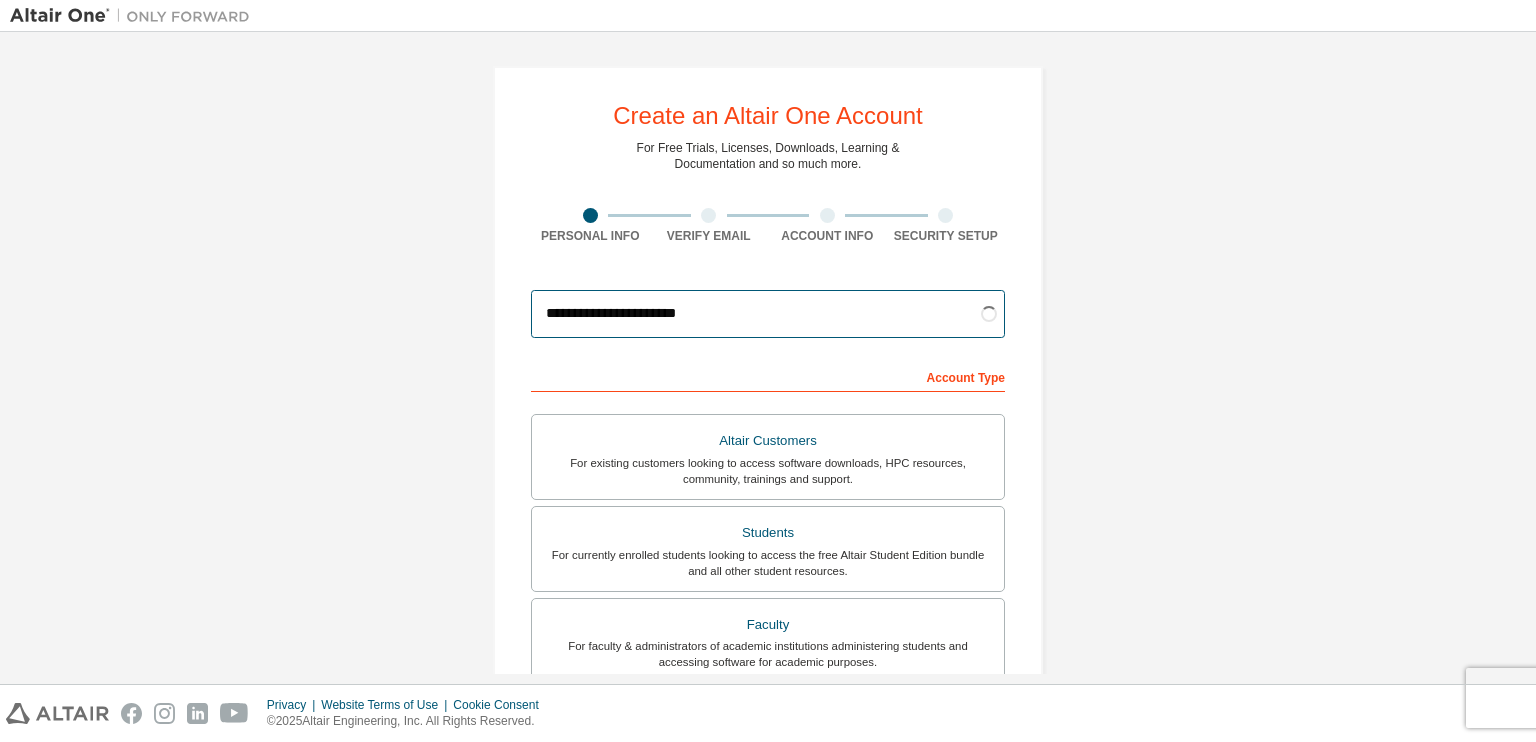 click on "**********" at bounding box center (768, 314) 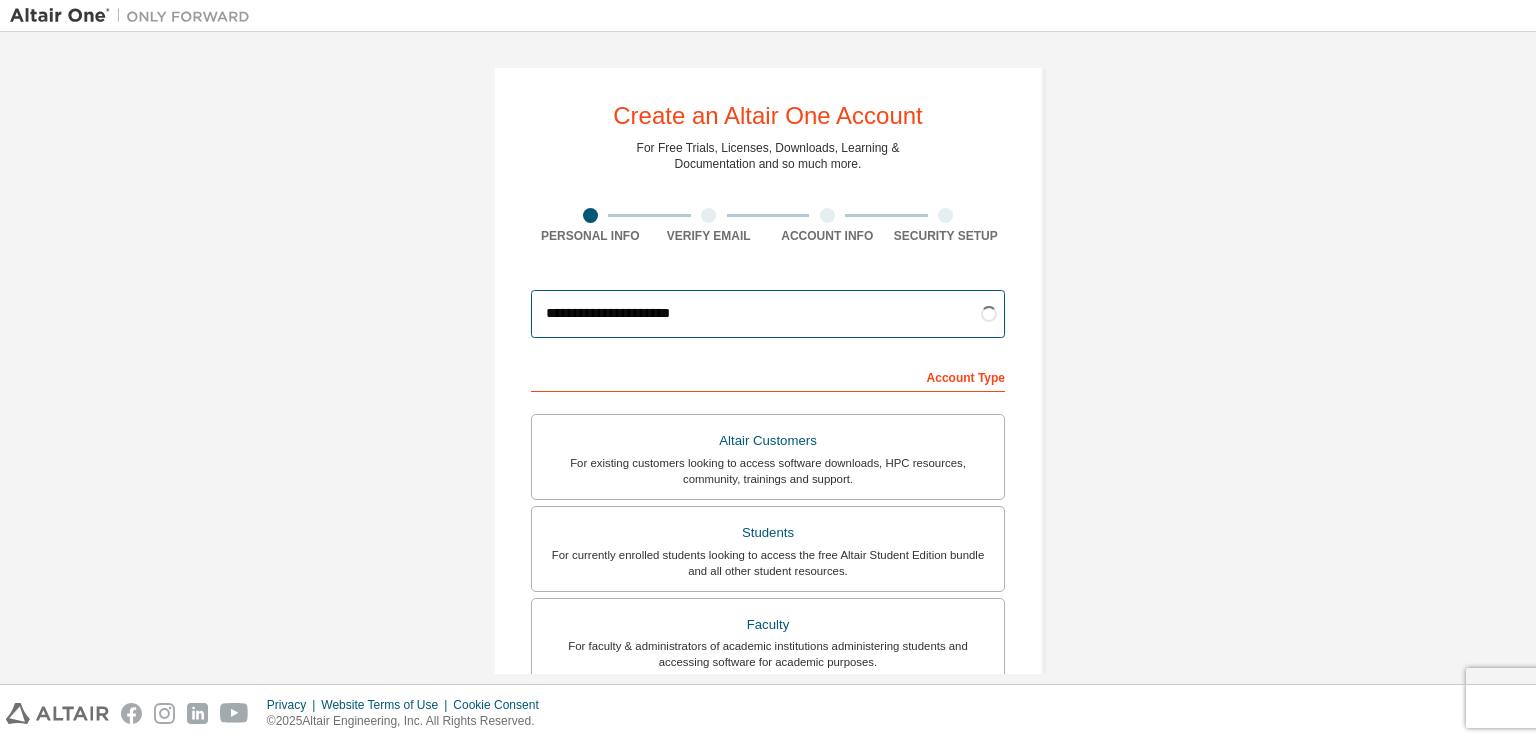 type on "**********" 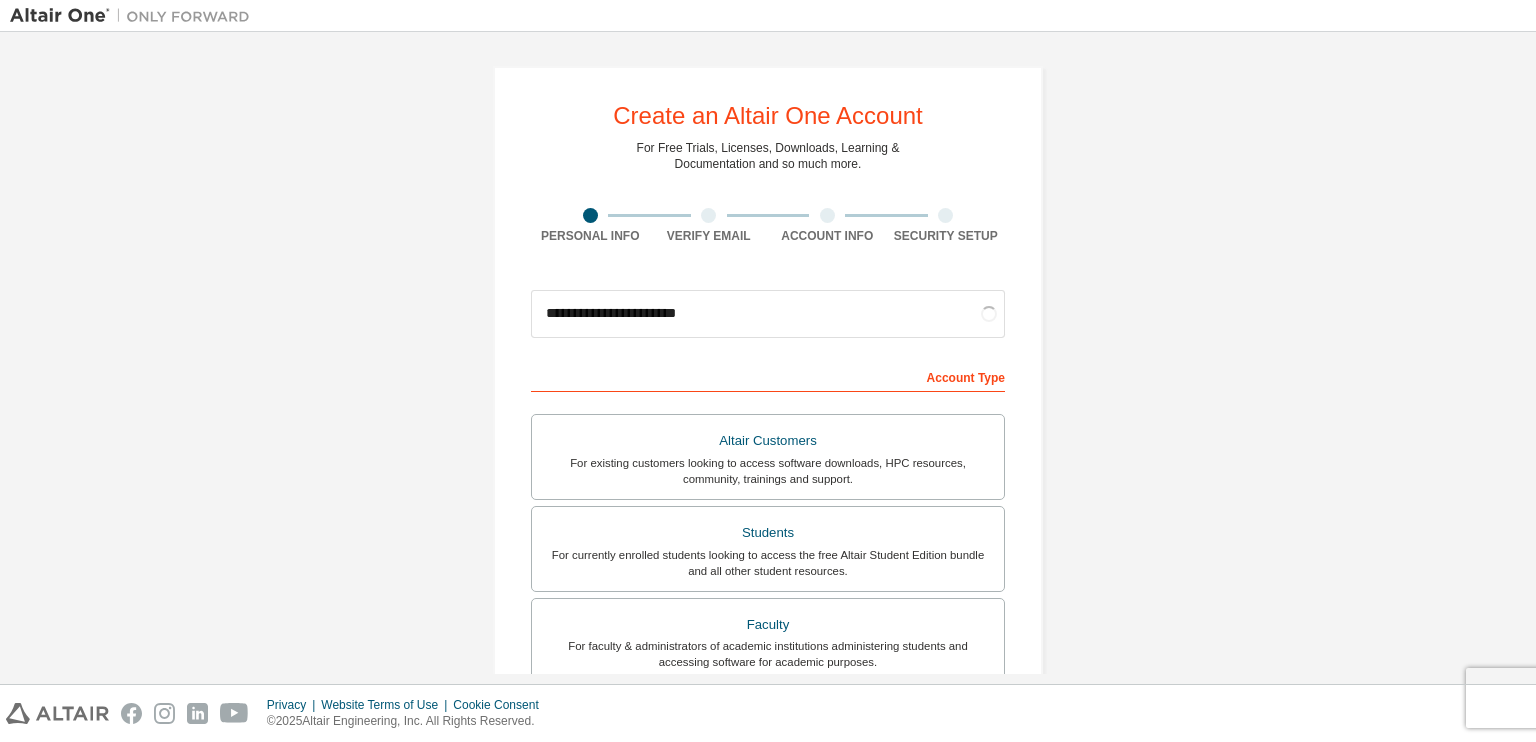 click on "Account Type" at bounding box center (768, 376) 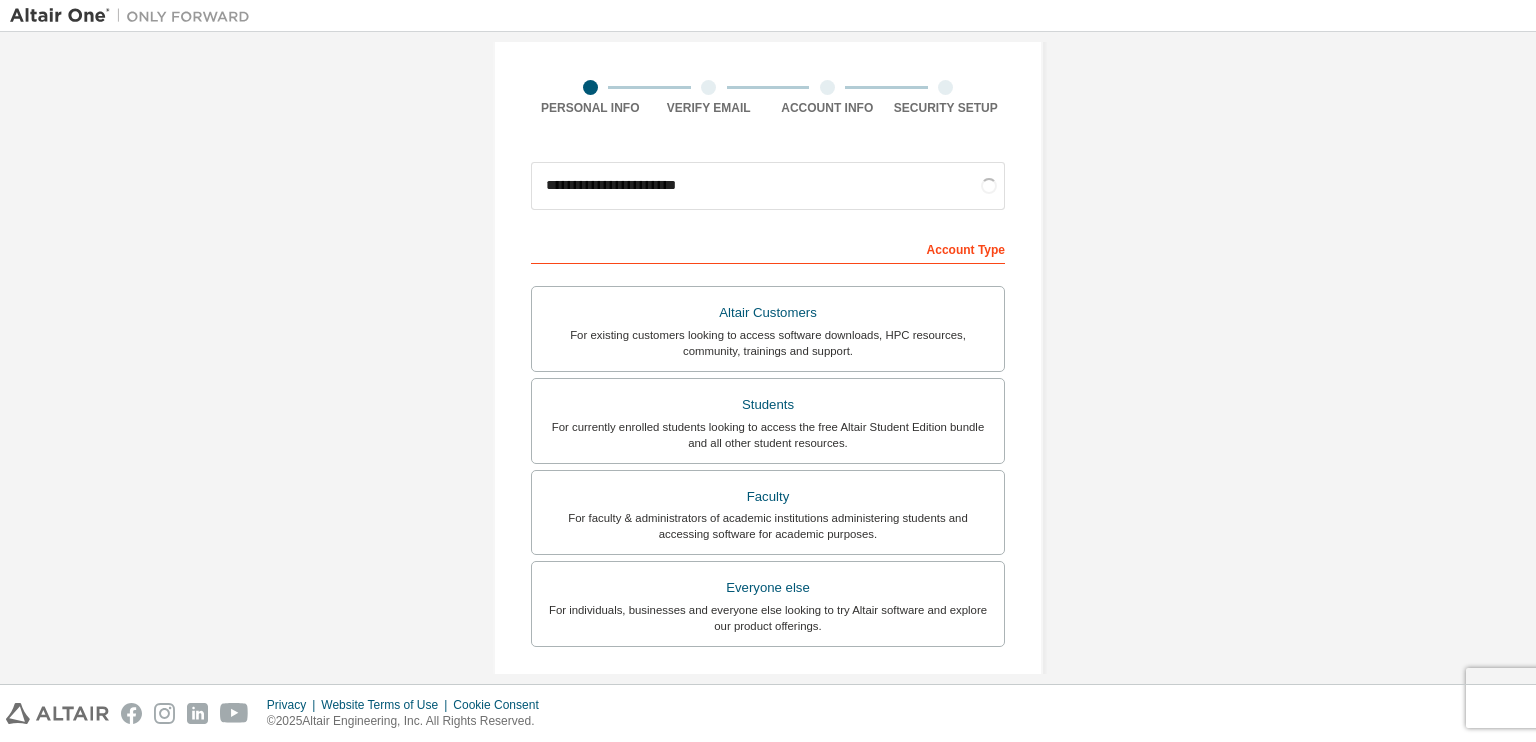 scroll, scrollTop: 140, scrollLeft: 0, axis: vertical 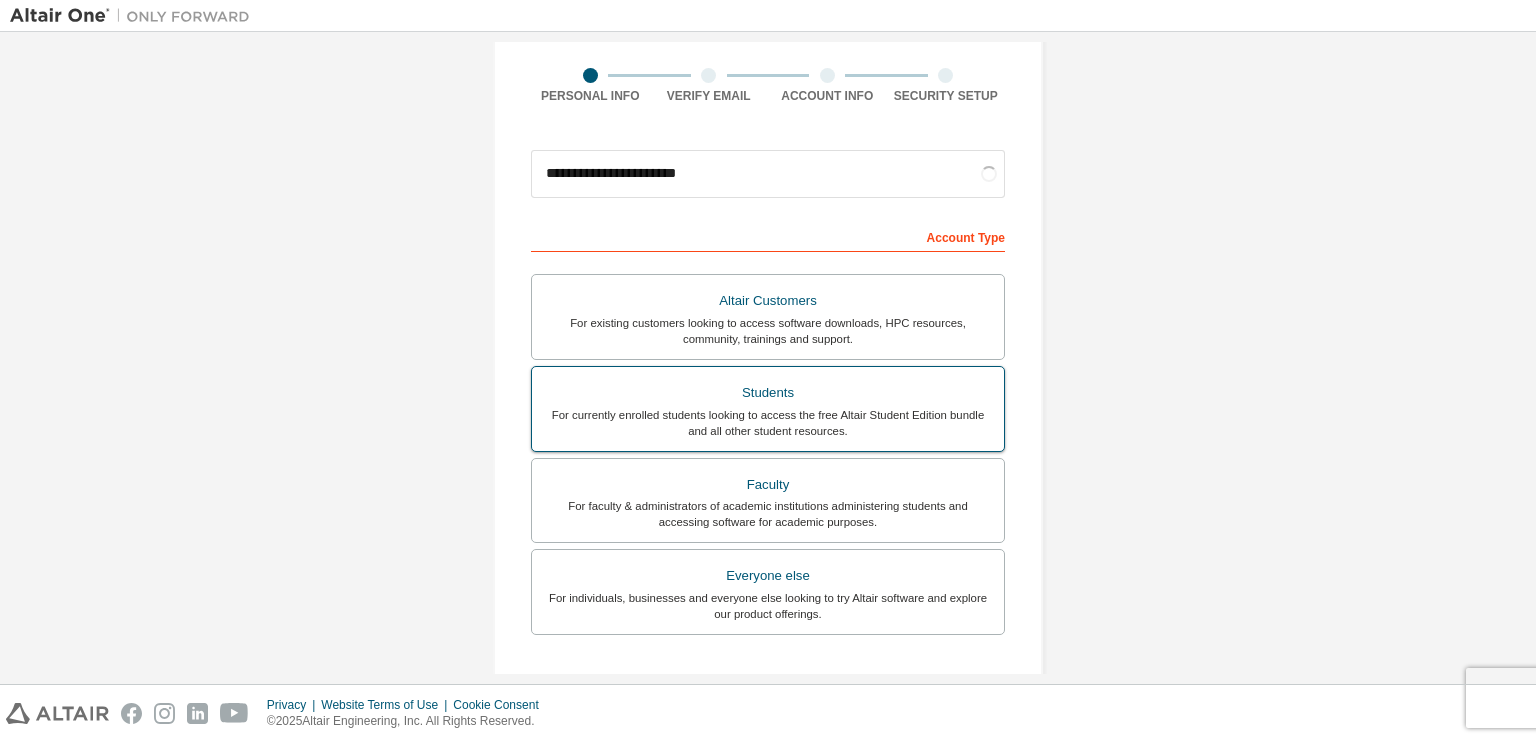 click on "For currently enrolled students looking to access the free Altair Student Edition bundle and all other student resources." at bounding box center (768, 423) 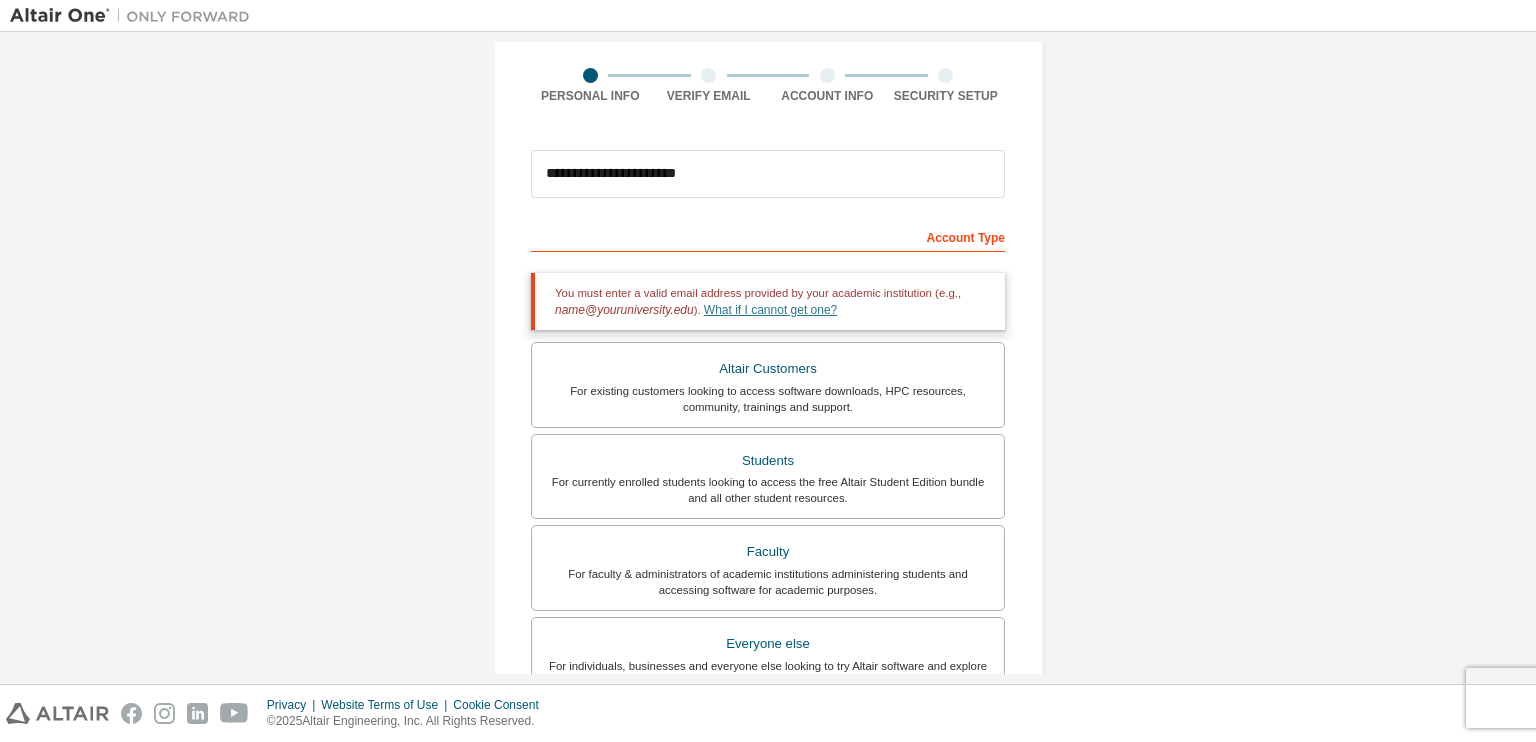 click on "What if I cannot get one?" at bounding box center [770, 310] 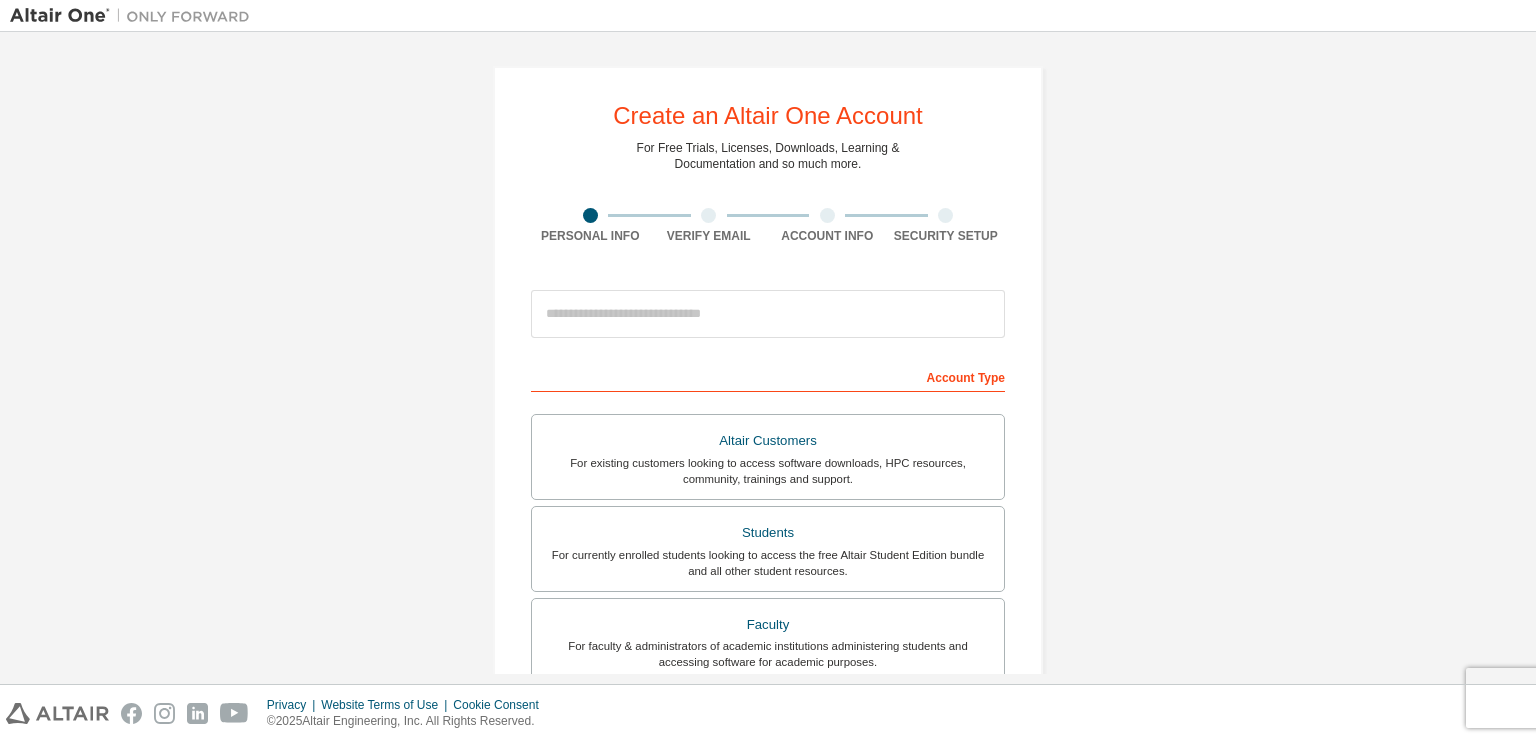 scroll, scrollTop: 0, scrollLeft: 0, axis: both 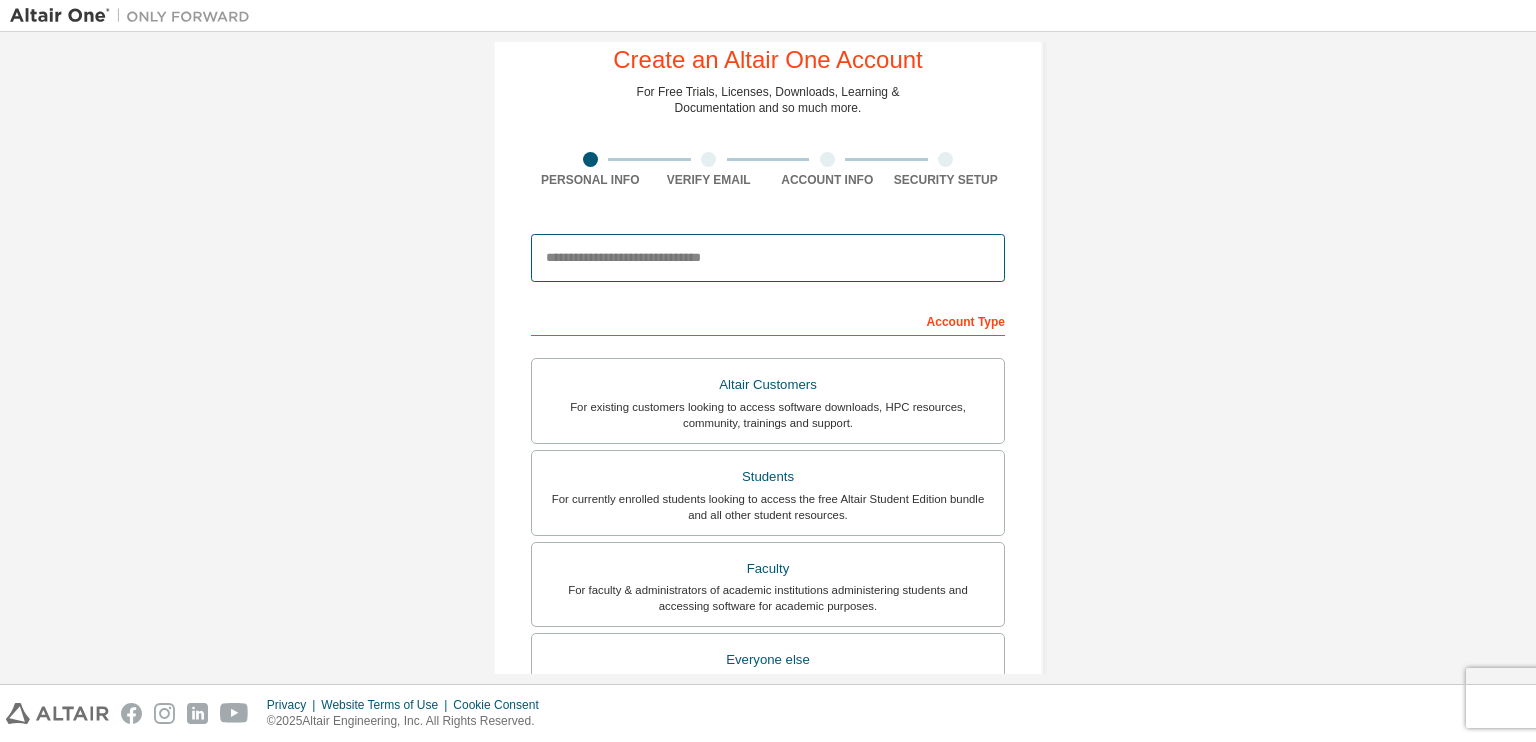 click at bounding box center [768, 258] 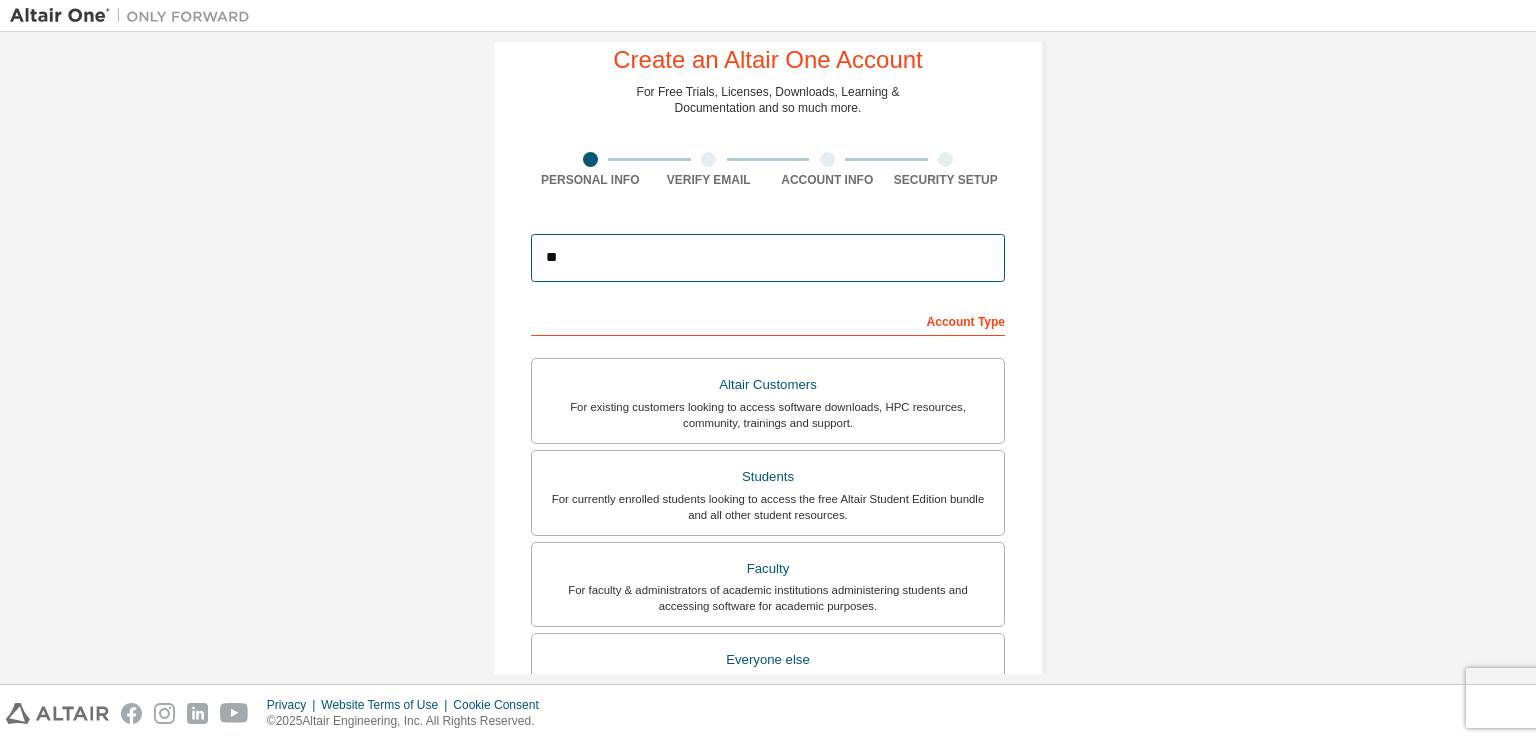 type on "*" 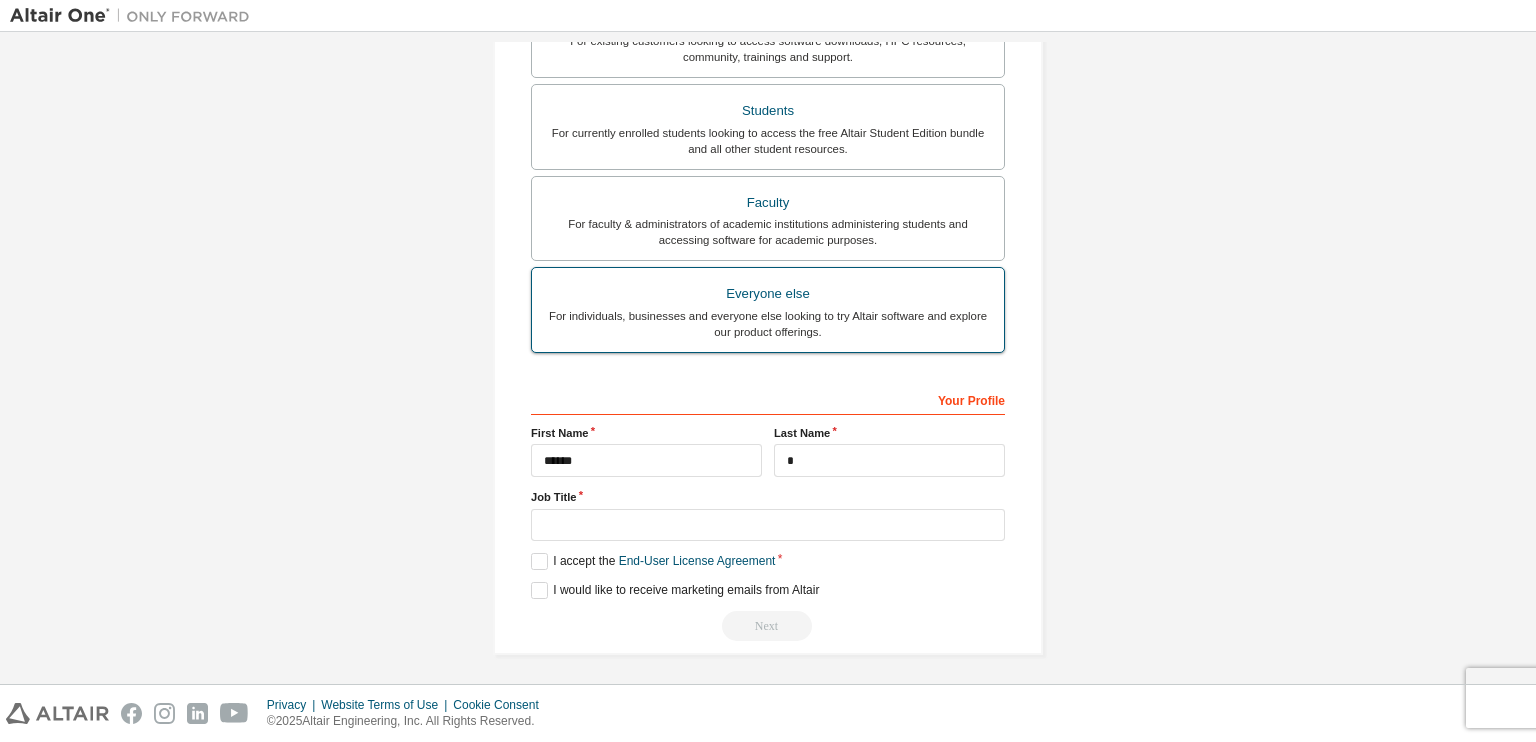 scroll, scrollTop: 0, scrollLeft: 0, axis: both 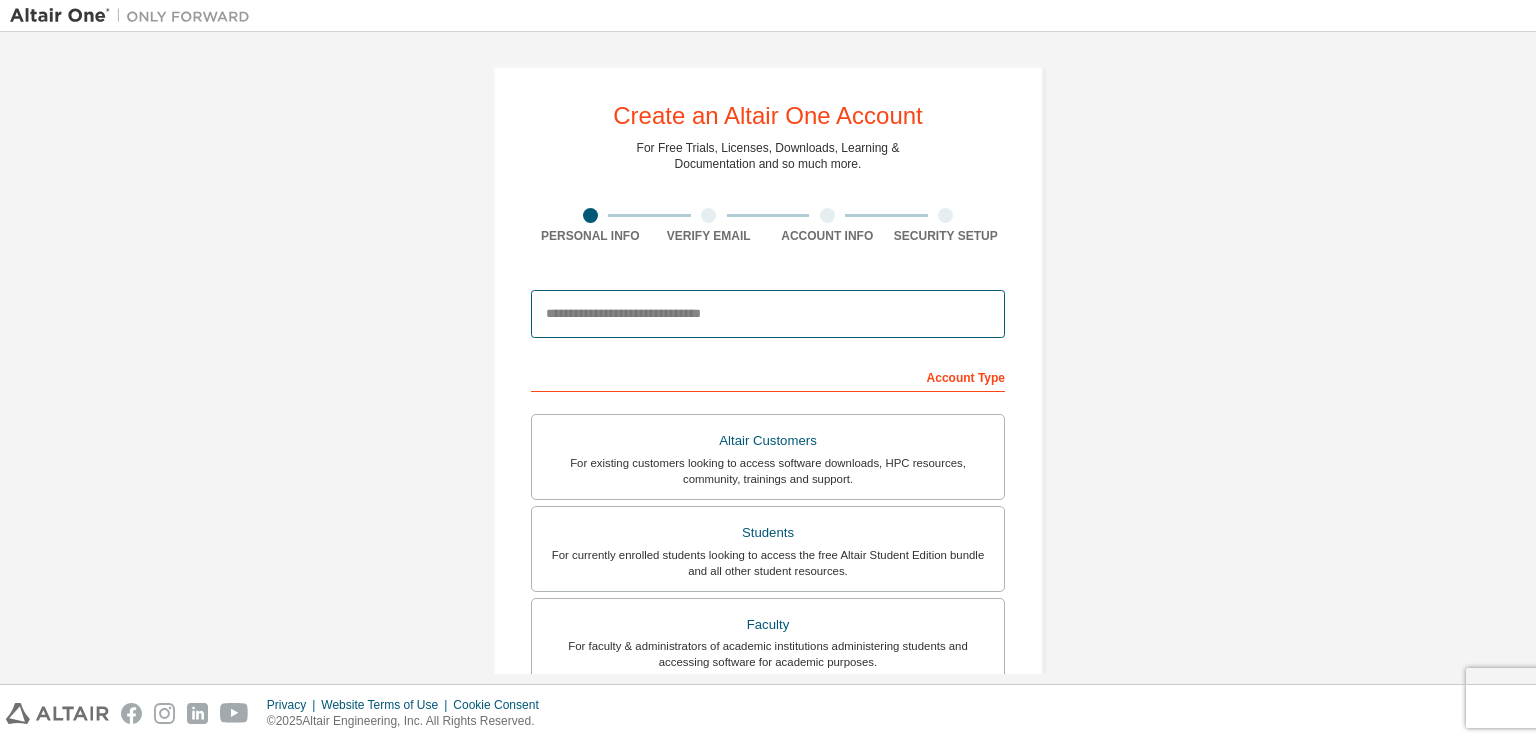 click at bounding box center [768, 314] 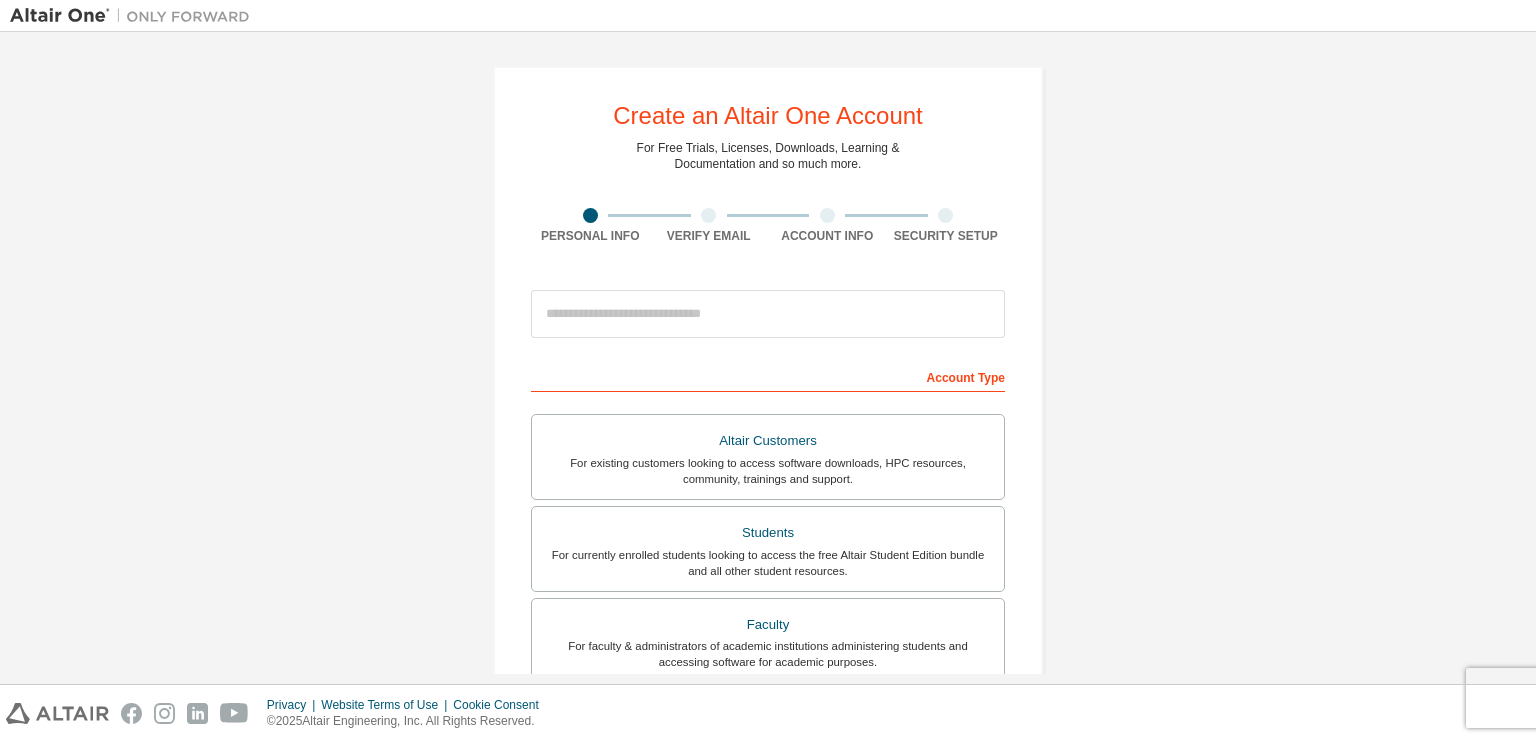 click at bounding box center [768, 314] 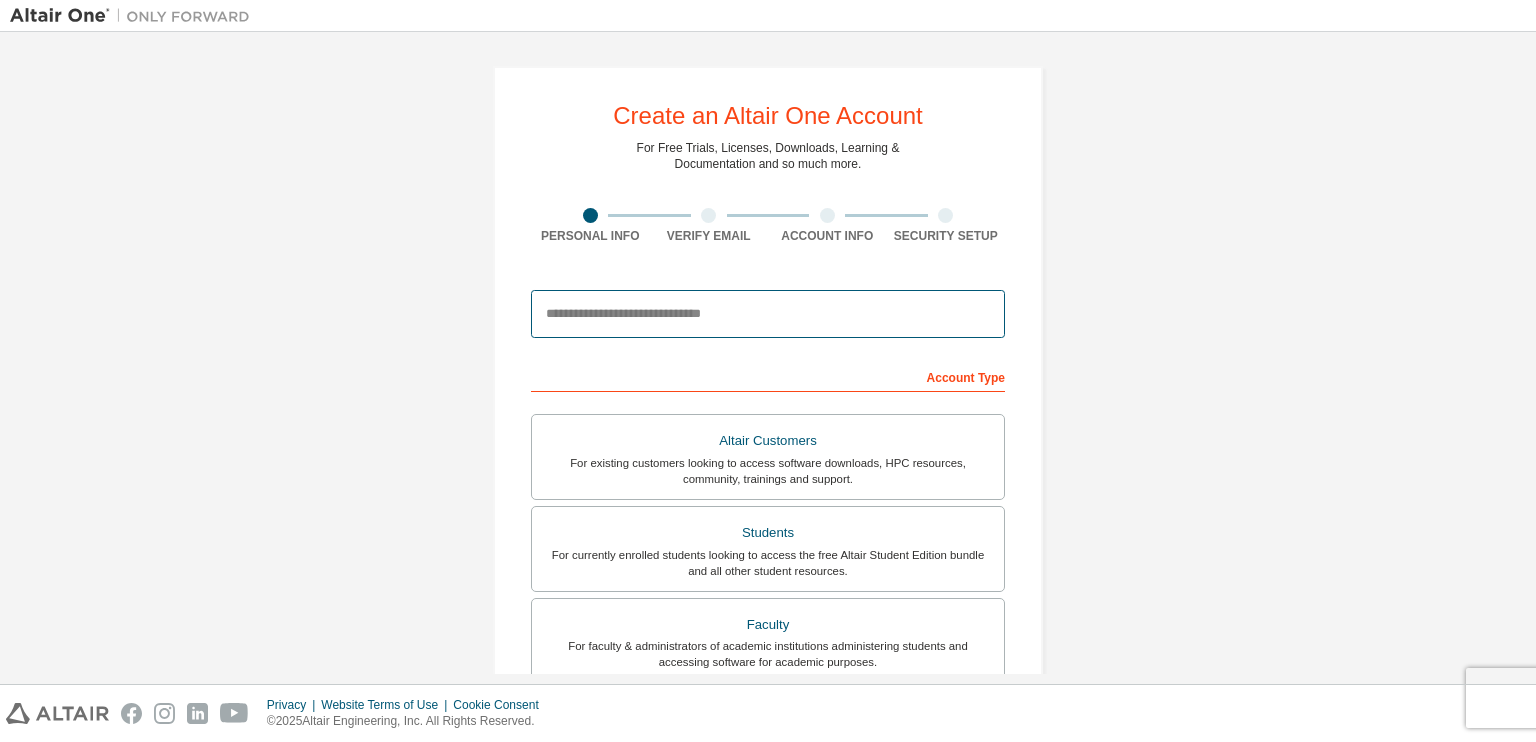 click at bounding box center (768, 314) 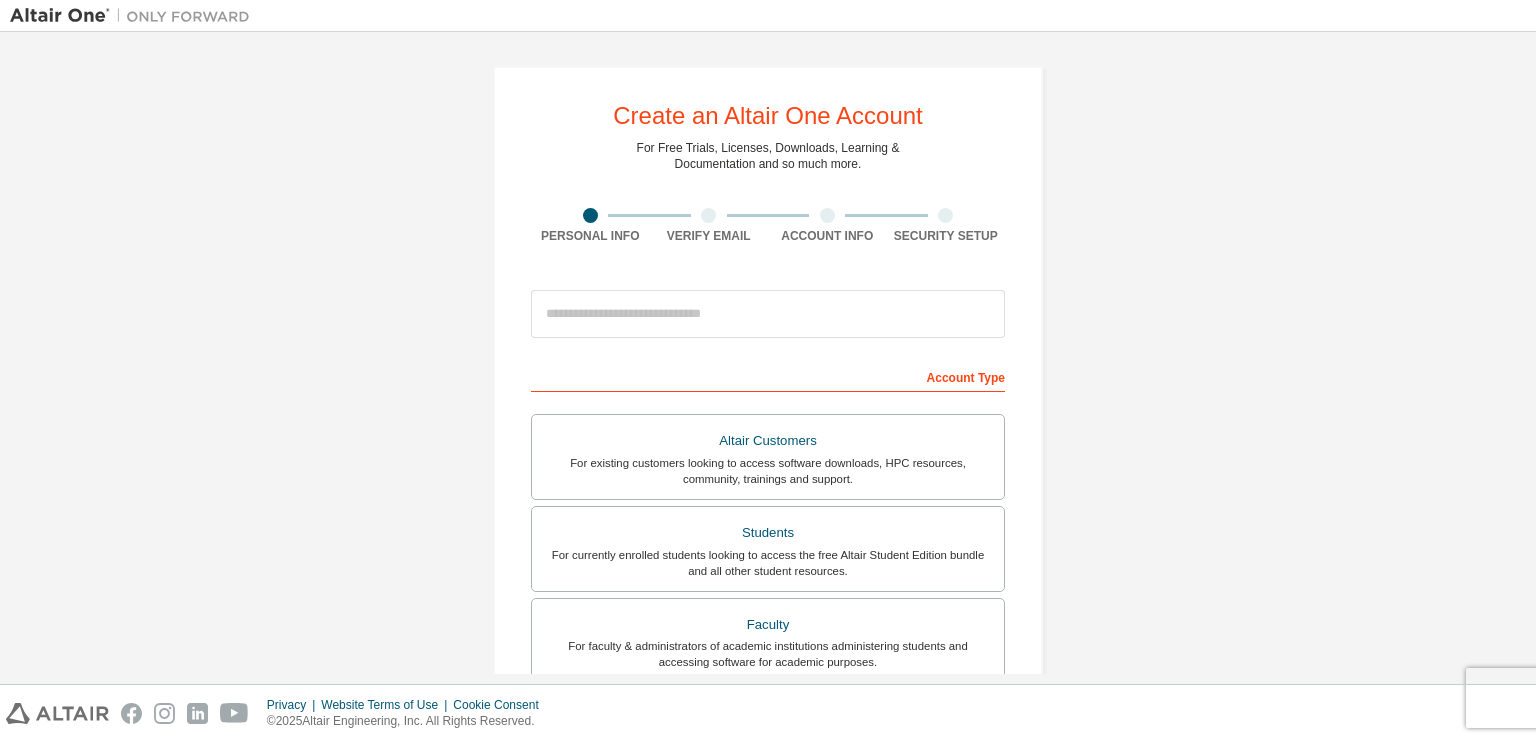 click at bounding box center (768, 314) 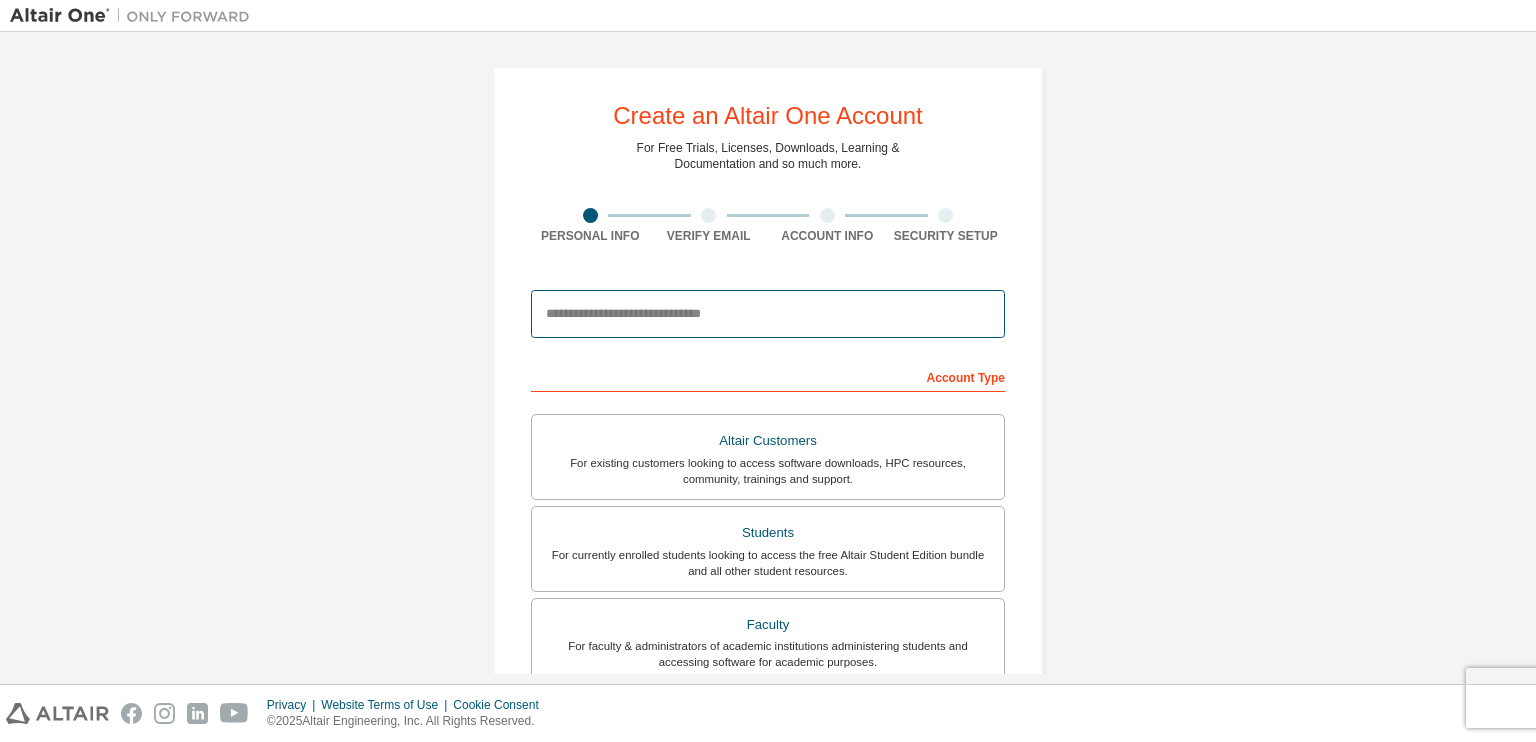 click at bounding box center [768, 314] 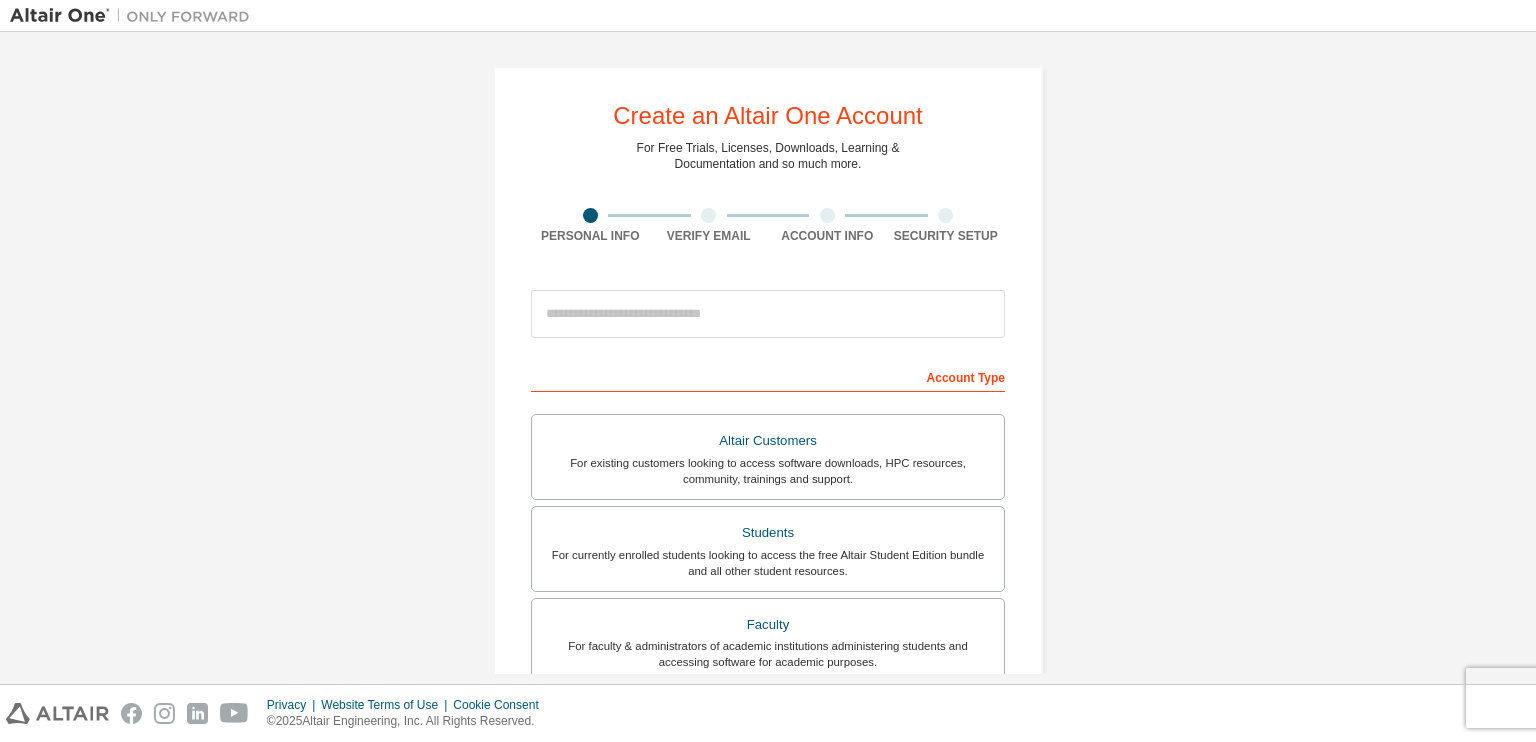 click on "This is a federated email. No need to register a new account. You should be able to  login  by using your company's SSO credentials. Email already exists. Please try to  login  instead. Account Type Altair Customers For existing customers looking to access software downloads, HPC resources, community, trainings and support. Students For currently enrolled students looking to access the free Altair Student Edition bundle and all other student resources. Faculty For faculty & administrators of academic institutions administering students and accessing software for academic purposes. Everyone else For individuals, businesses and everyone else looking to try Altair software and explore our product offerings. Your Profile First Name ****** Last Name * Job Title Please provide State/Province to help us route sales and support resources to you more efficiently. I accept the    End-User License Agreement I would like to receive marketing emails from Altair Next" at bounding box center (768, 672) 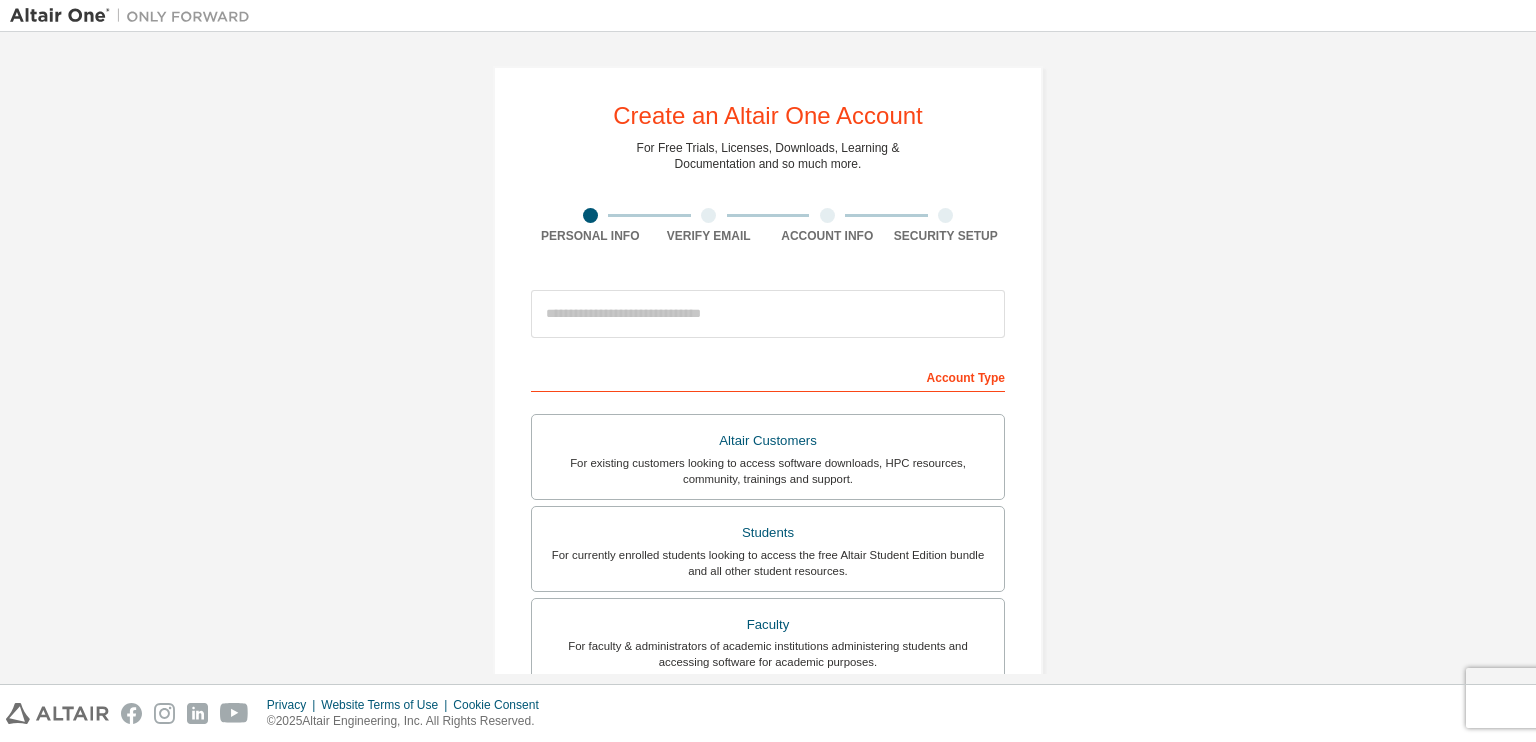 drag, startPoint x: 736, startPoint y: 350, endPoint x: 728, endPoint y: 327, distance: 24.351591 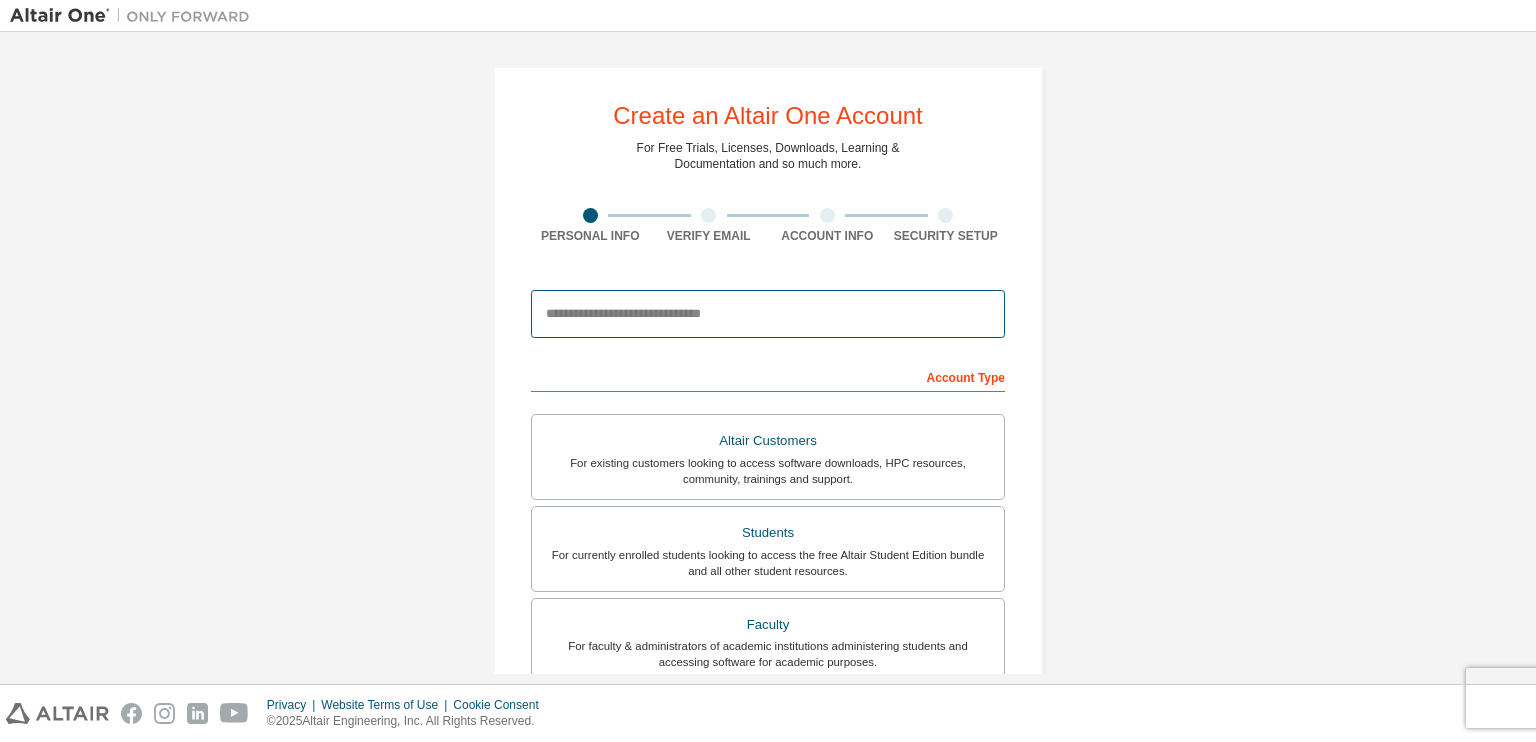 click at bounding box center (768, 314) 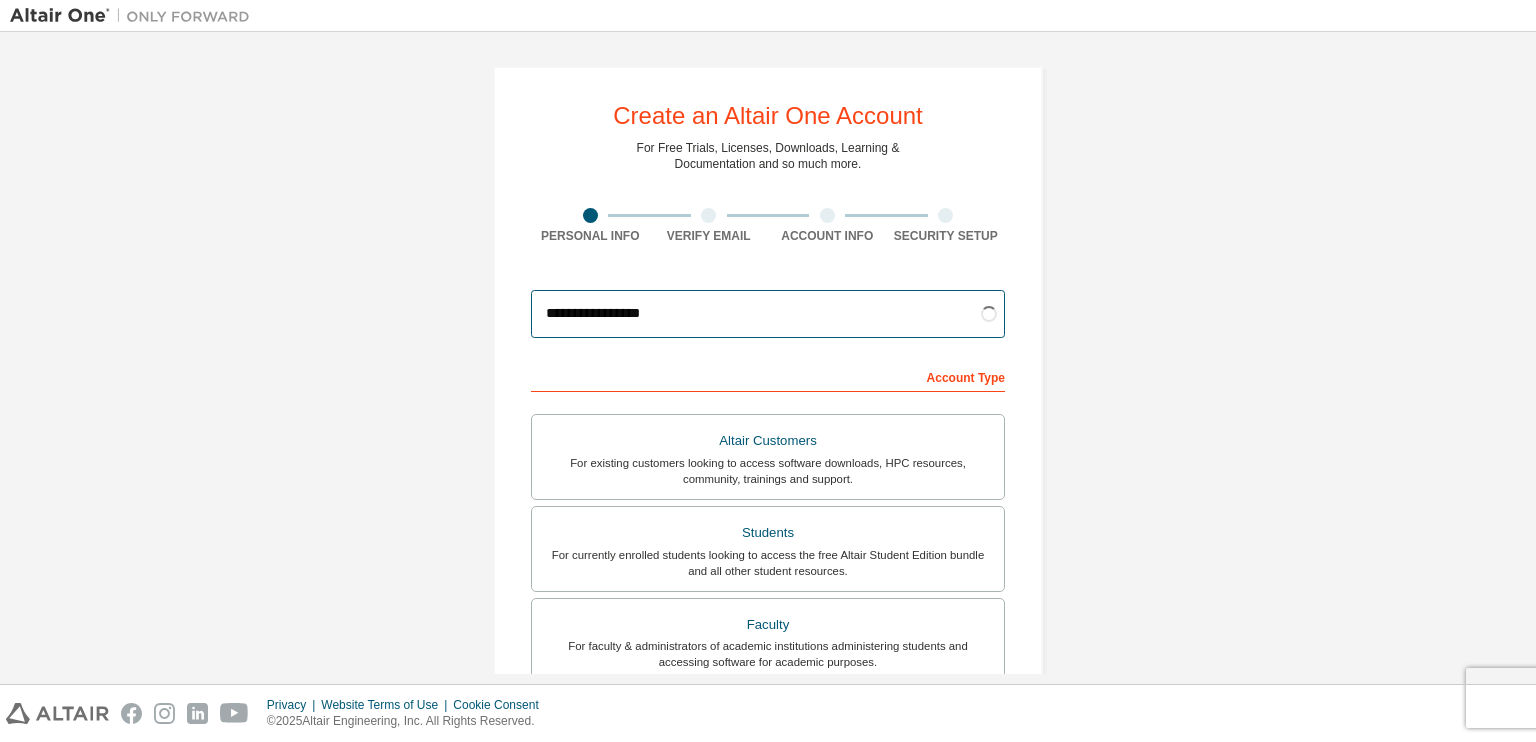 type on "**********" 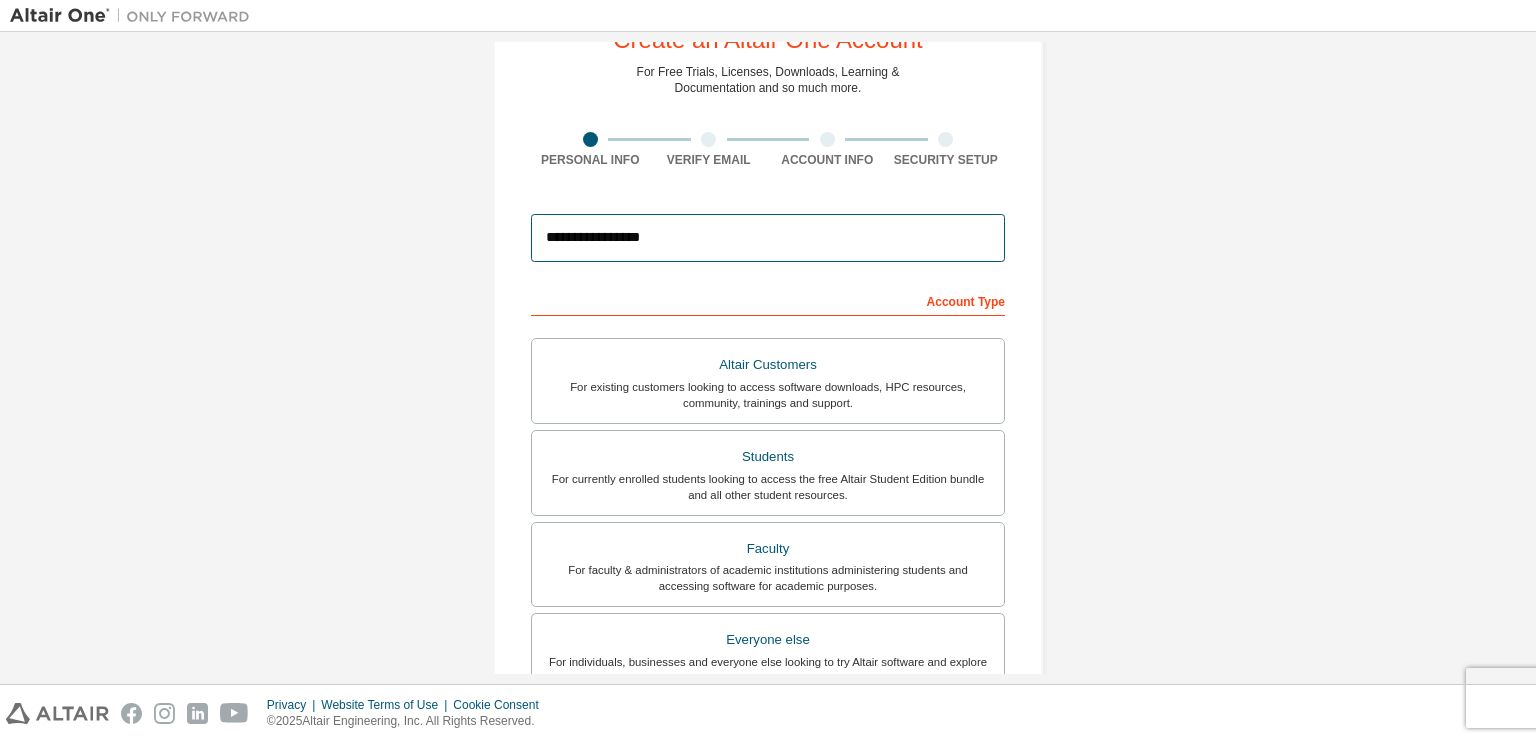 scroll, scrollTop: 422, scrollLeft: 0, axis: vertical 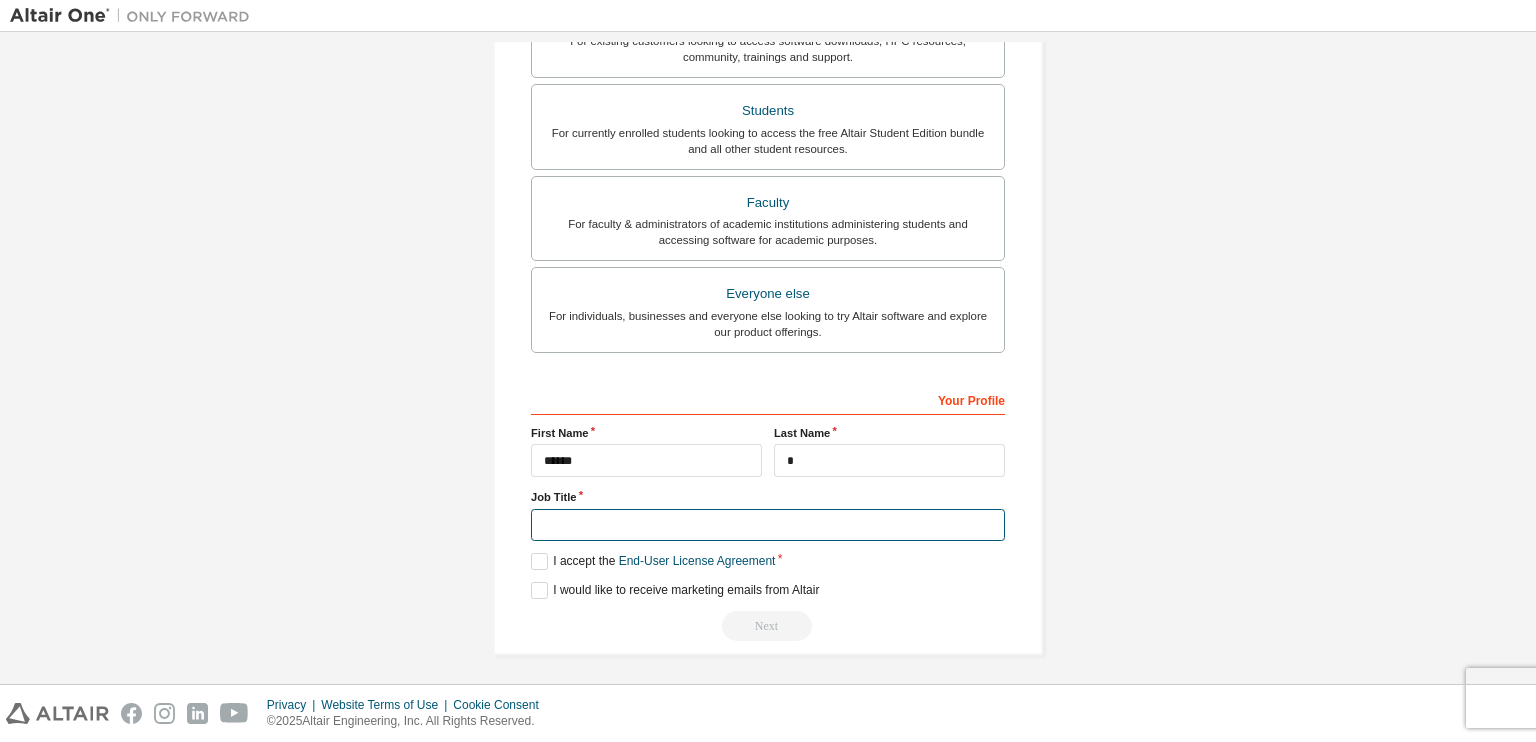 click at bounding box center (768, 525) 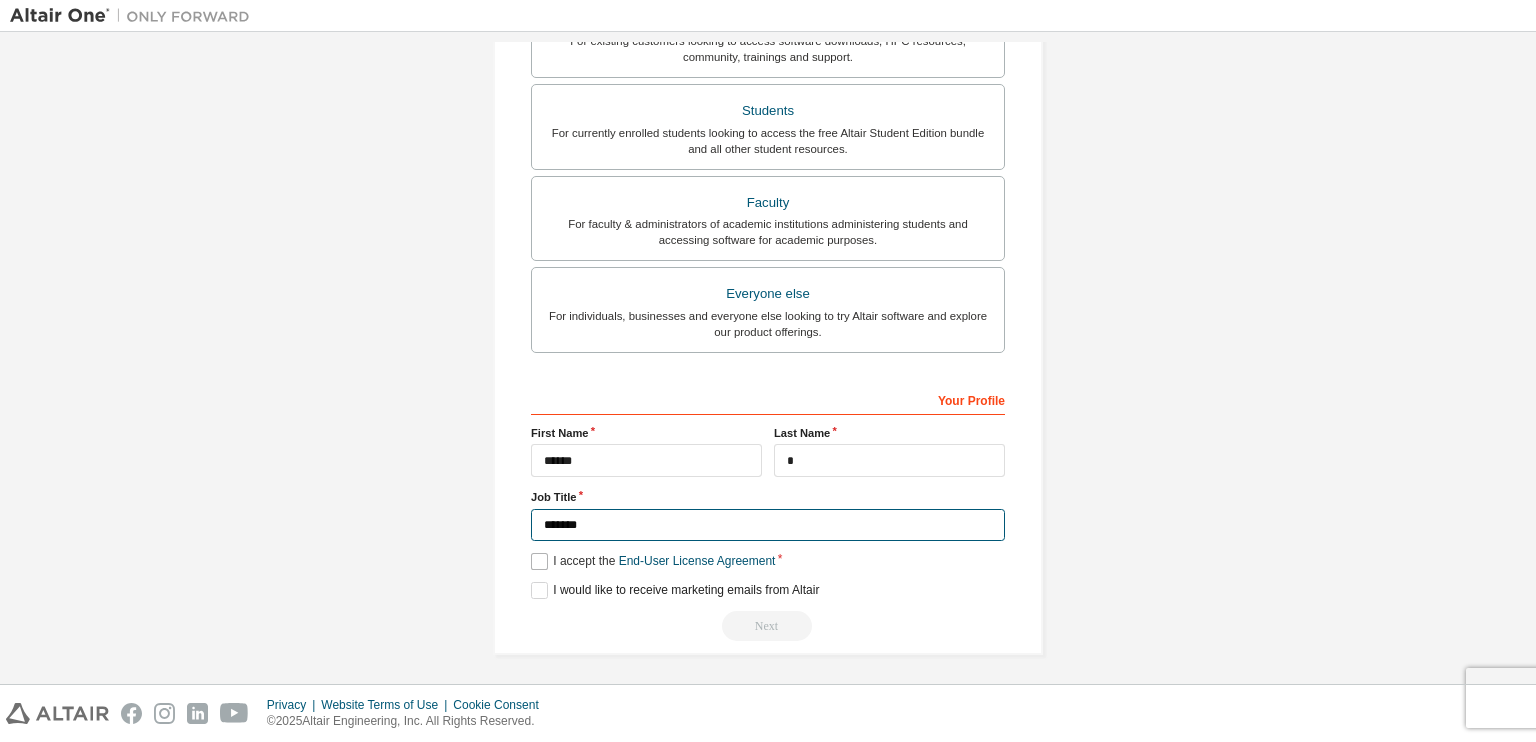 type on "*******" 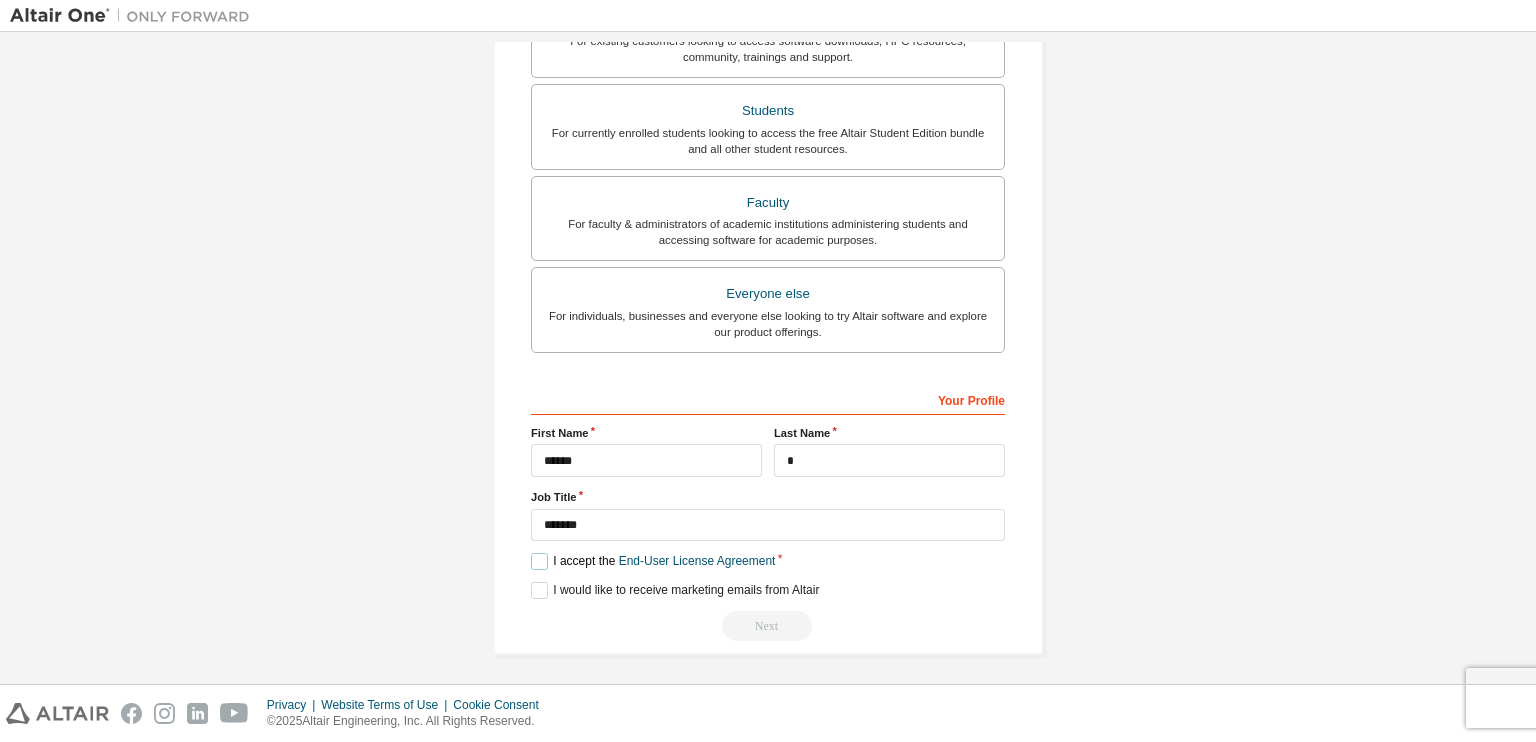 click on "I accept the    End-User License Agreement" at bounding box center (653, 561) 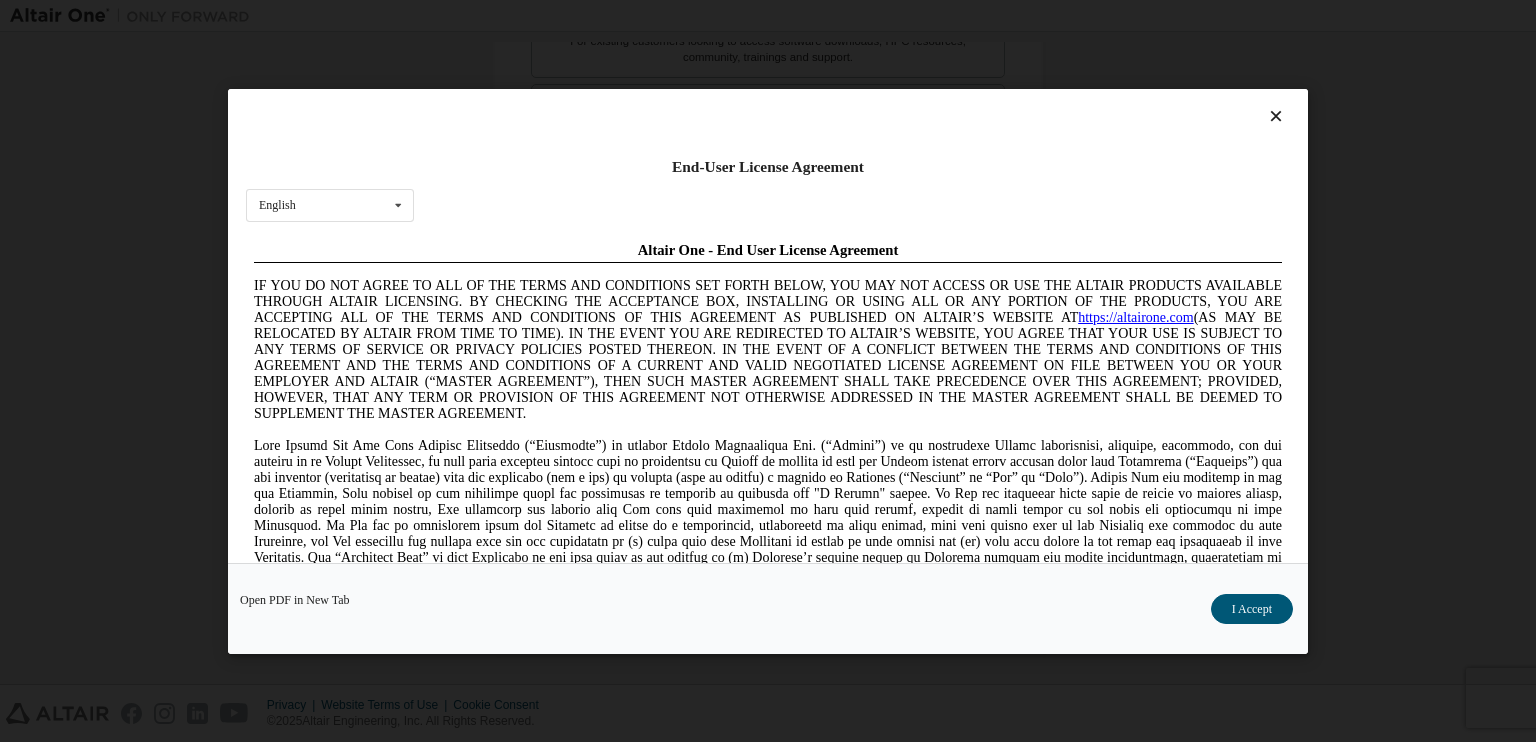 scroll, scrollTop: 0, scrollLeft: 0, axis: both 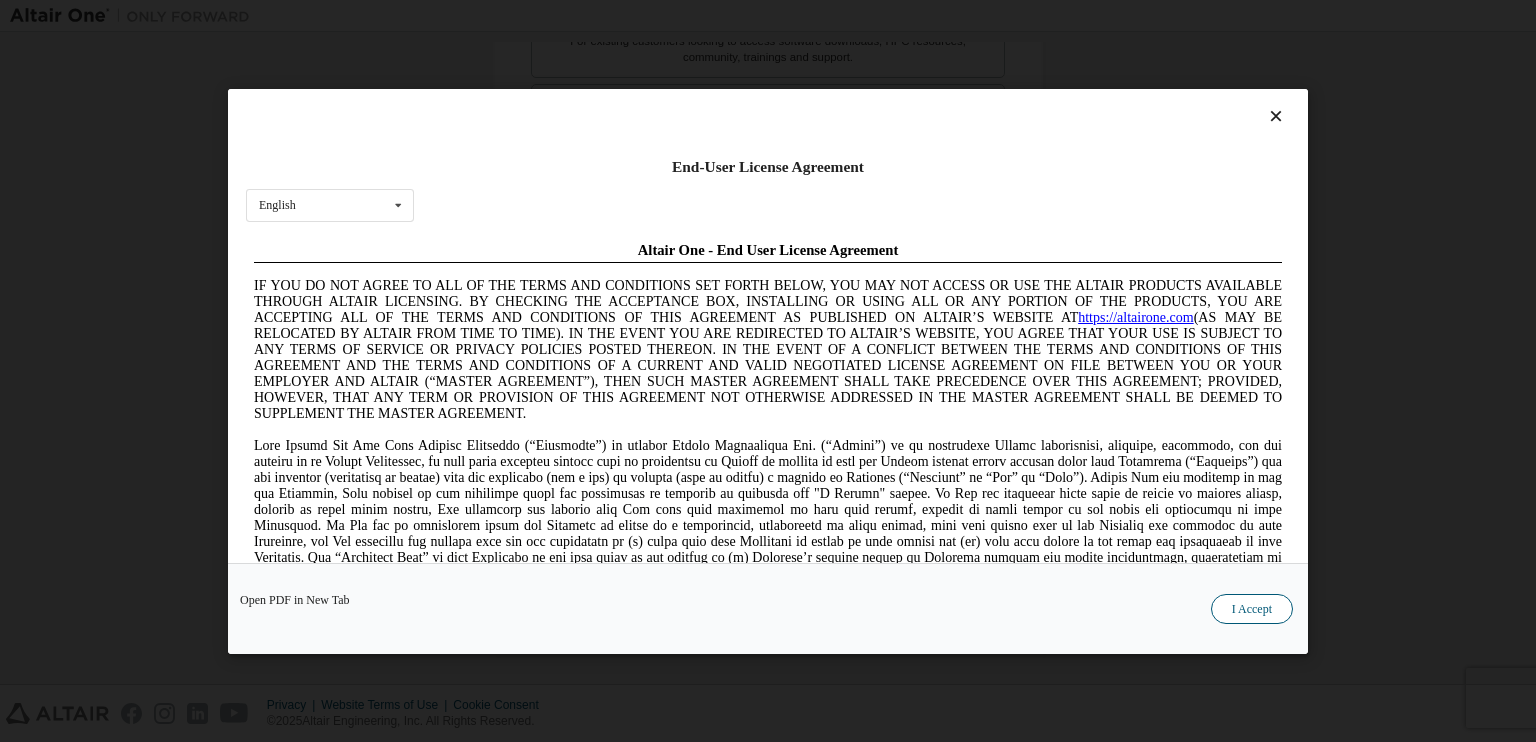 click on "I Accept" at bounding box center [1252, 608] 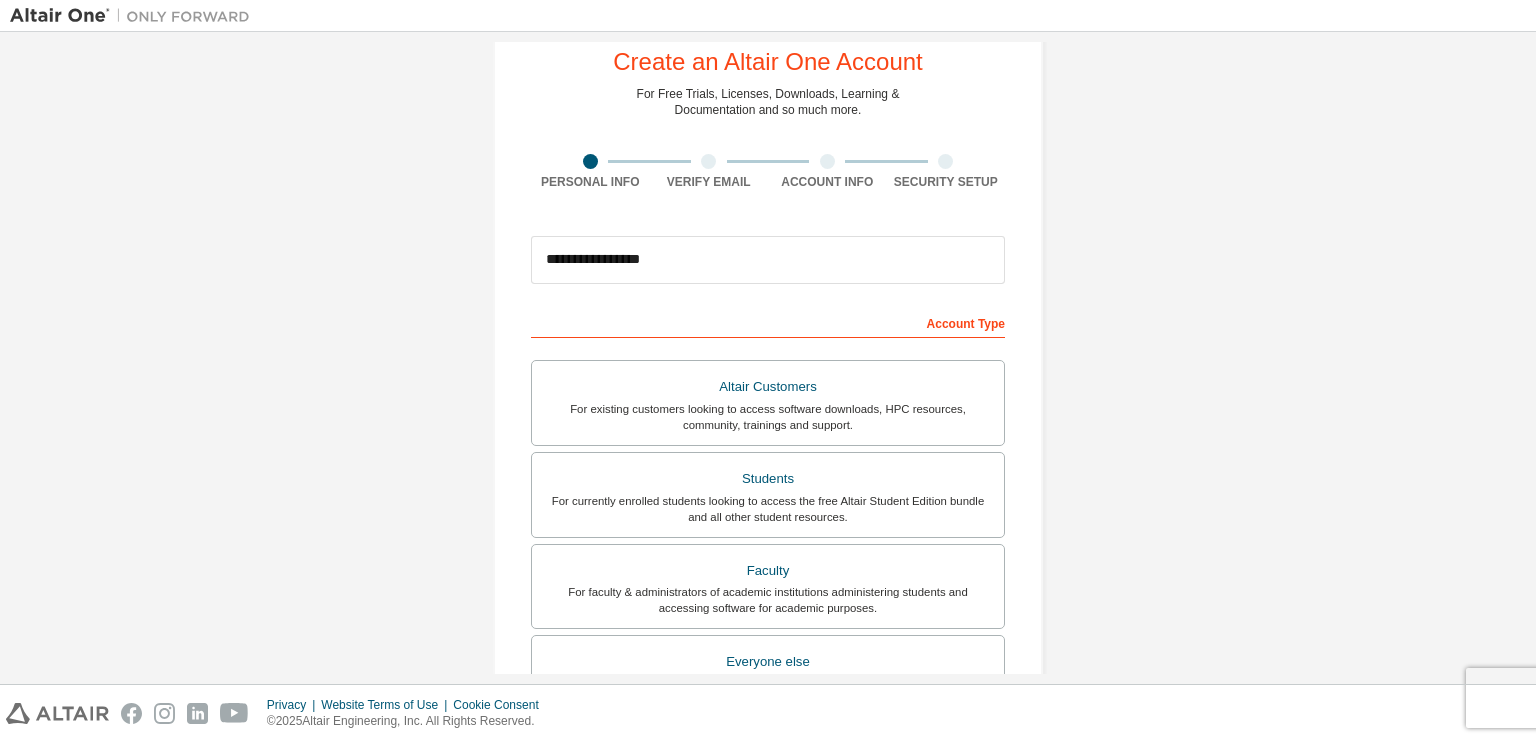 scroll, scrollTop: 422, scrollLeft: 0, axis: vertical 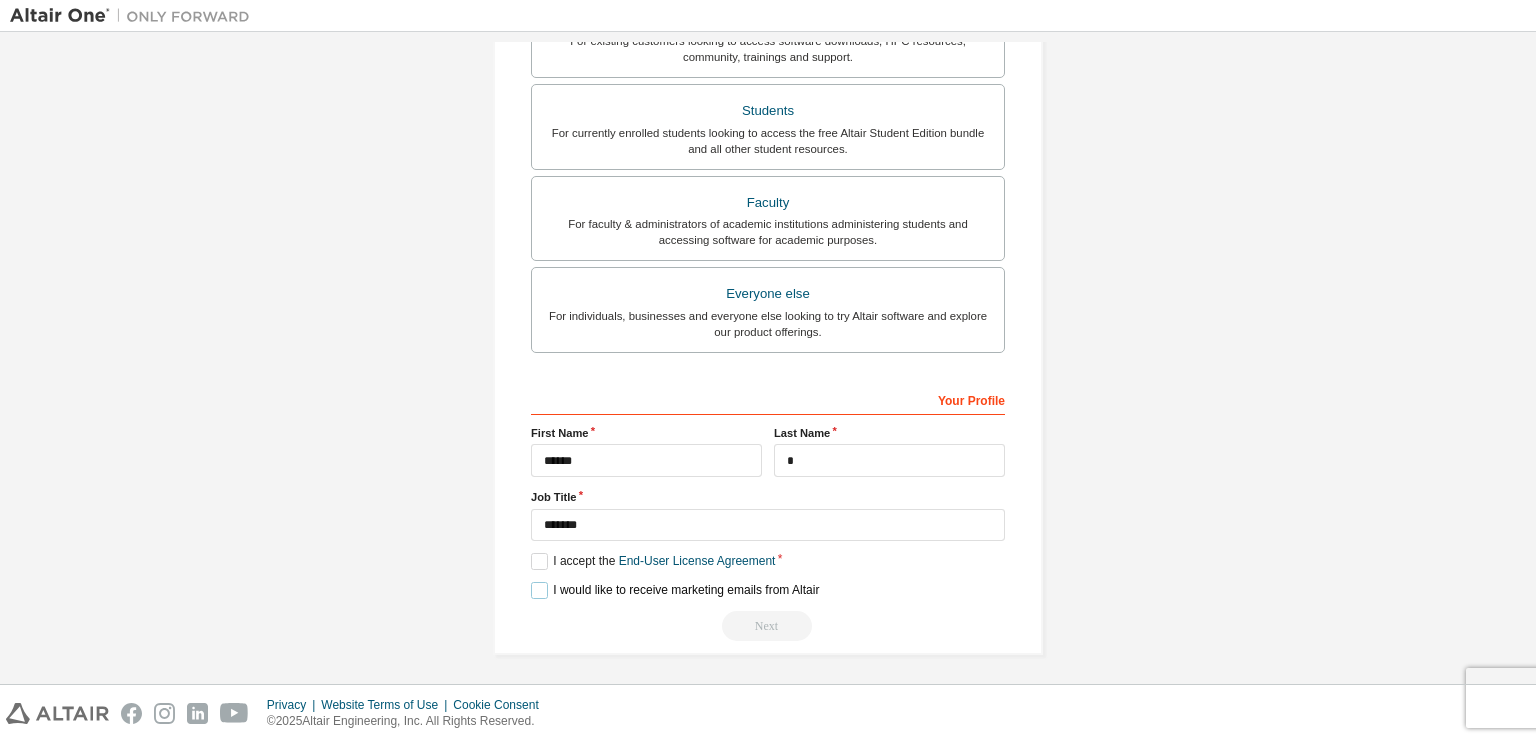 click on "I would like to receive marketing emails from Altair" at bounding box center (675, 590) 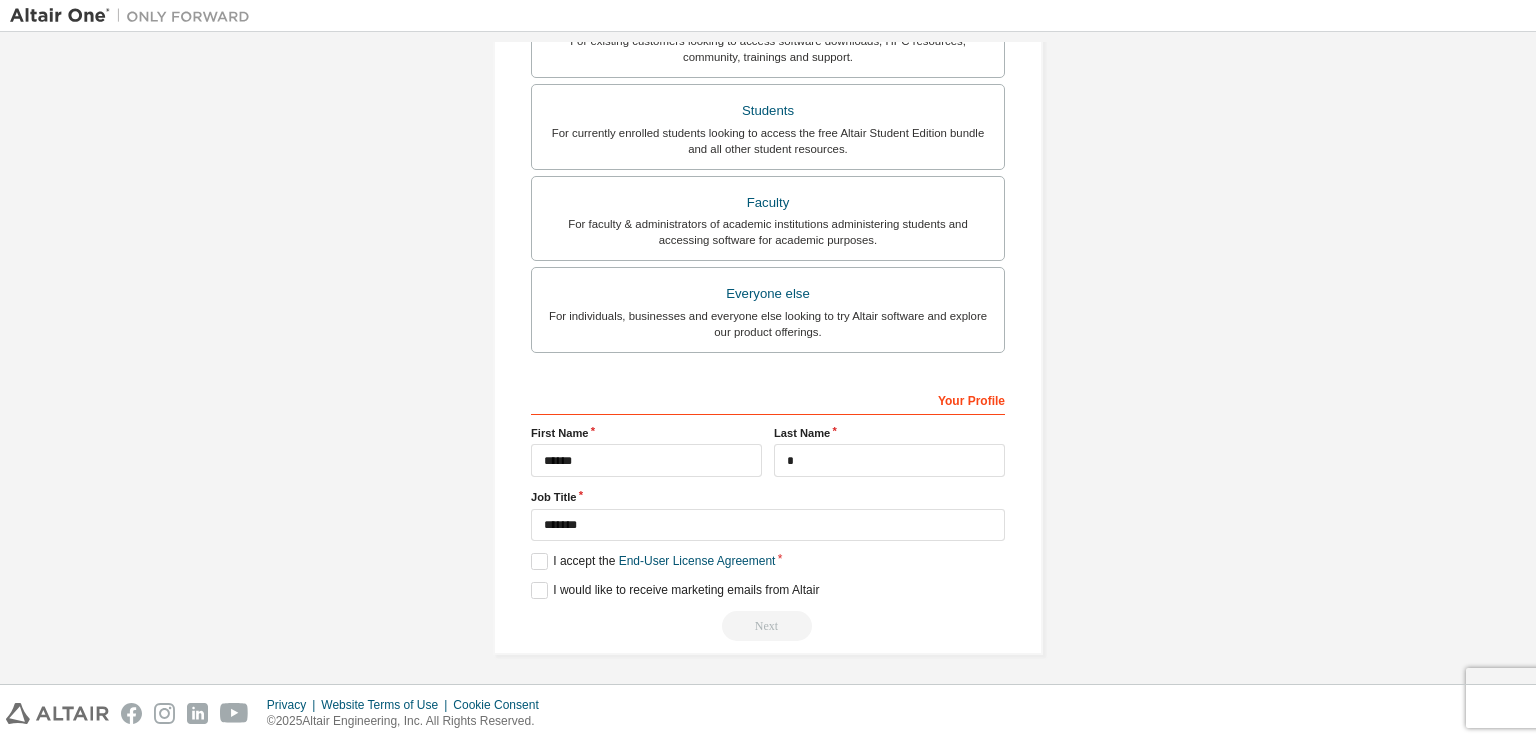 click on "Next" at bounding box center [768, 626] 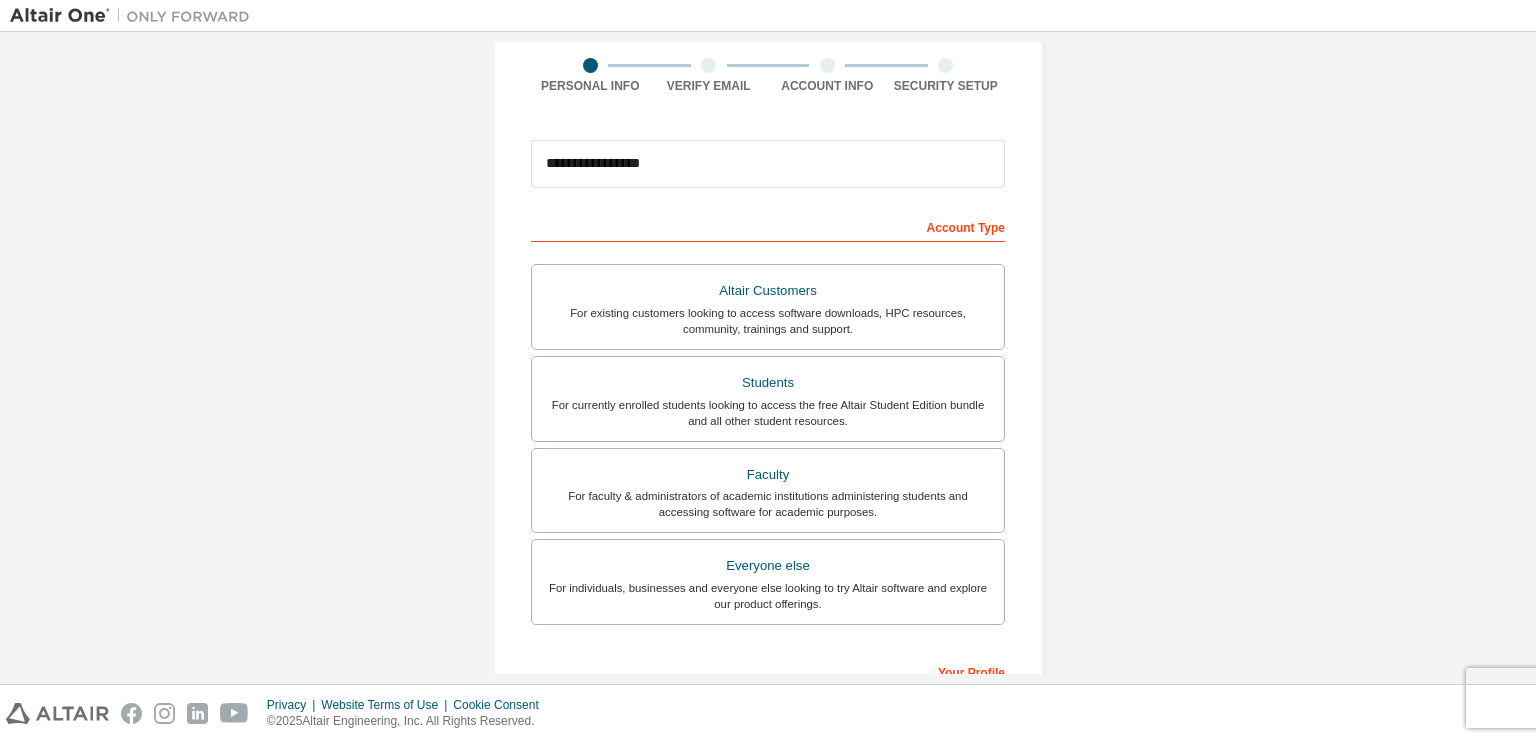 scroll, scrollTop: 0, scrollLeft: 0, axis: both 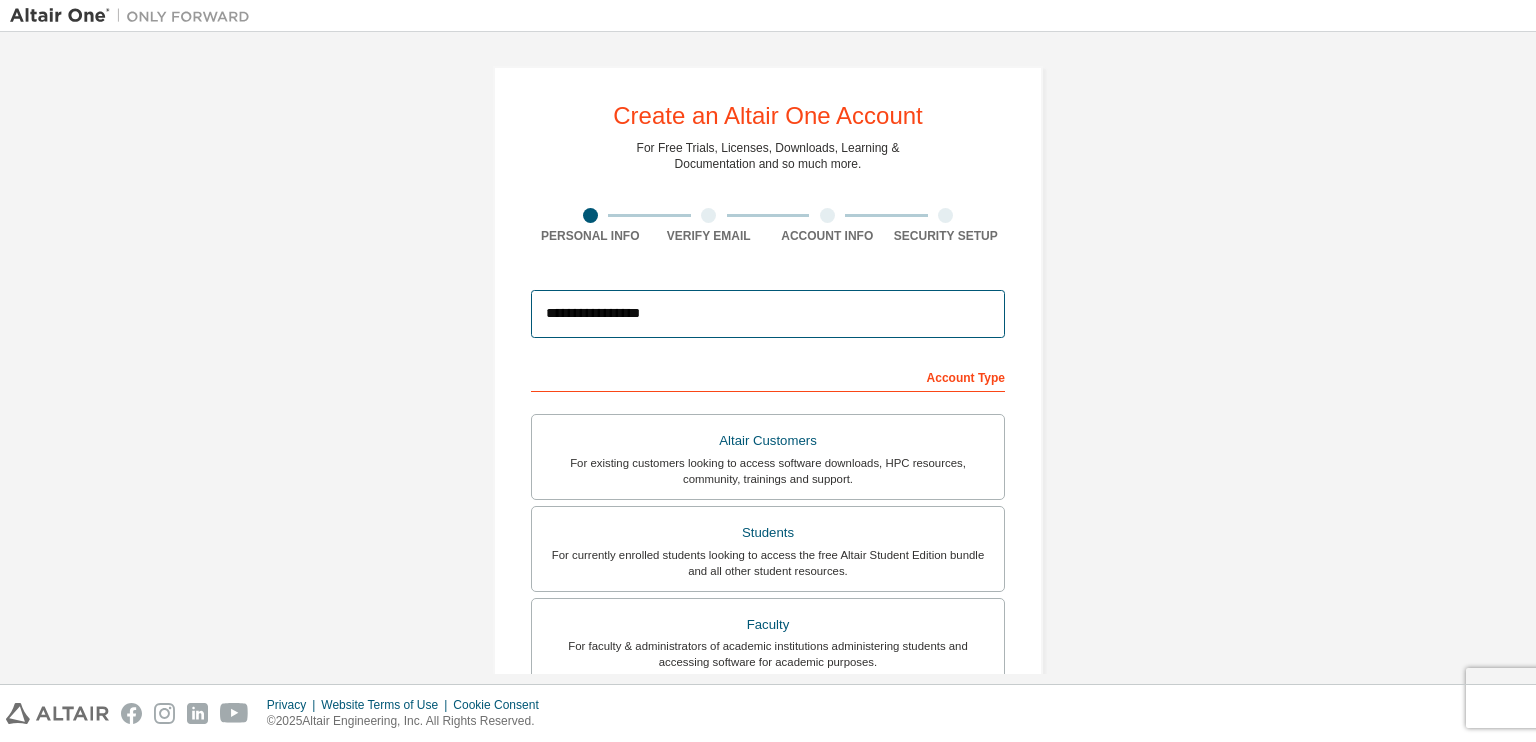 click on "**********" at bounding box center [768, 314] 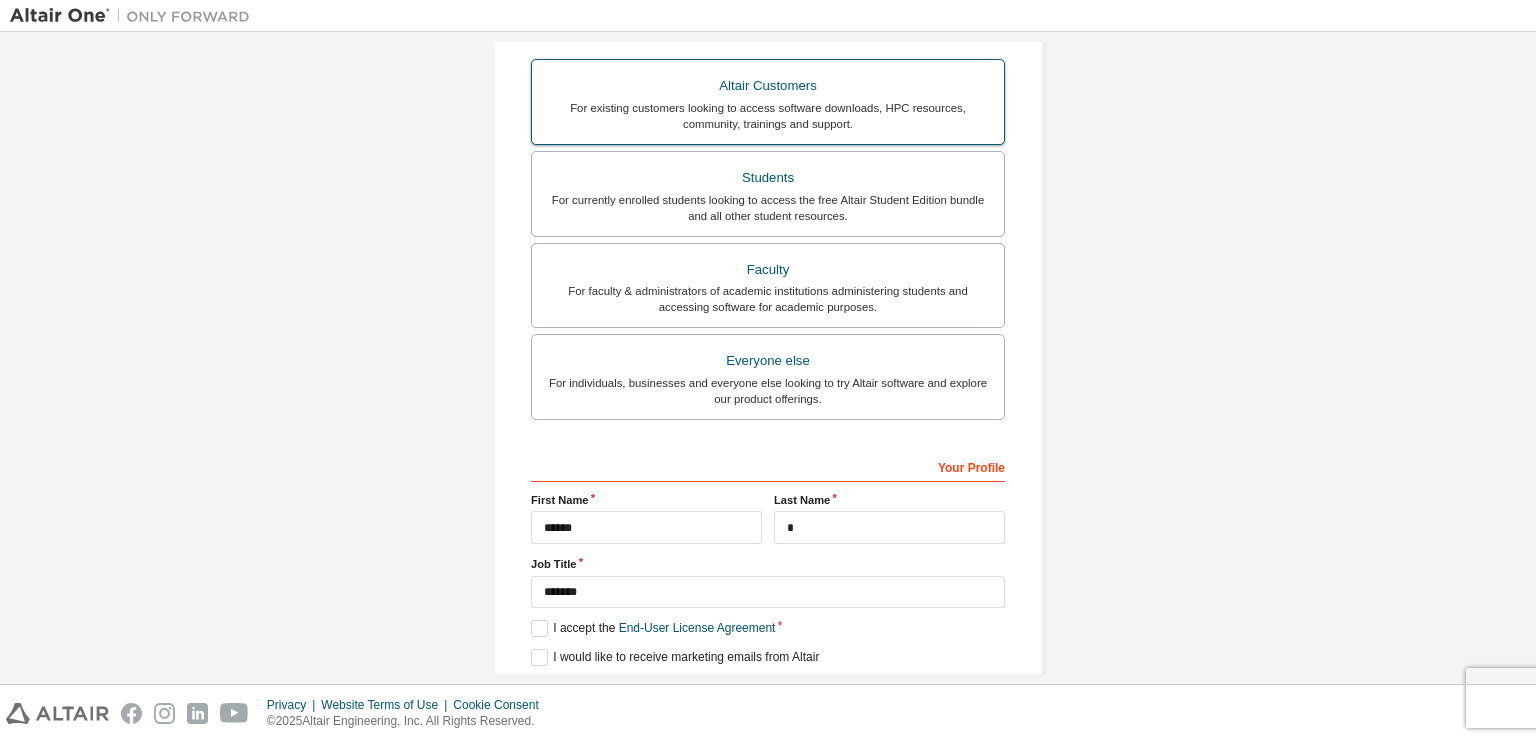 click on "Students" at bounding box center [768, 178] 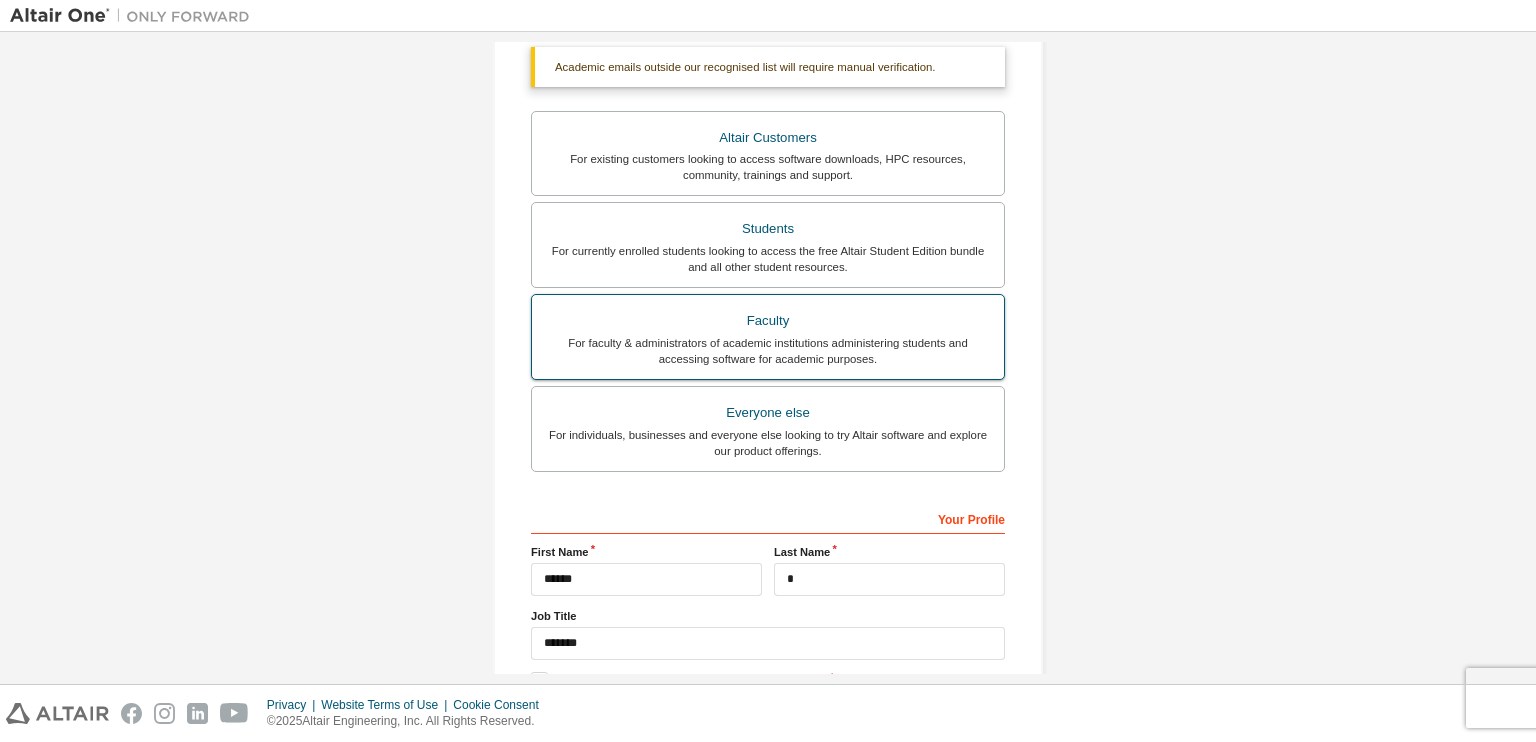 scroll, scrollTop: 474, scrollLeft: 0, axis: vertical 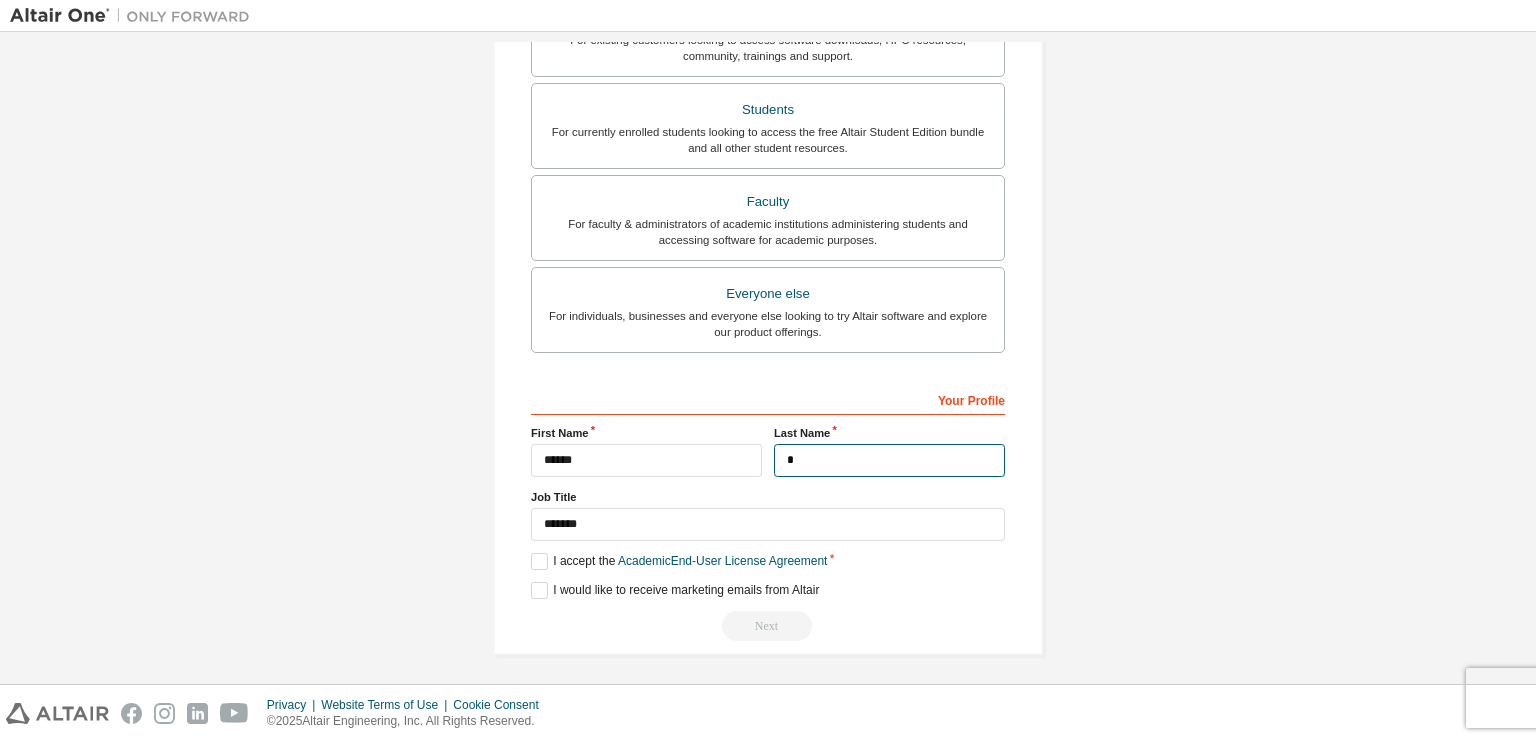click on "*" at bounding box center [889, 460] 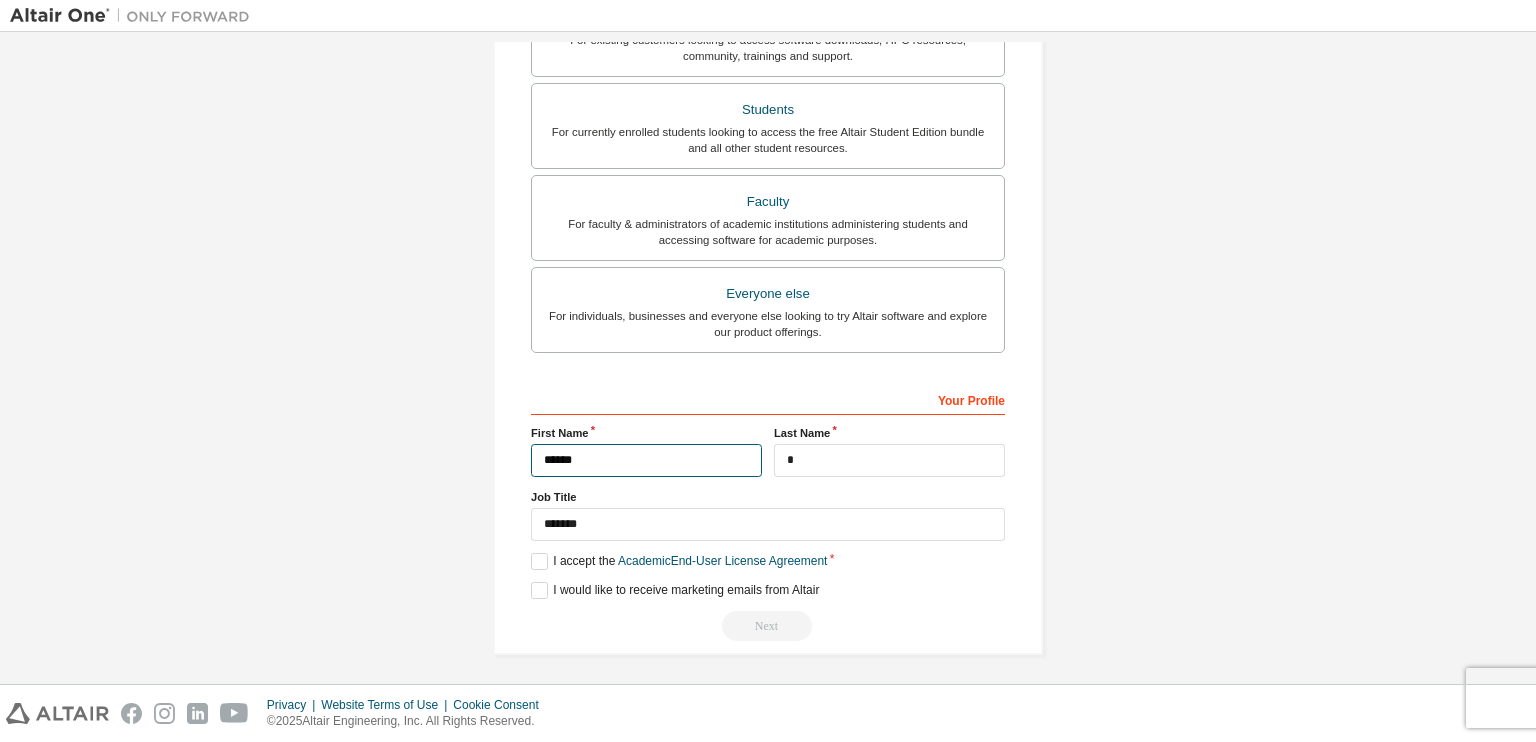 click on "******" at bounding box center [646, 460] 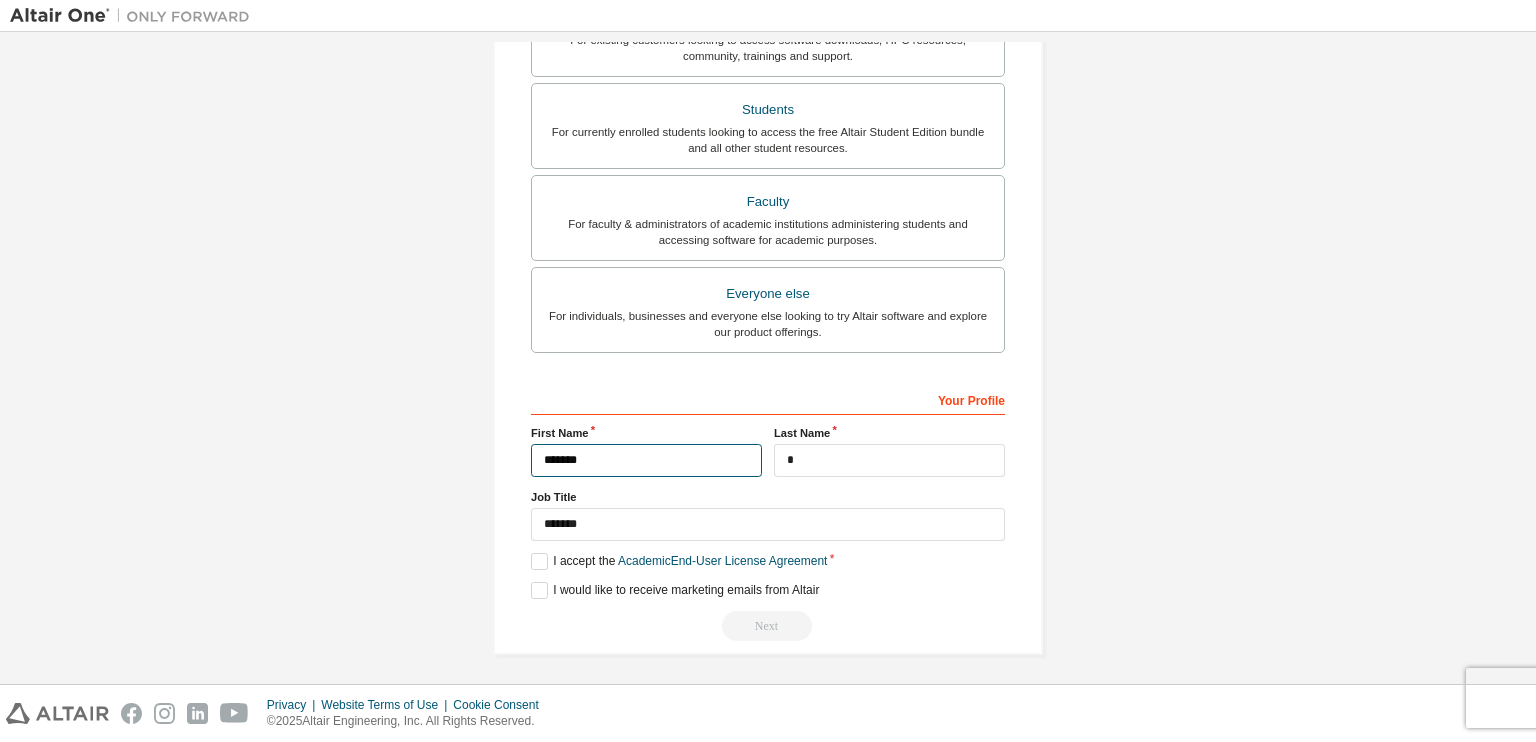 type on "******" 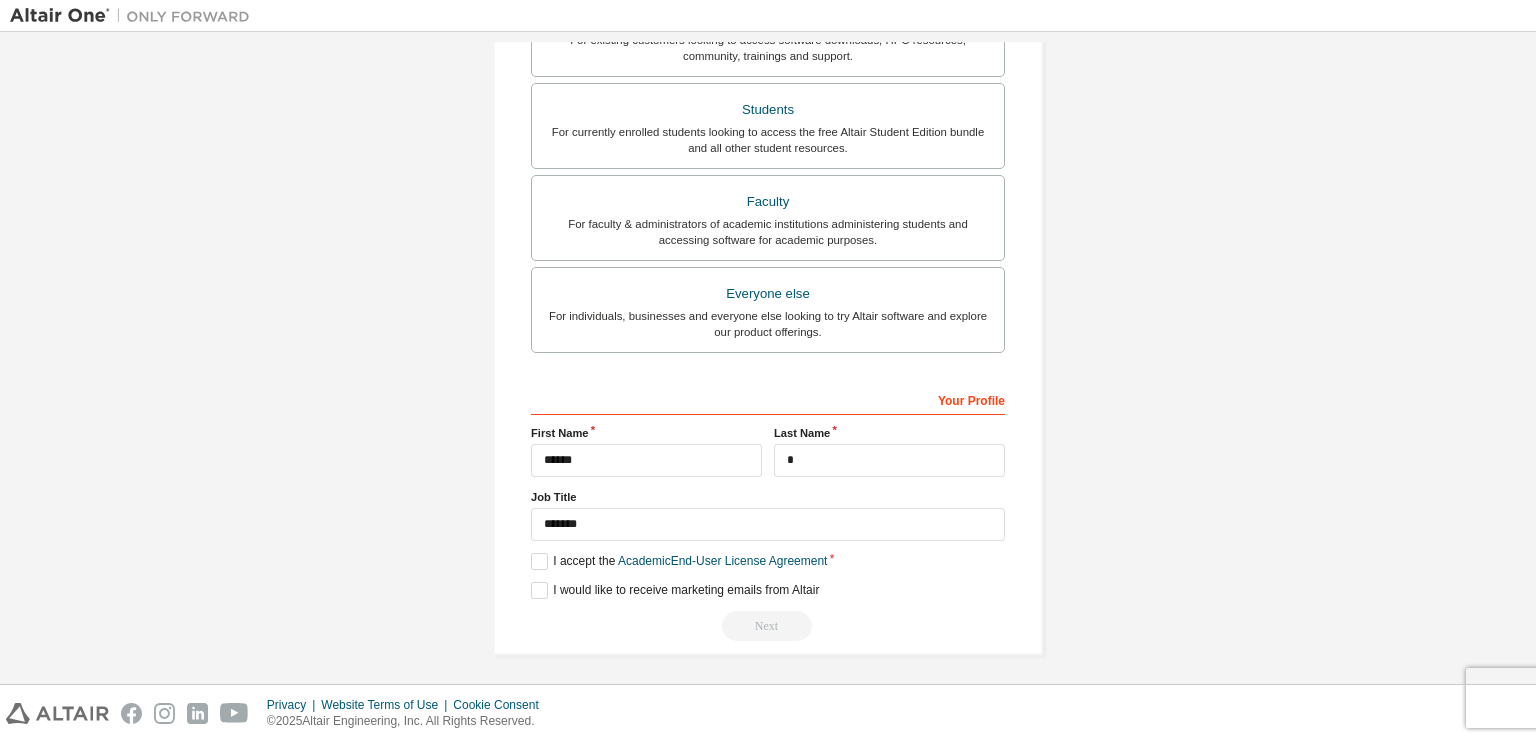 click on "Last Name *" at bounding box center [889, 451] 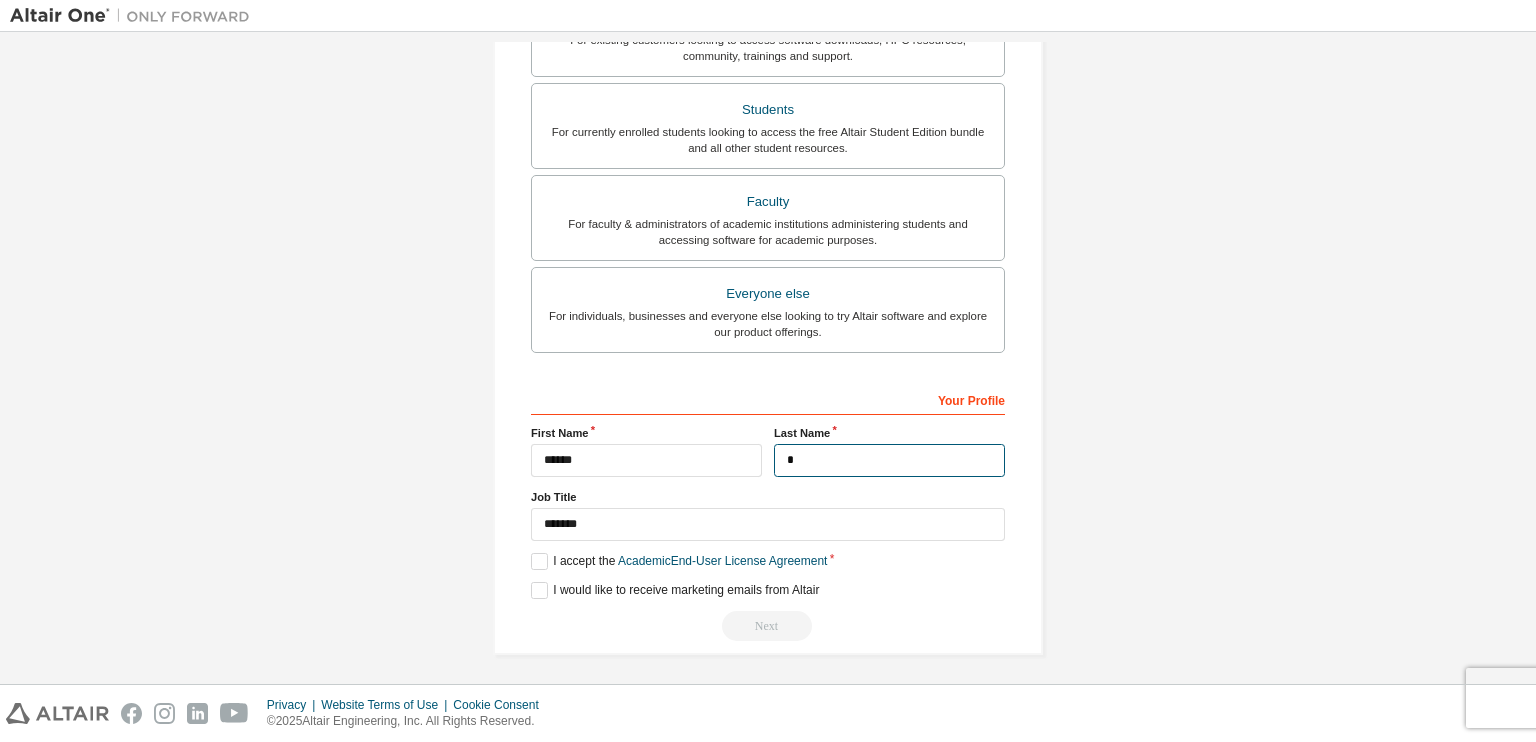 click on "*" at bounding box center [889, 460] 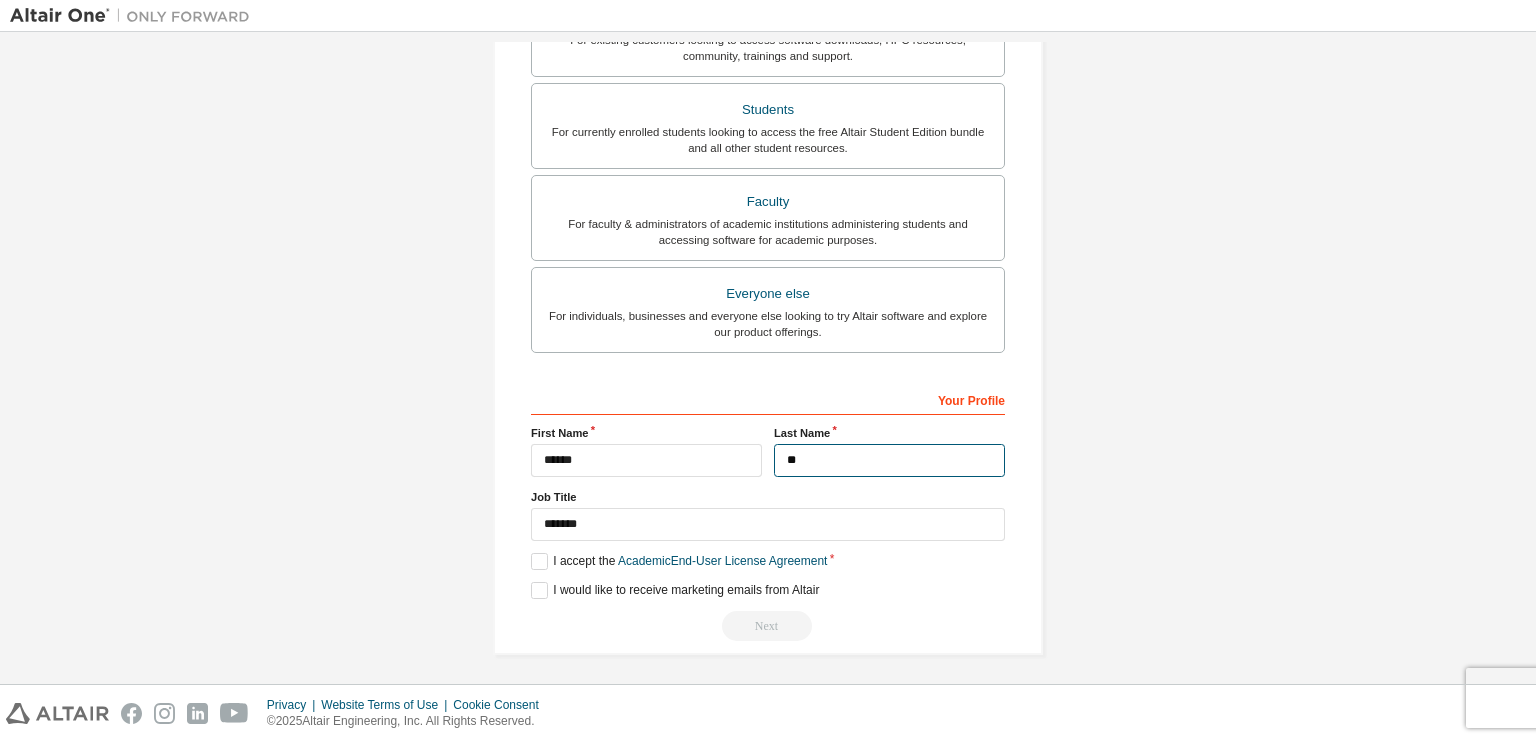 type on "*" 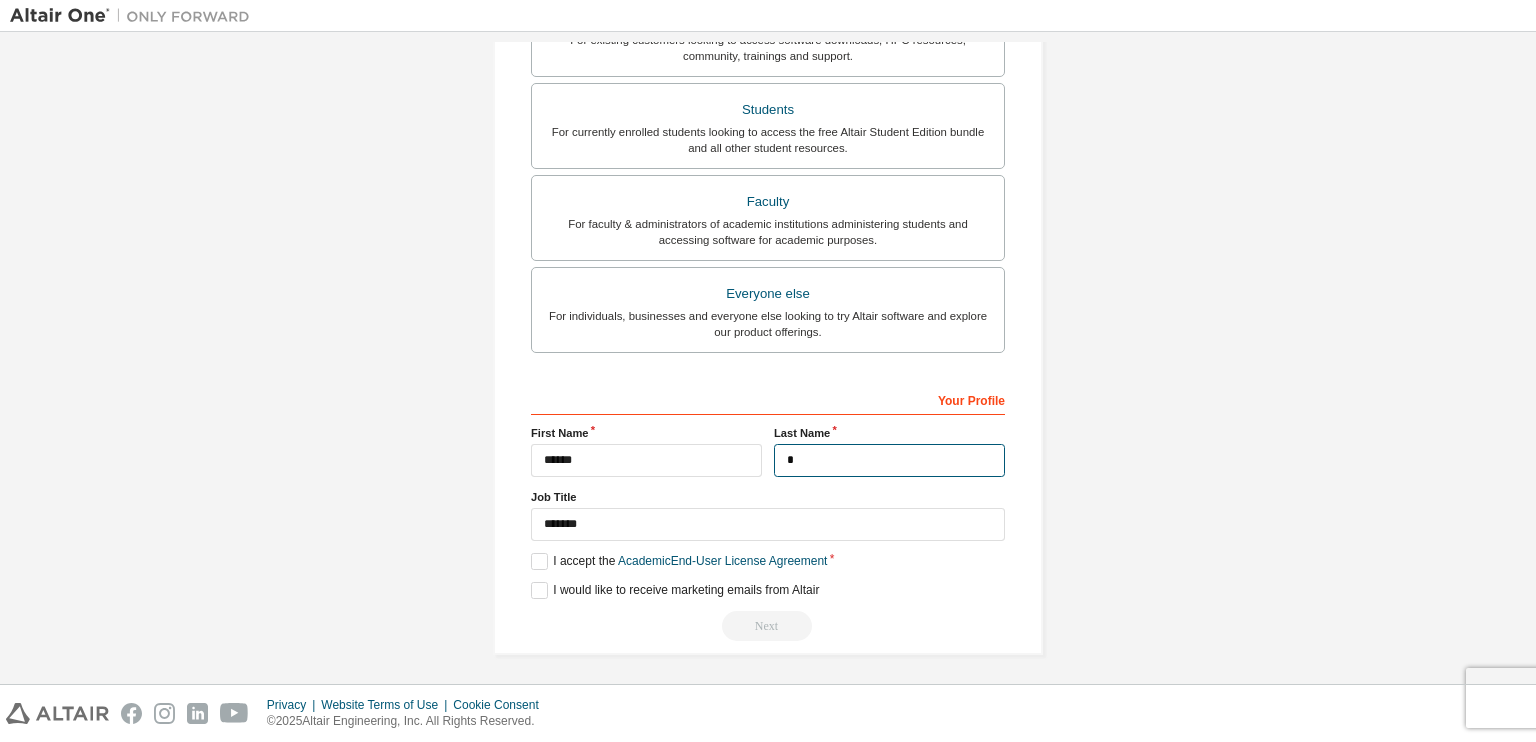 type on "*" 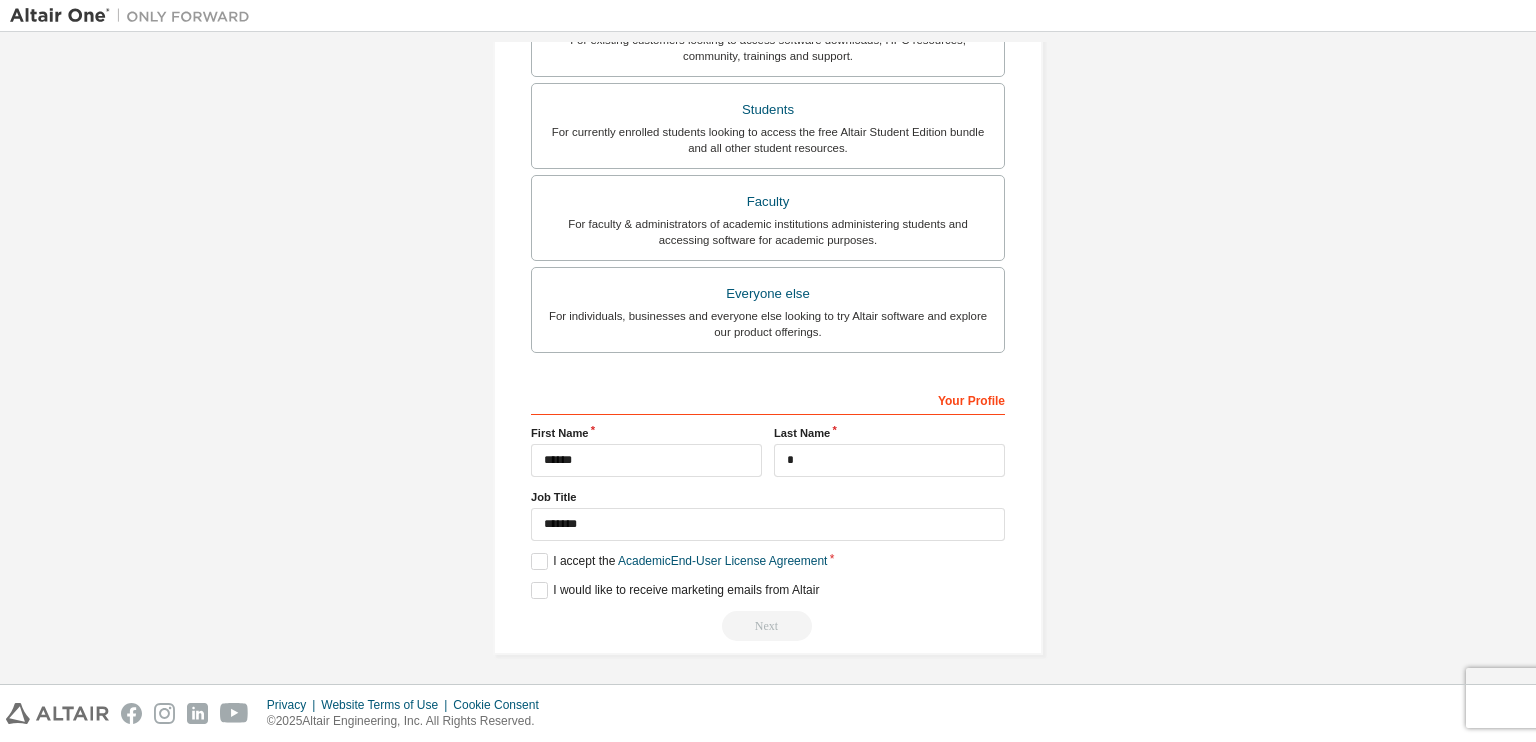 click on "**********" at bounding box center (768, 123) 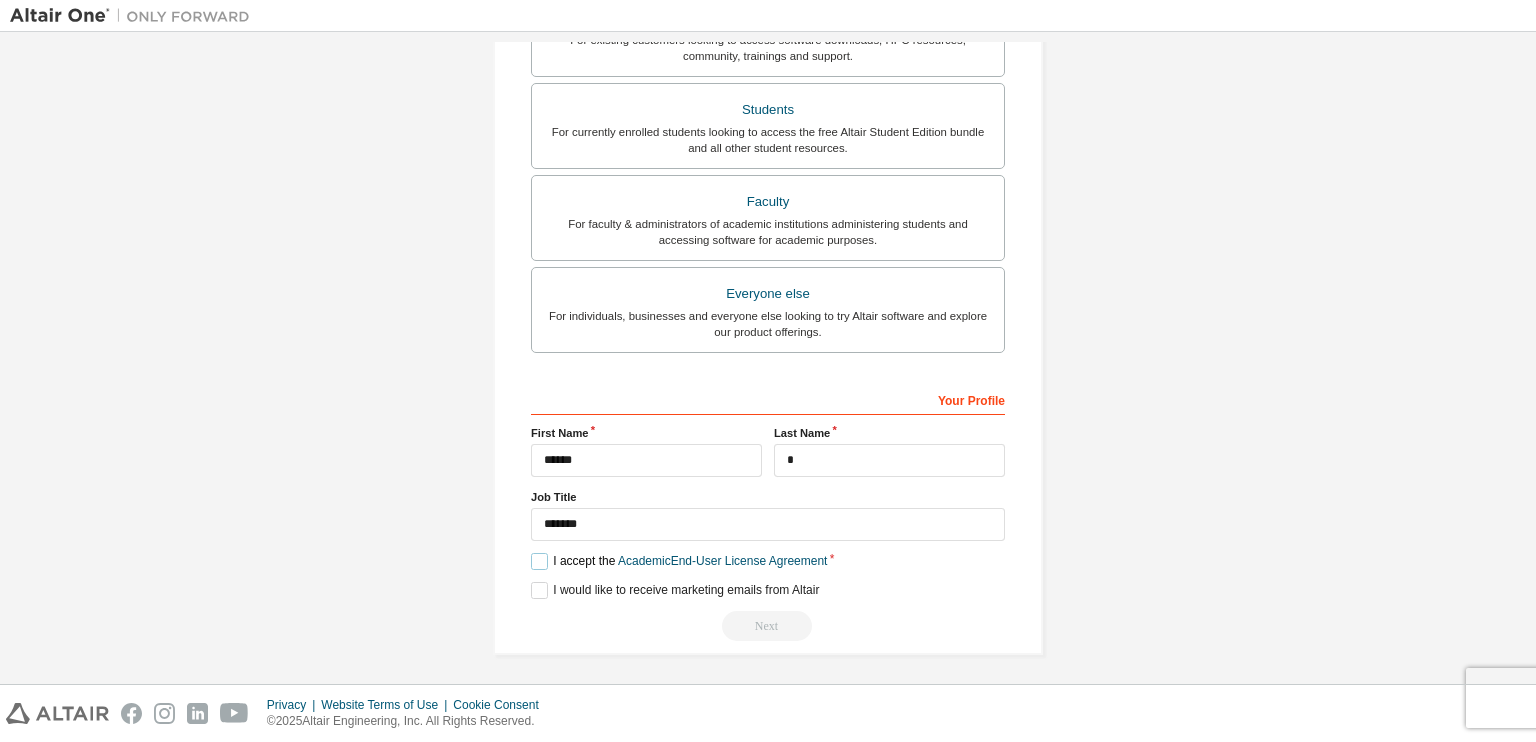 click on "I accept the   Academic   End-User License Agreement" at bounding box center [679, 561] 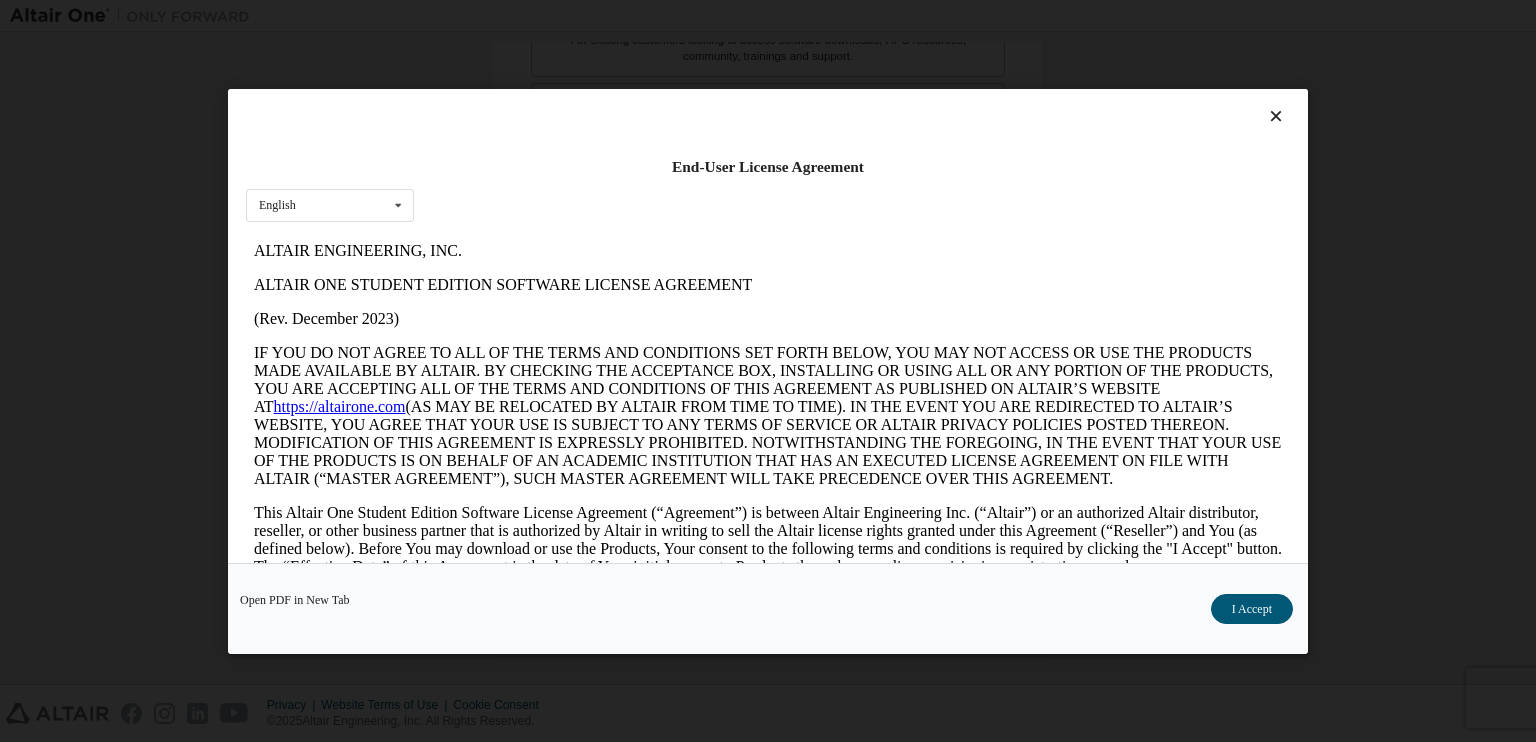 scroll, scrollTop: 0, scrollLeft: 0, axis: both 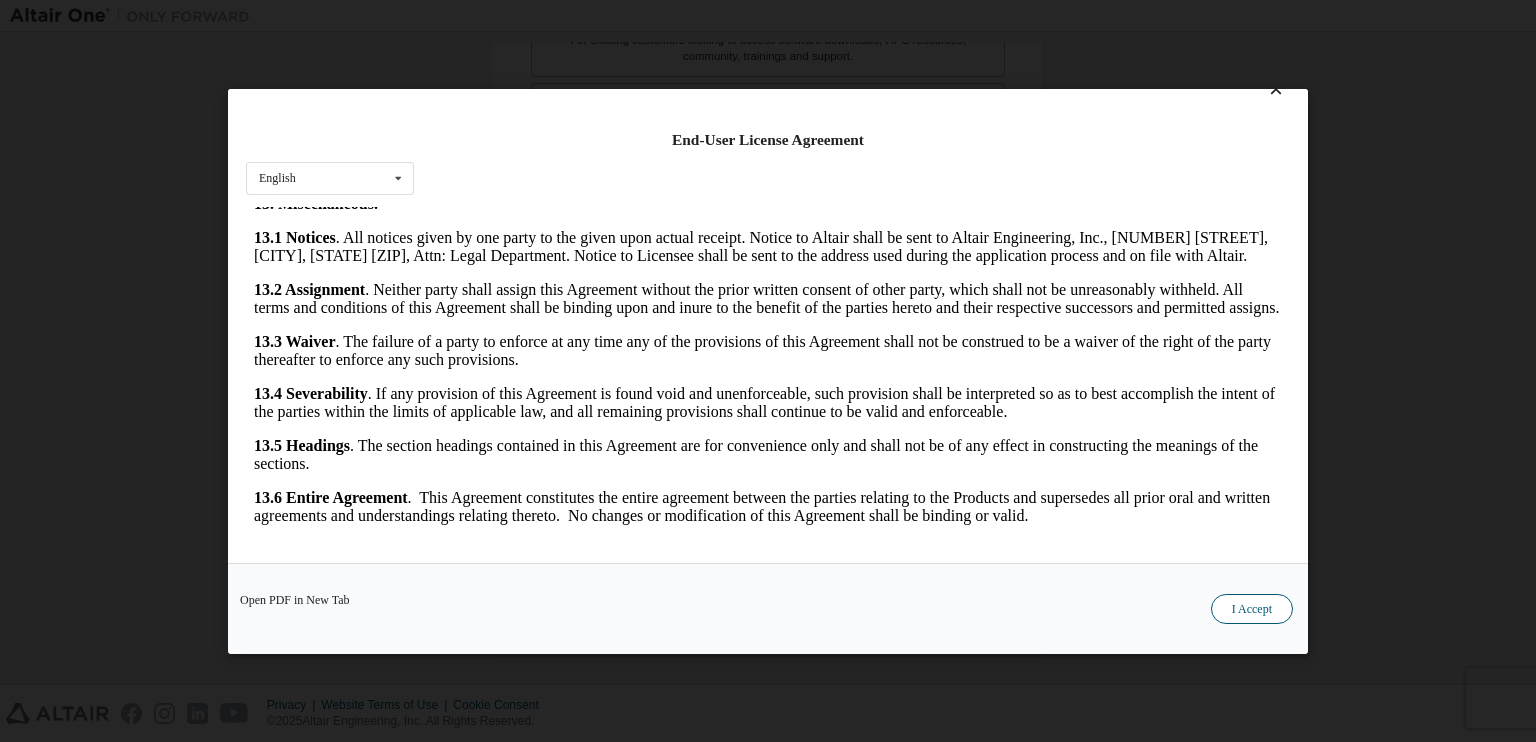 click on "I Accept" at bounding box center [1252, 608] 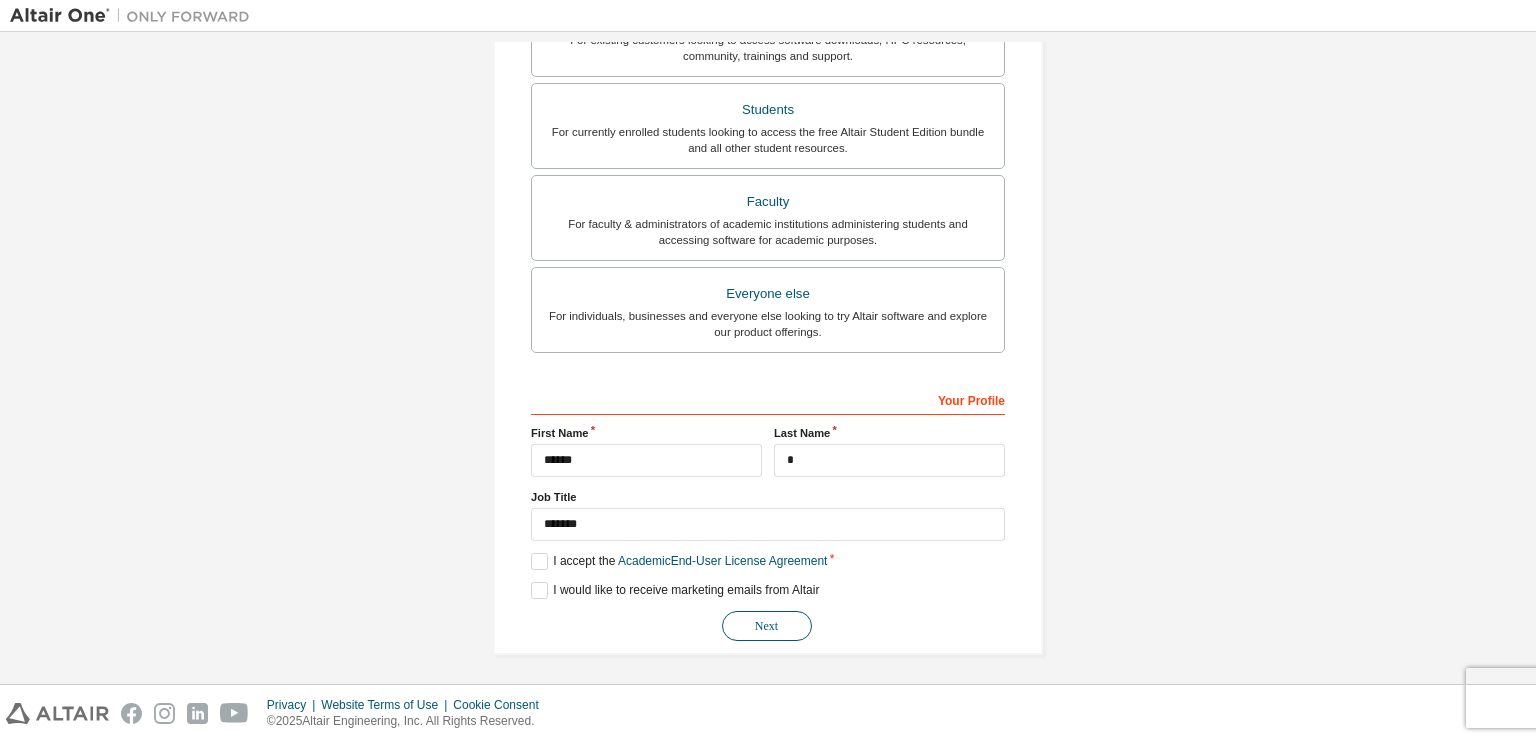 click on "Next" at bounding box center [767, 626] 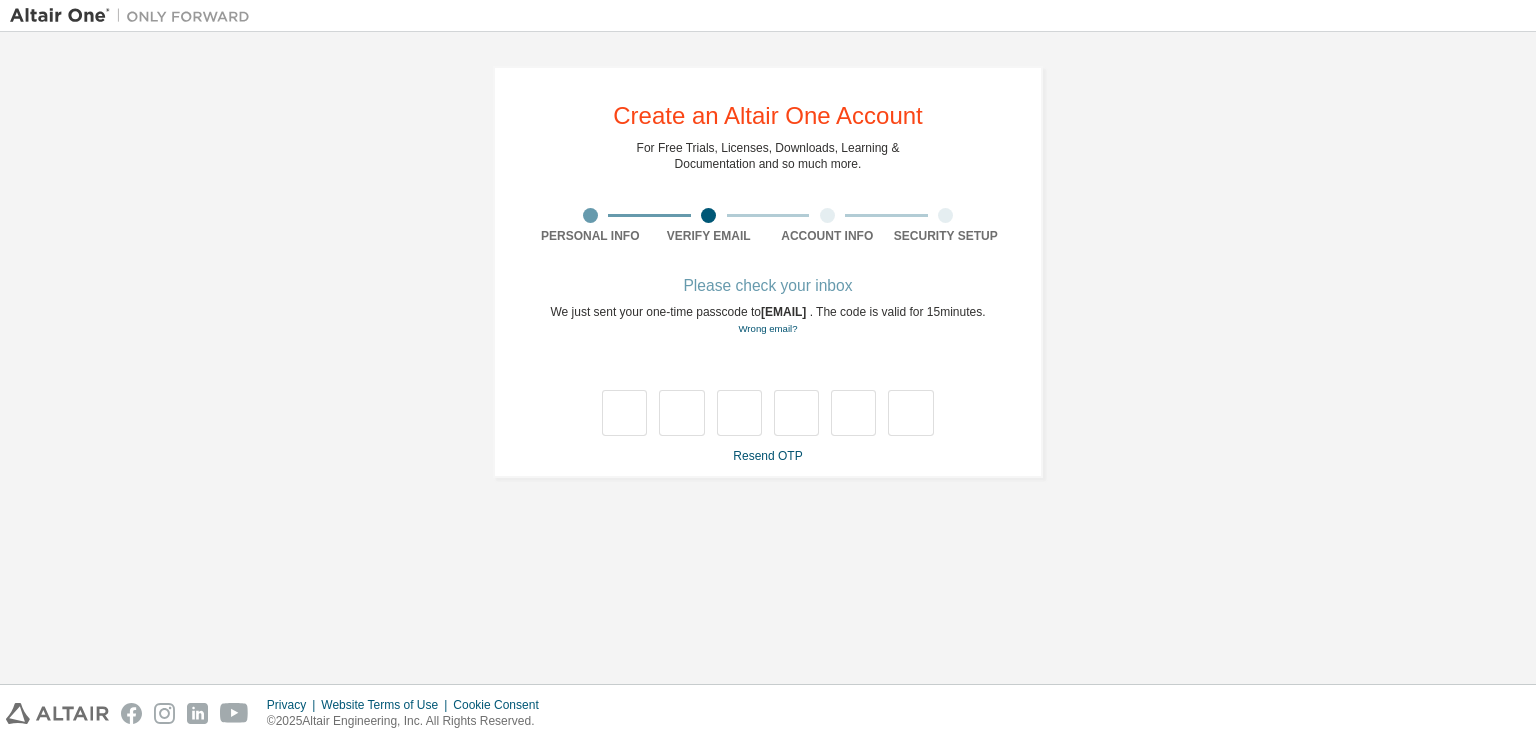 scroll, scrollTop: 0, scrollLeft: 0, axis: both 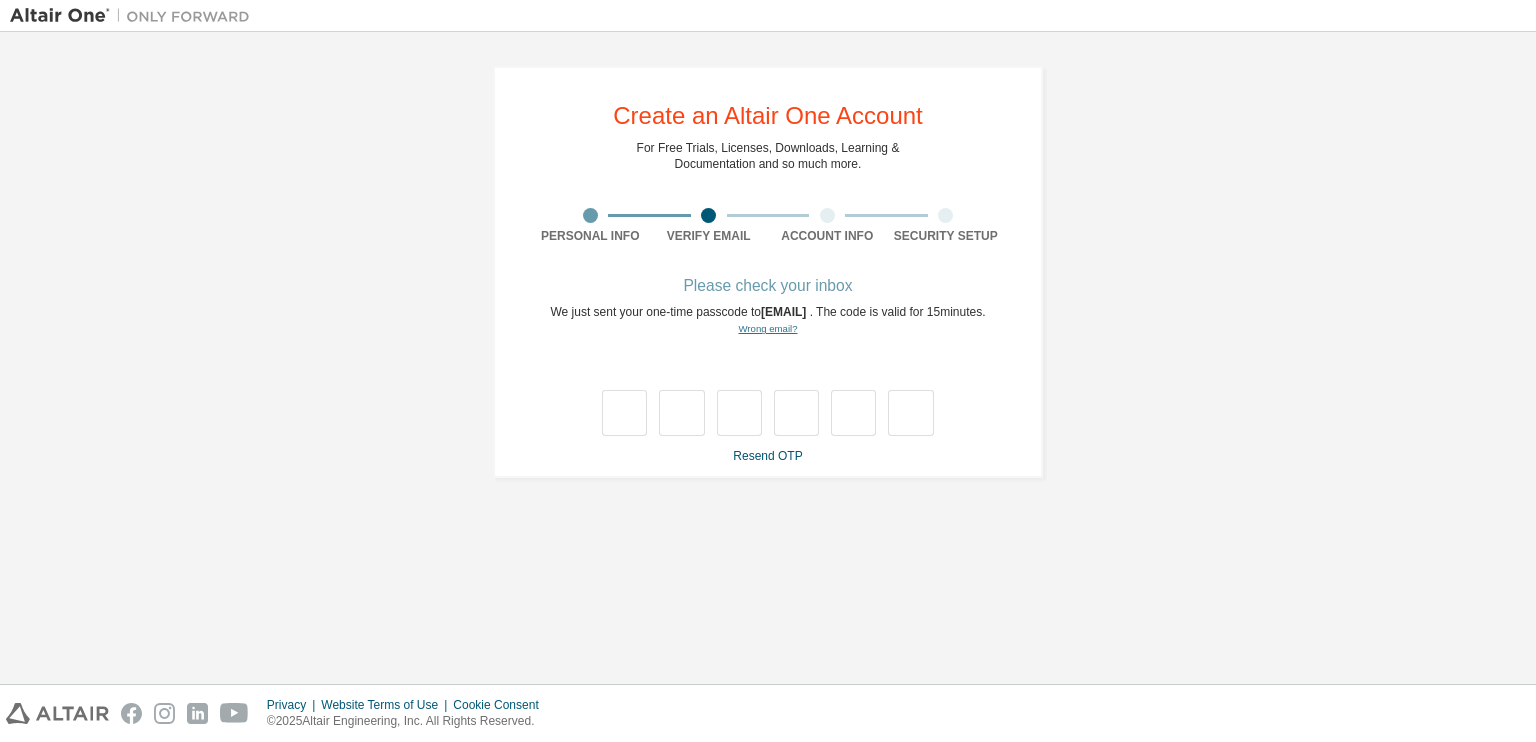 click on "Wrong email?" at bounding box center [767, 328] 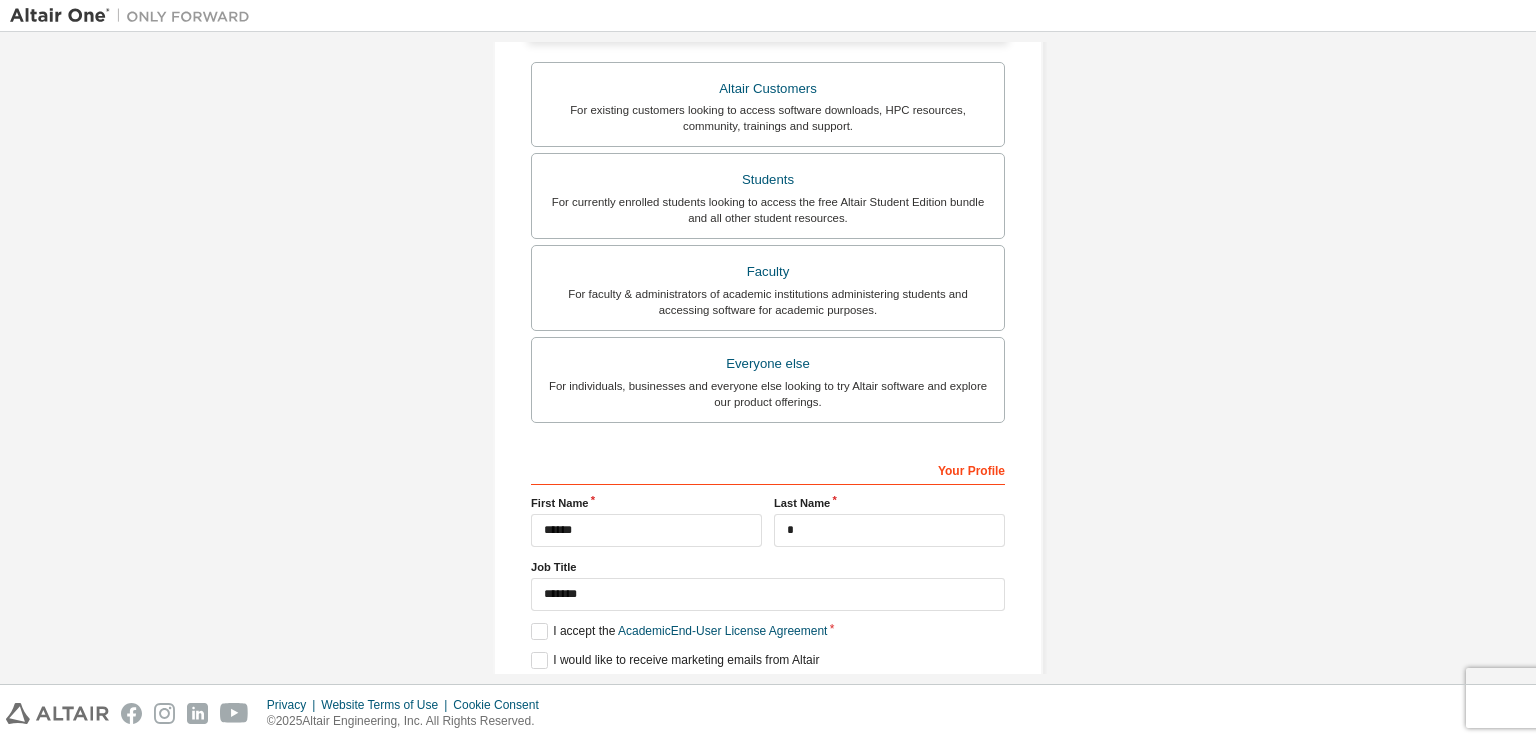 scroll, scrollTop: 474, scrollLeft: 0, axis: vertical 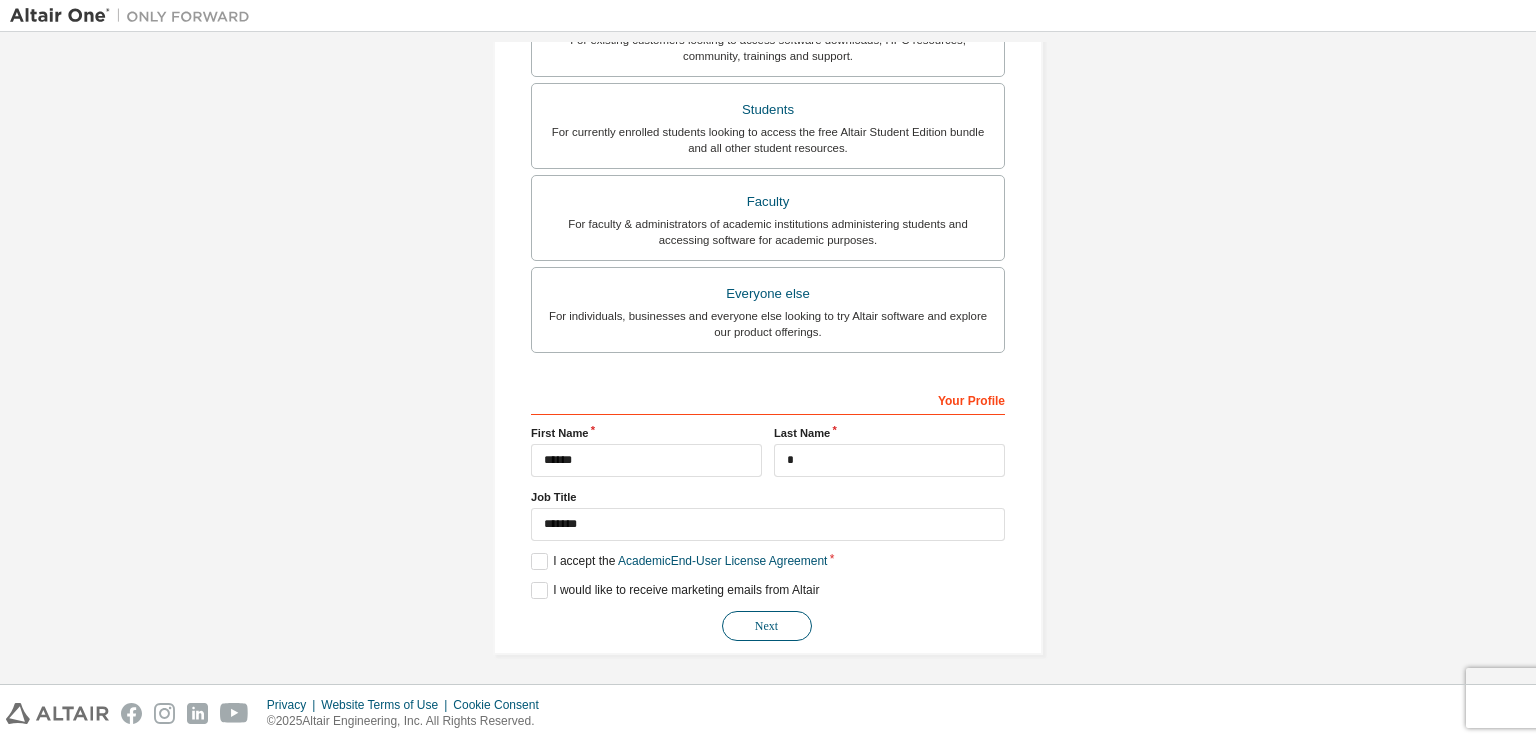 click on "Next" at bounding box center [767, 626] 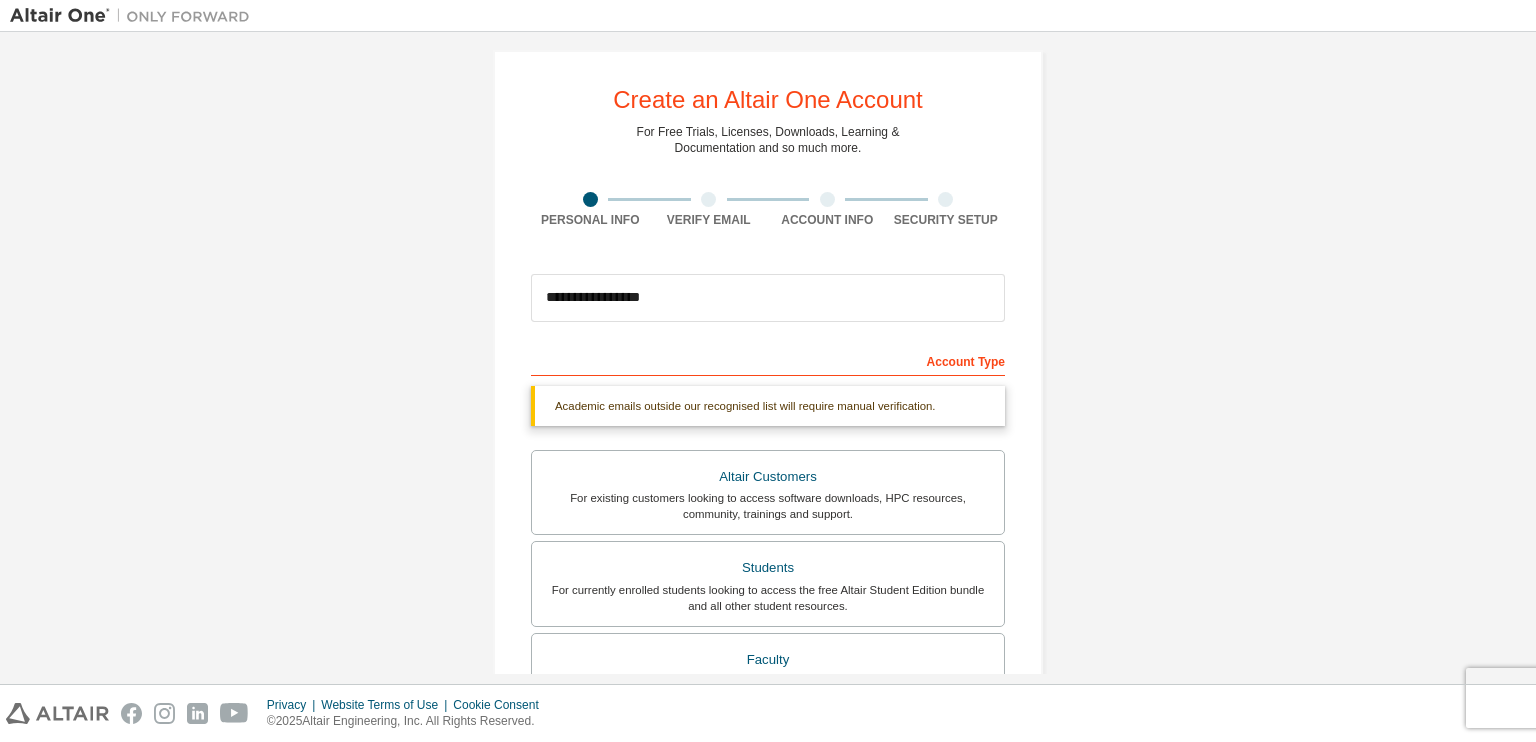 scroll, scrollTop: 0, scrollLeft: 0, axis: both 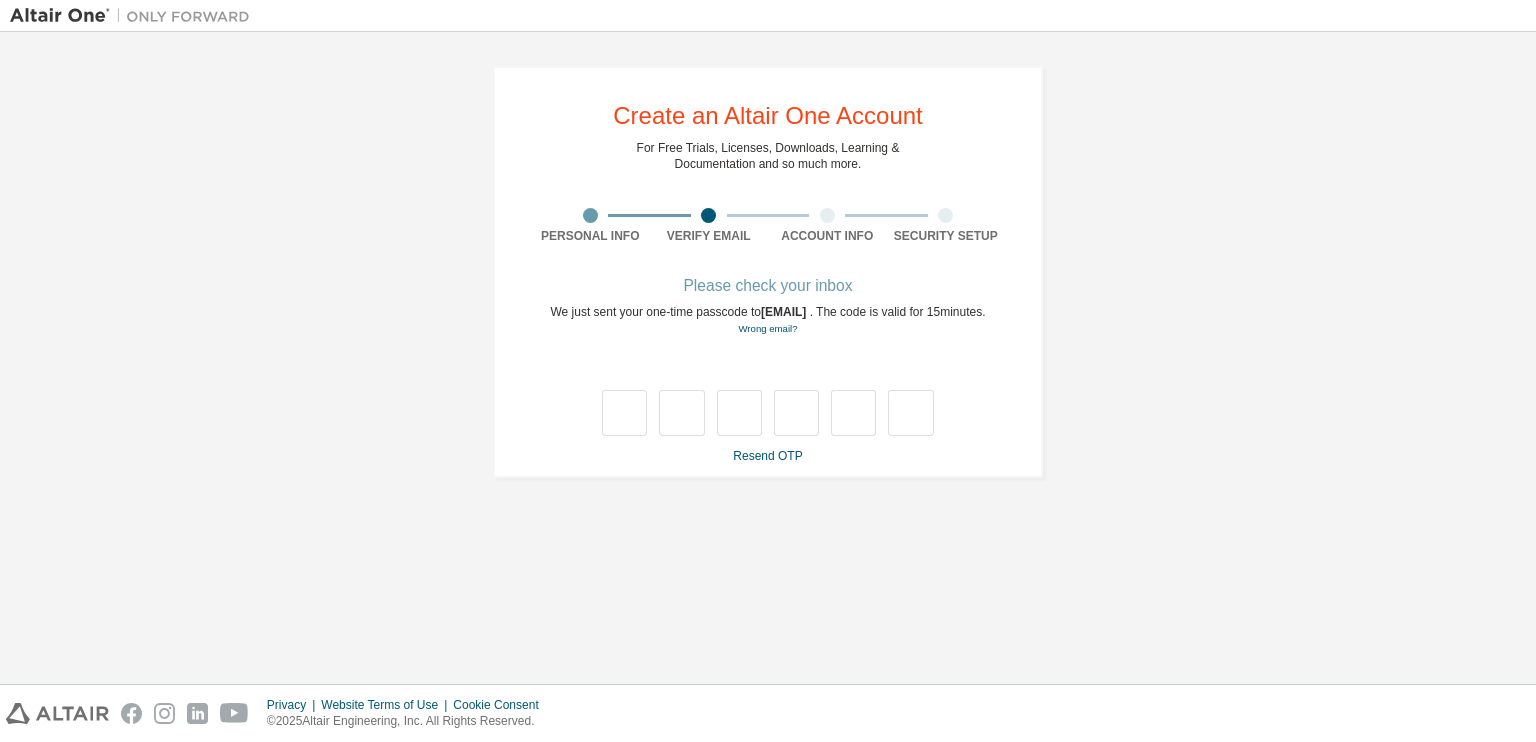 drag, startPoint x: 755, startPoint y: 310, endPoint x: 860, endPoint y: 308, distance: 105.01904 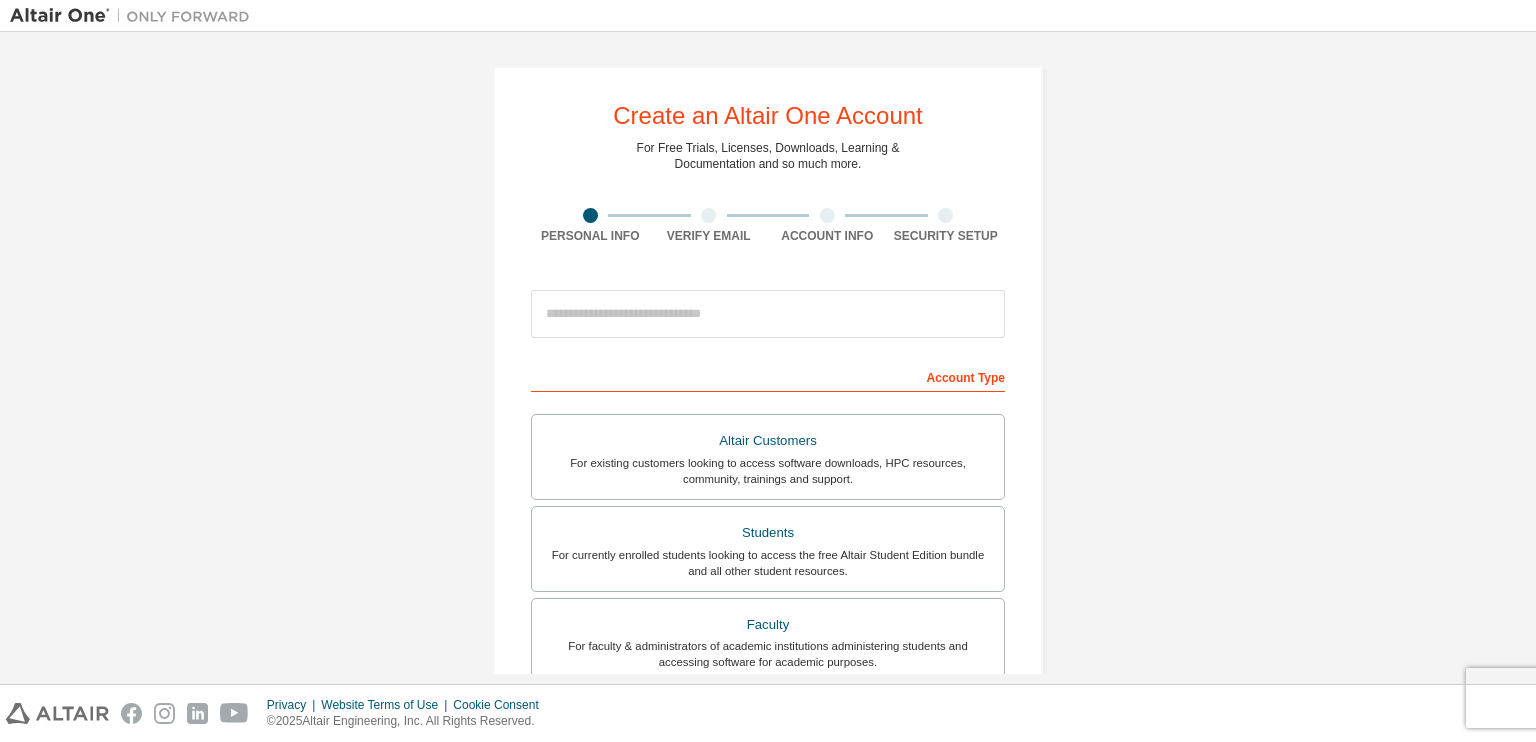 scroll, scrollTop: 0, scrollLeft: 0, axis: both 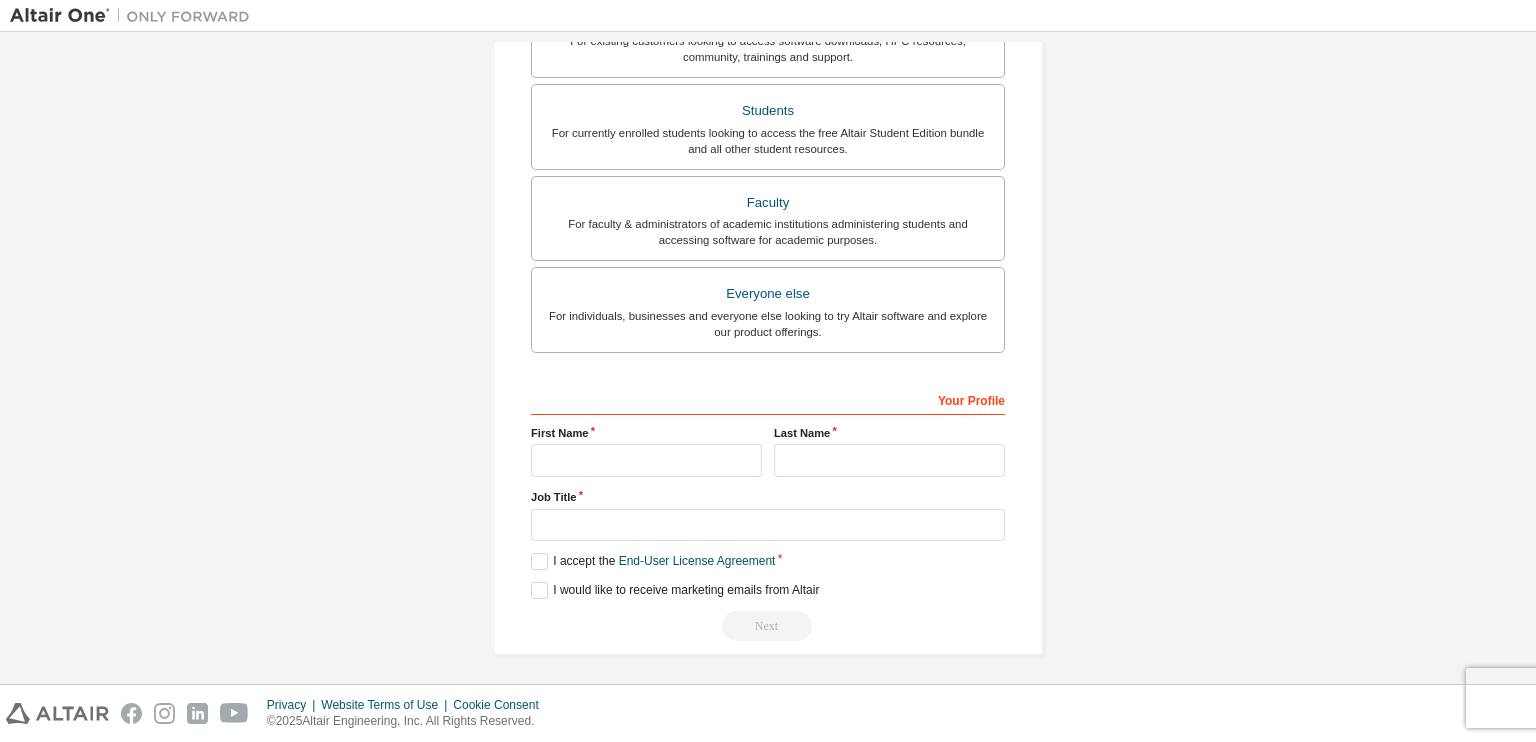 click on "Your Profile First Name Last Name Job Title Please provide [STATE] to help us route sales and support resources to you more efficiently. I accept the End-User License Agreement I would like to receive marketing emails from Altair Next" at bounding box center (768, 512) 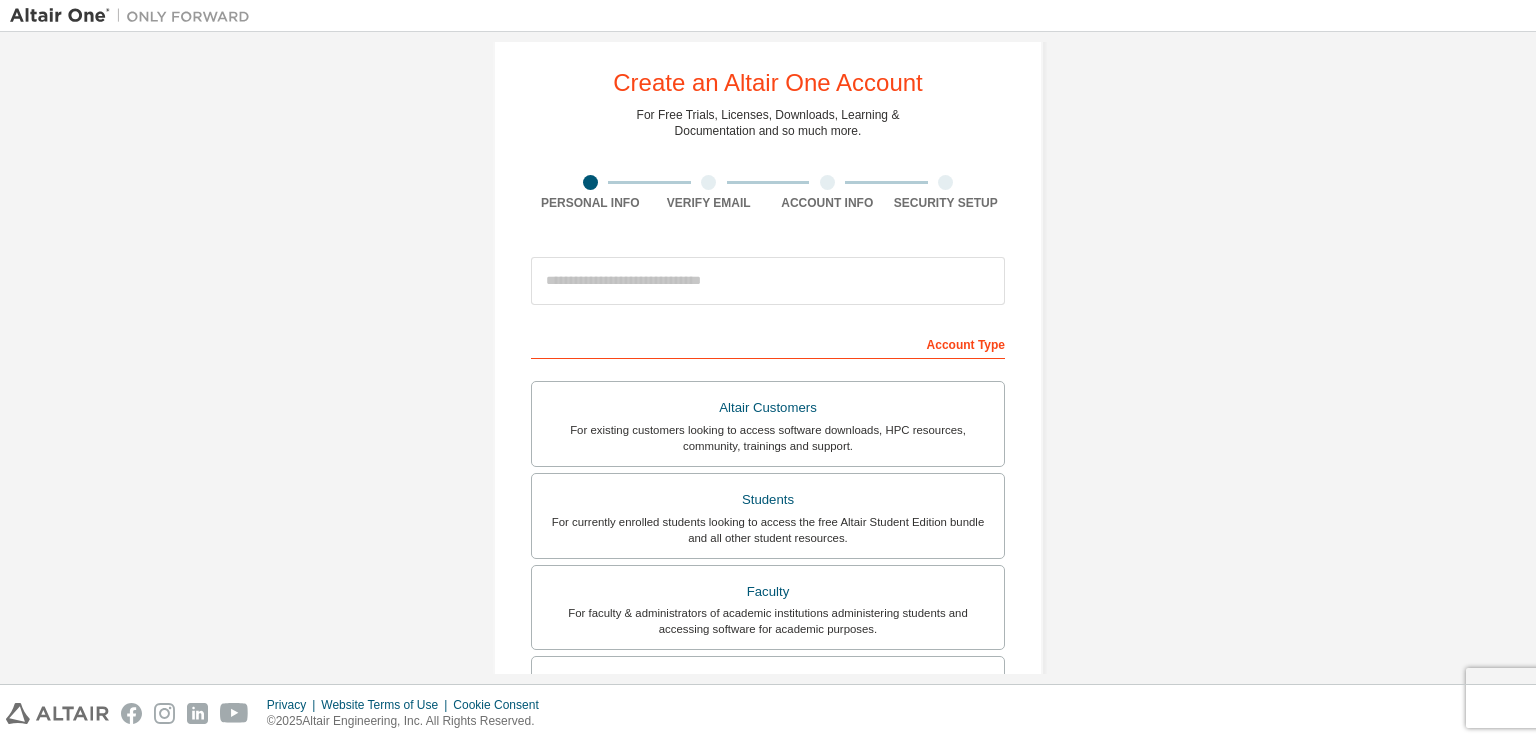 scroll, scrollTop: 0, scrollLeft: 0, axis: both 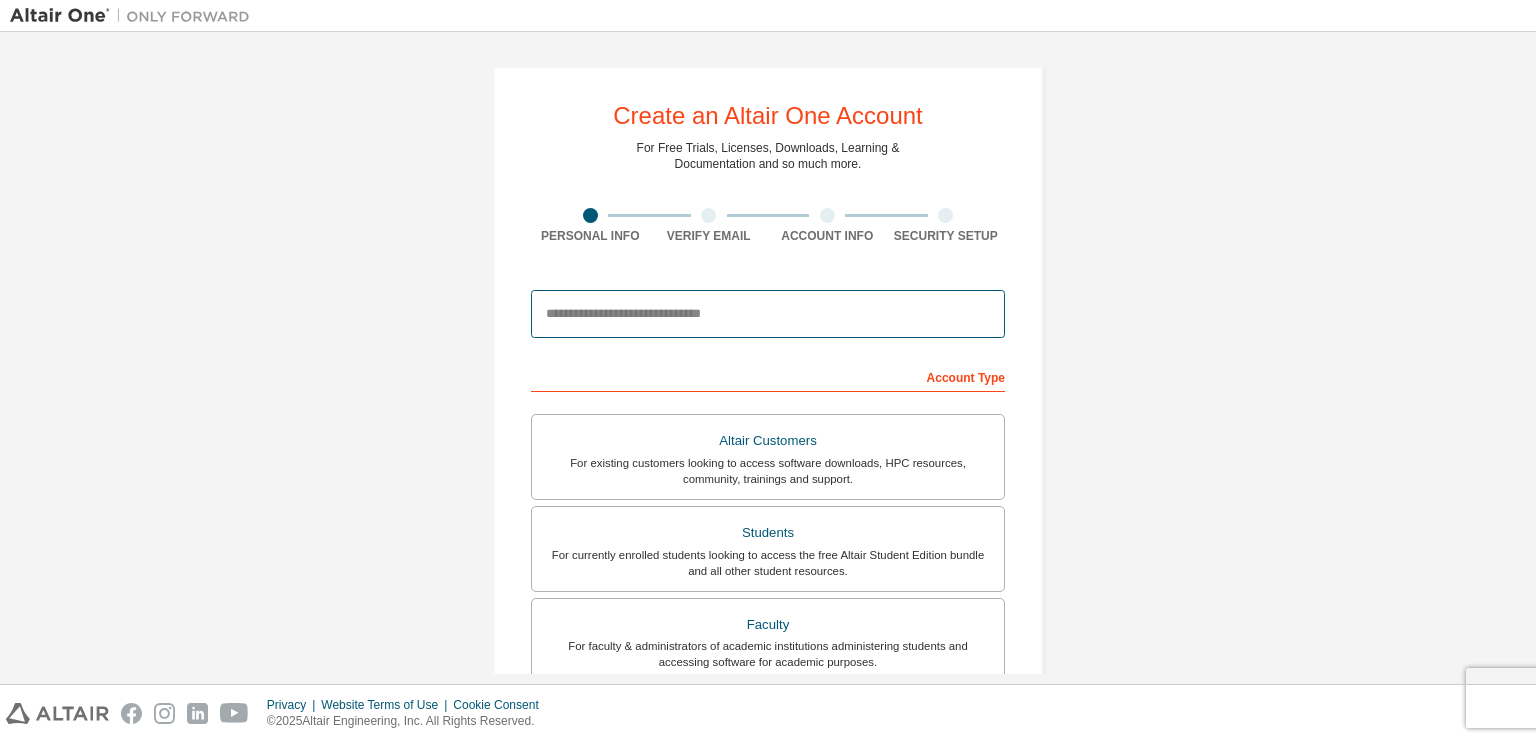 click at bounding box center [768, 314] 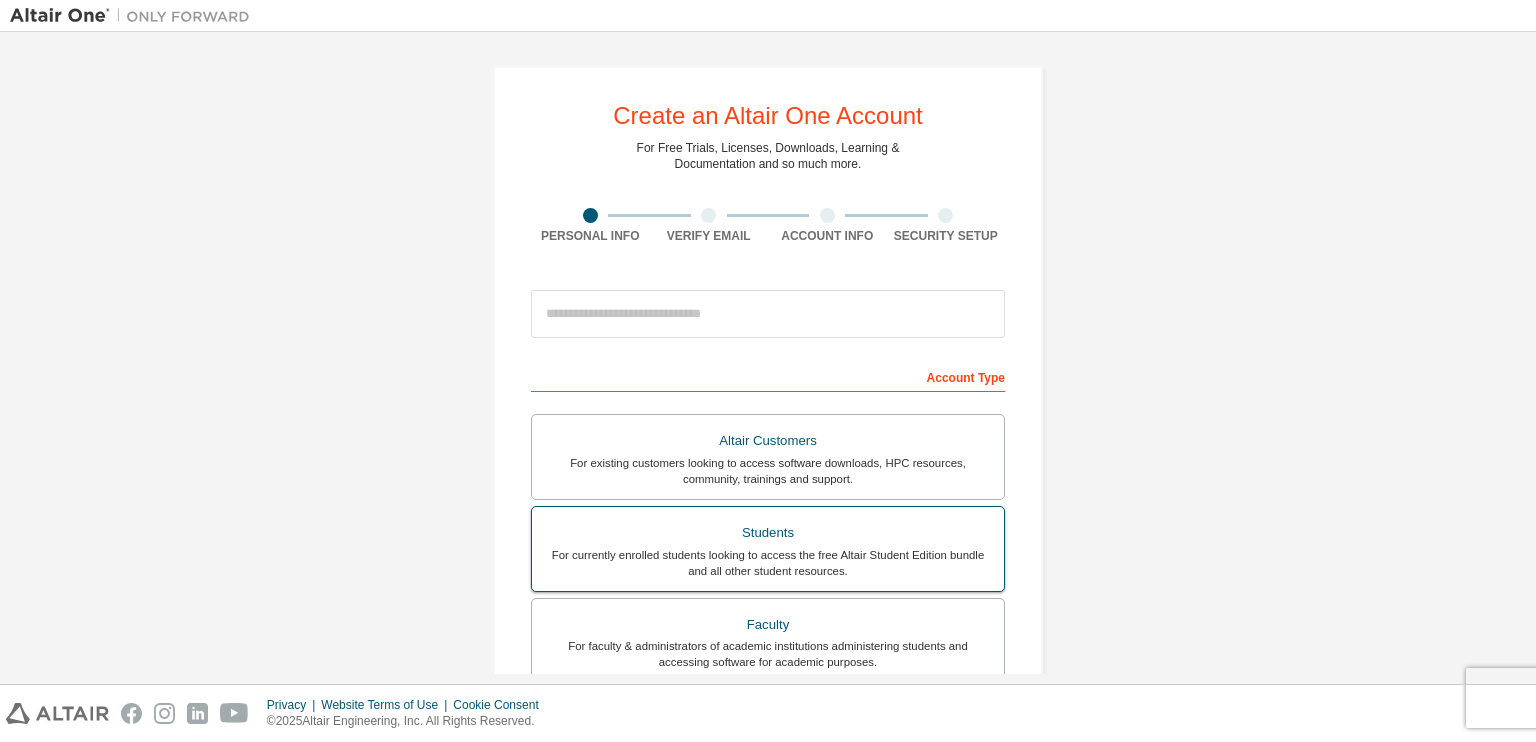 click on "For currently enrolled students looking to access the free Altair Student Edition bundle and all other student resources." at bounding box center [768, 563] 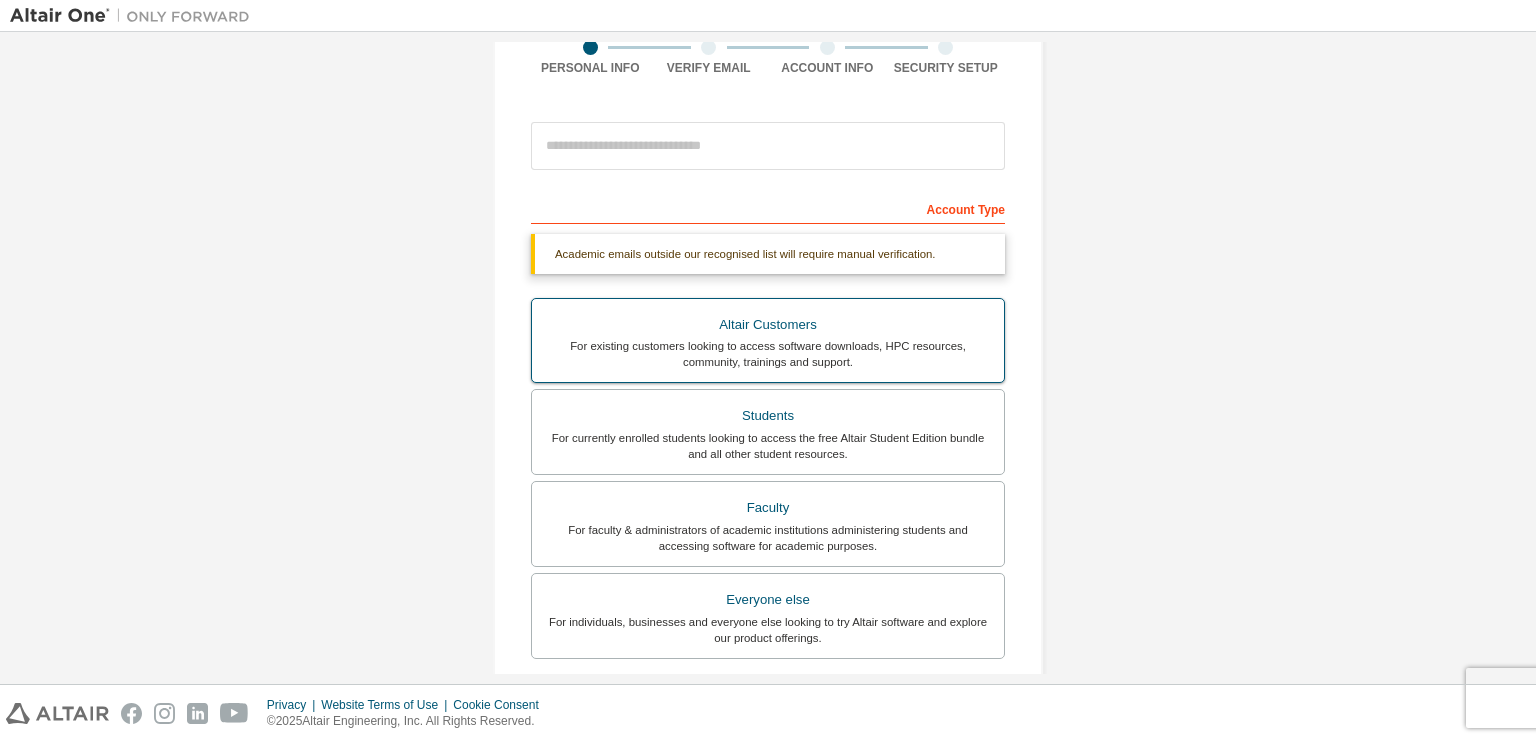 scroll, scrollTop: 171, scrollLeft: 0, axis: vertical 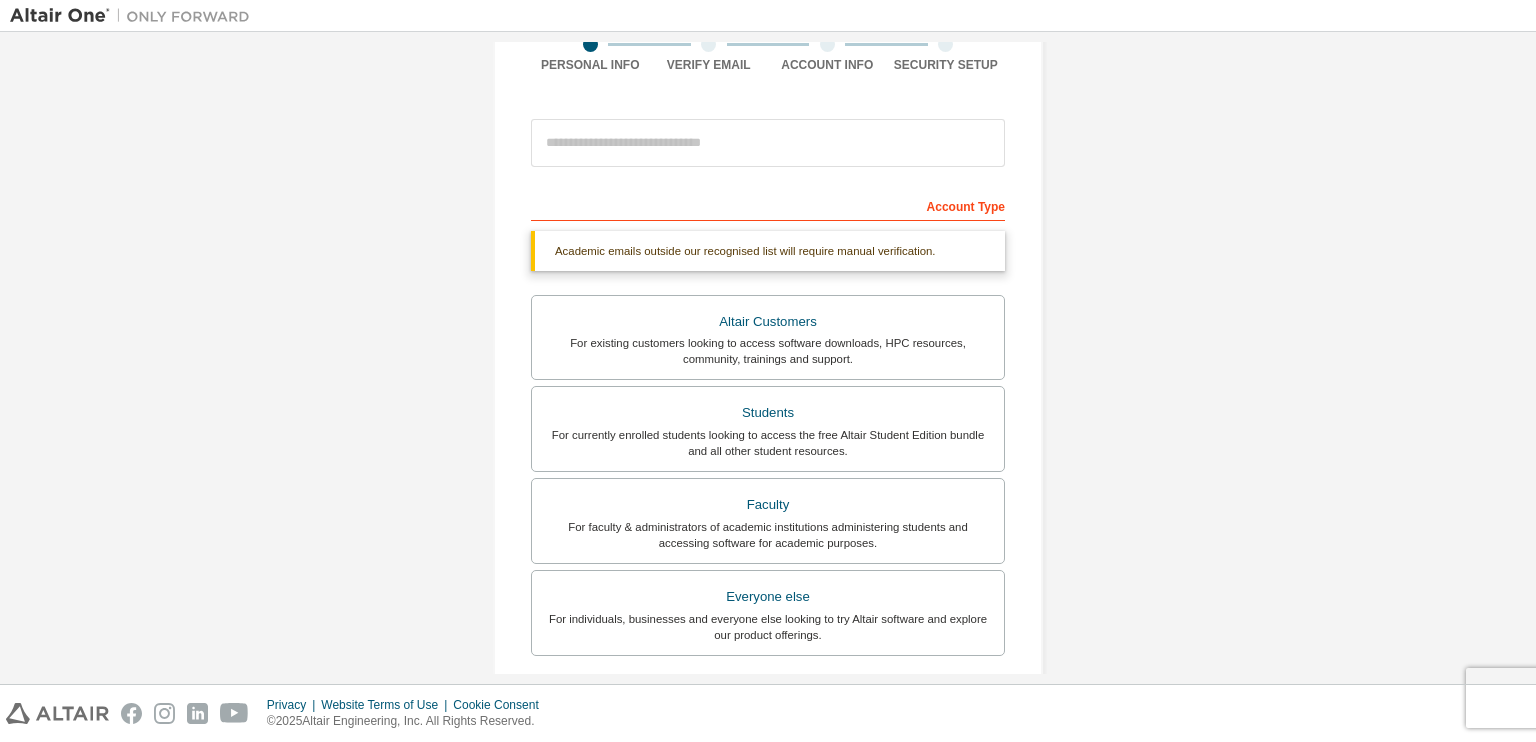 click on "Academic emails outside our recognised list will require manual verification." at bounding box center [768, 251] 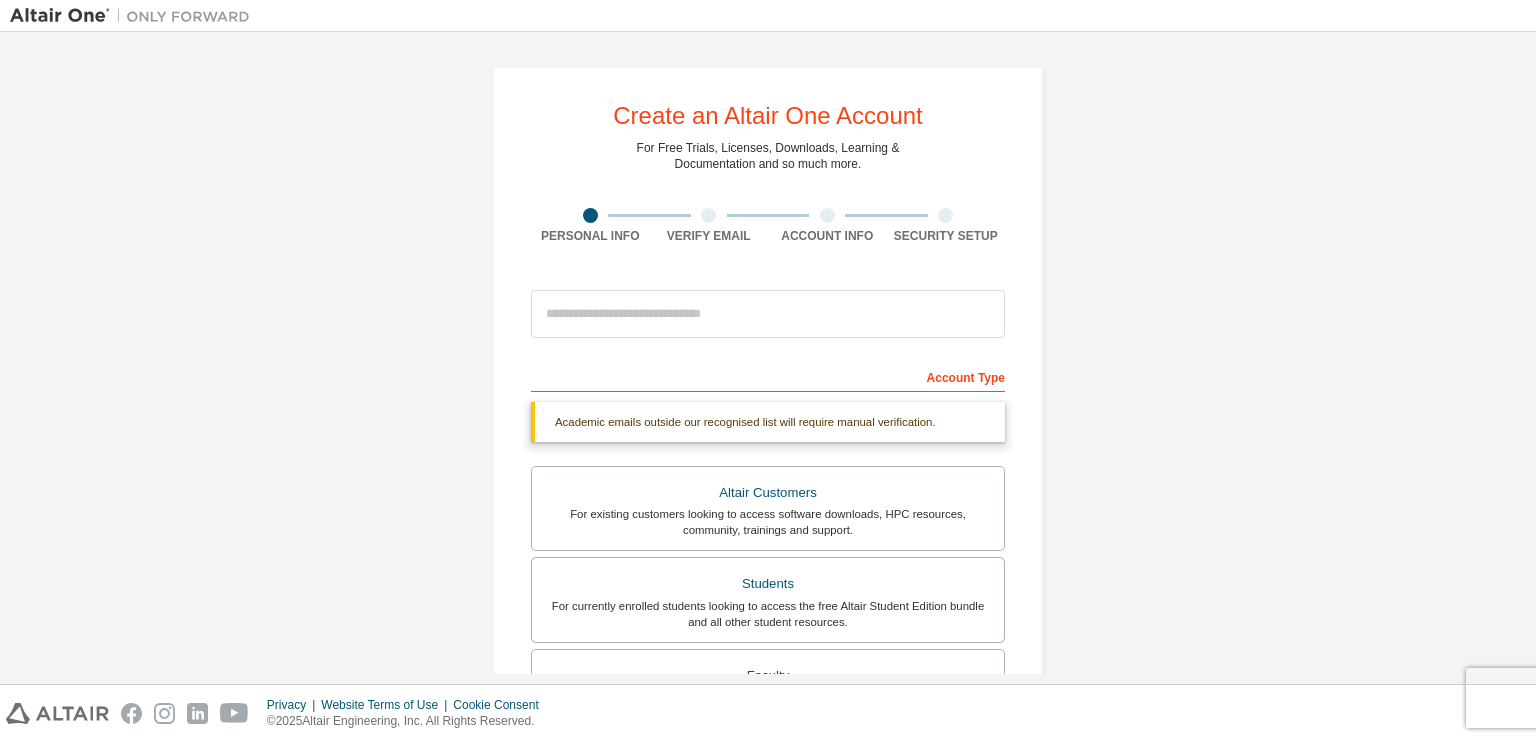 click on "Create an Altair One Account For Free Trials, Licenses, Downloads, Learning & Documentation and so much more. Personal Info Verify Email Account Info Security Setup This is a federated email. No need to register a new account. You should be able to login by using your company's SSO credentials. Email already exists. Please try to login instead. Account Type Academic emails outside our recognised list will require manual verification. You must enter a valid email address provided by your academic institution (e.g., [EMAIL]). What if I cannot get one? Altair Customers For existing customers looking to access software downloads, HPC resources, community, trainings and support. Students For currently enrolled students looking to access the free Altair Student Edition bundle and all other student resources. Faculty For faculty & administrators of academic institutions administering students and accessing software for academic purposes. Everyone else Your Profile First Name Last Name" at bounding box center (768, 597) 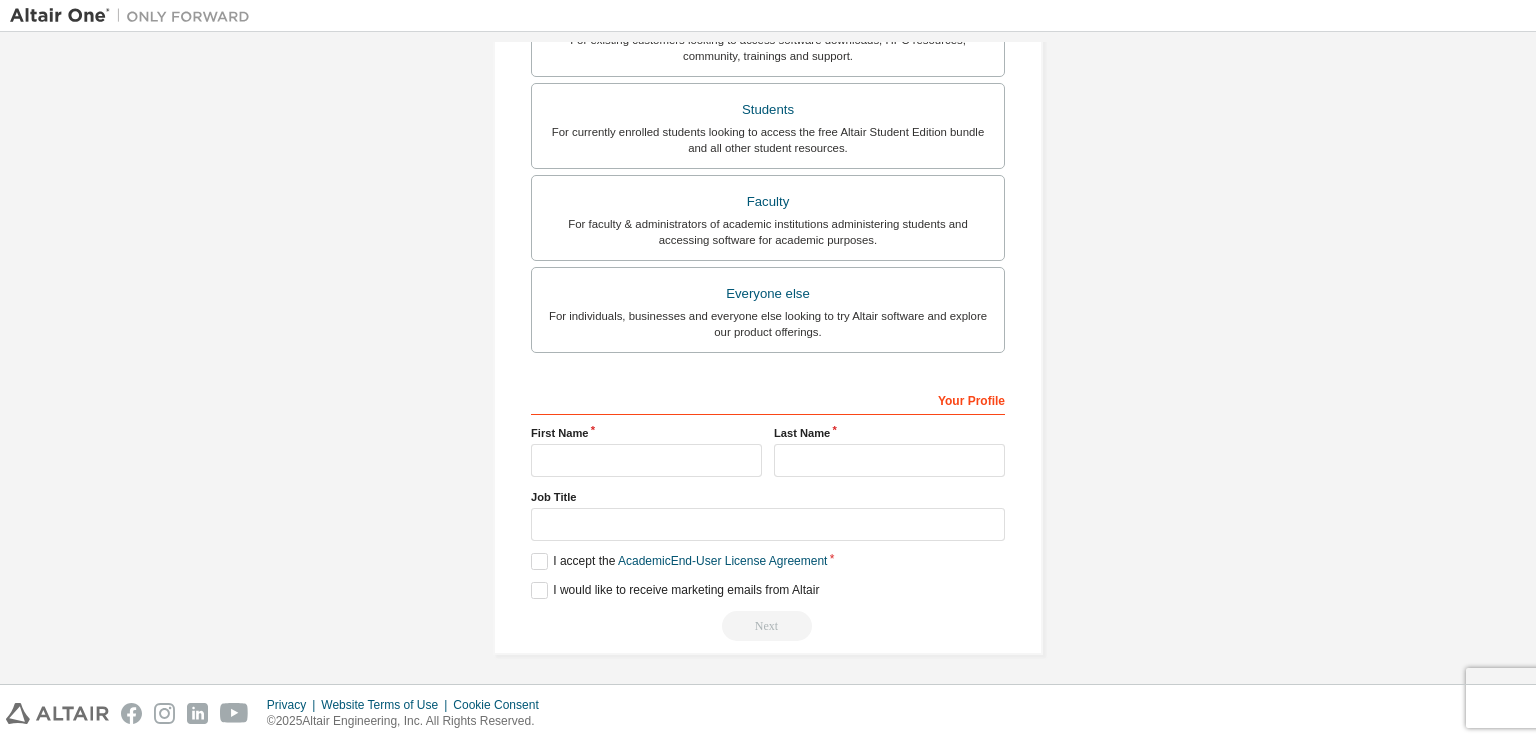 scroll, scrollTop: 473, scrollLeft: 0, axis: vertical 